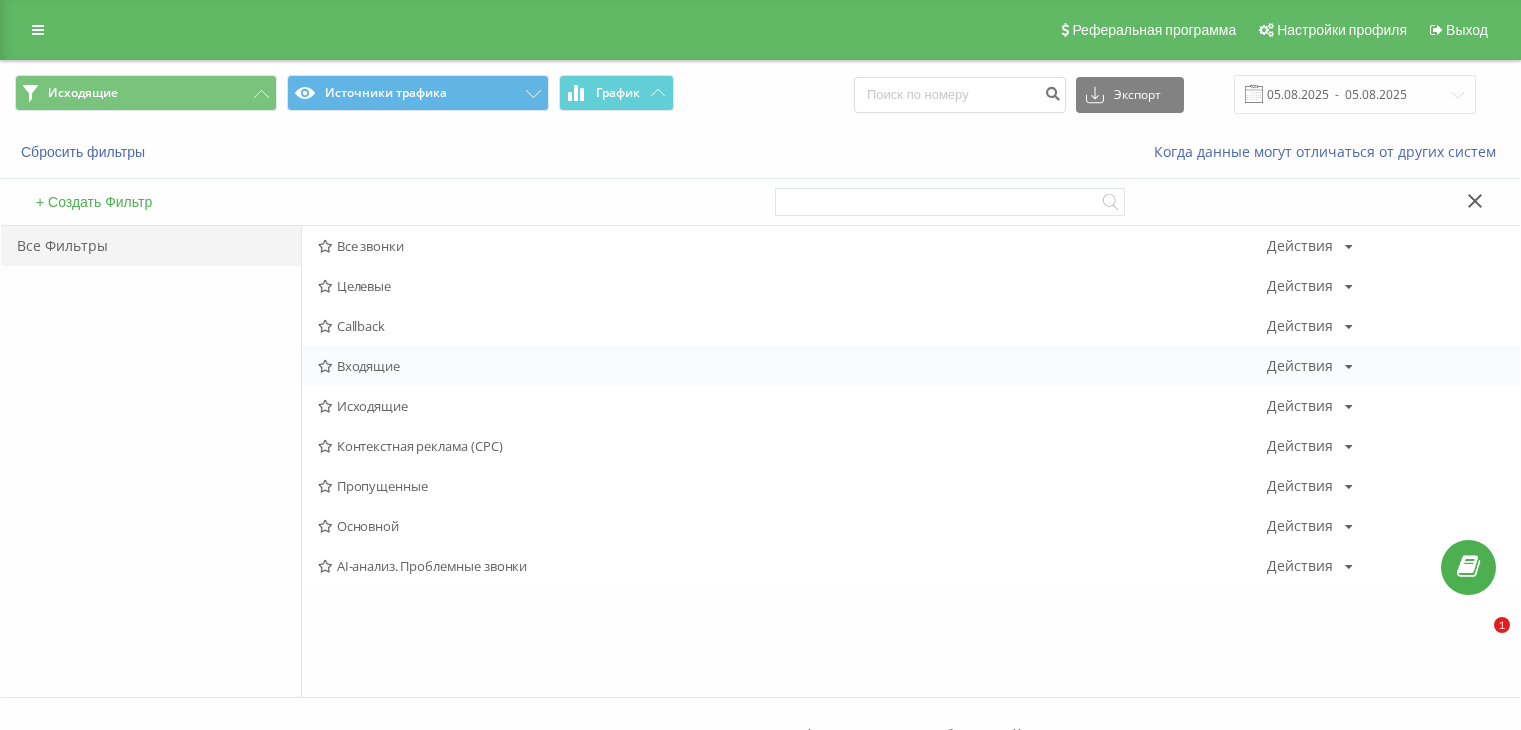 scroll, scrollTop: 0, scrollLeft: 0, axis: both 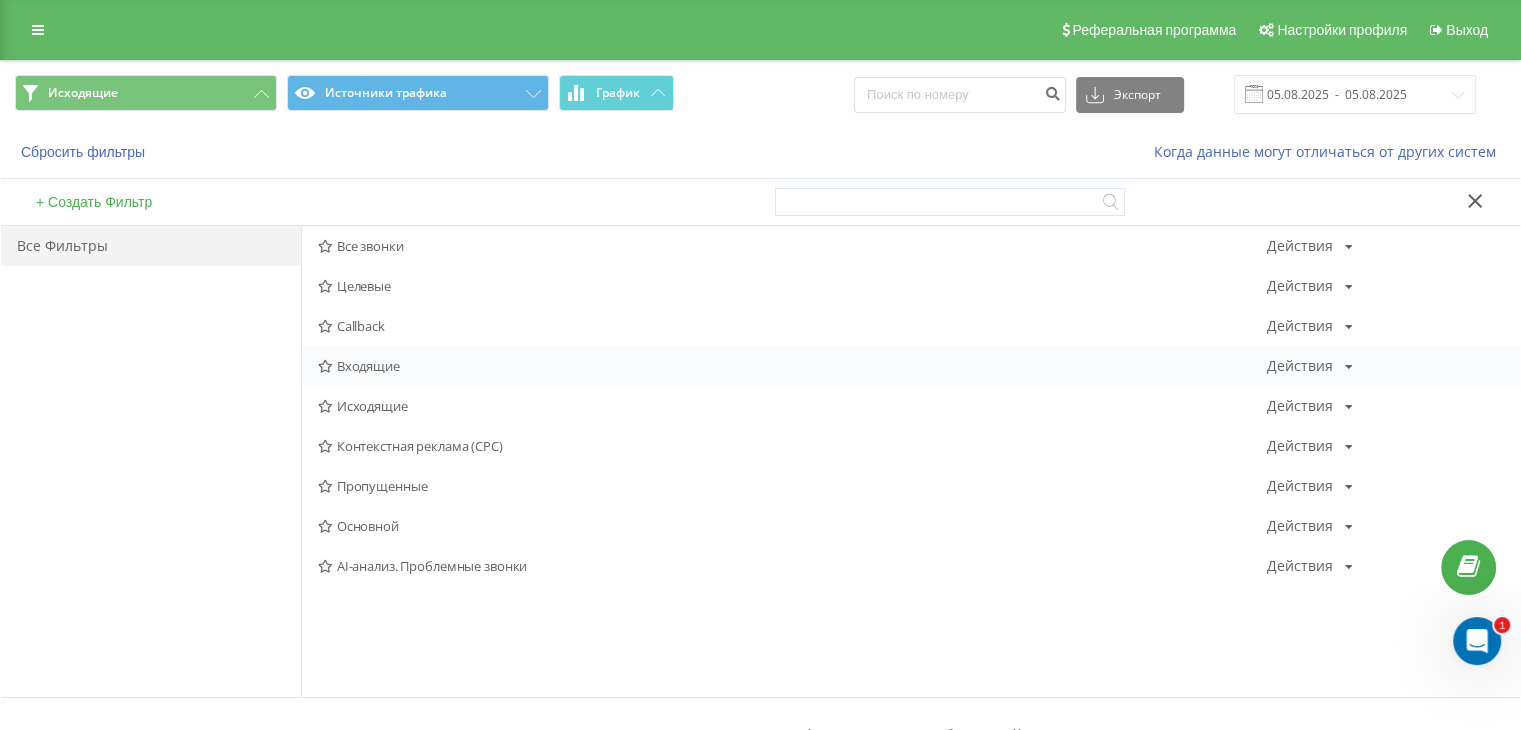 click on "Входящие" at bounding box center (792, 366) 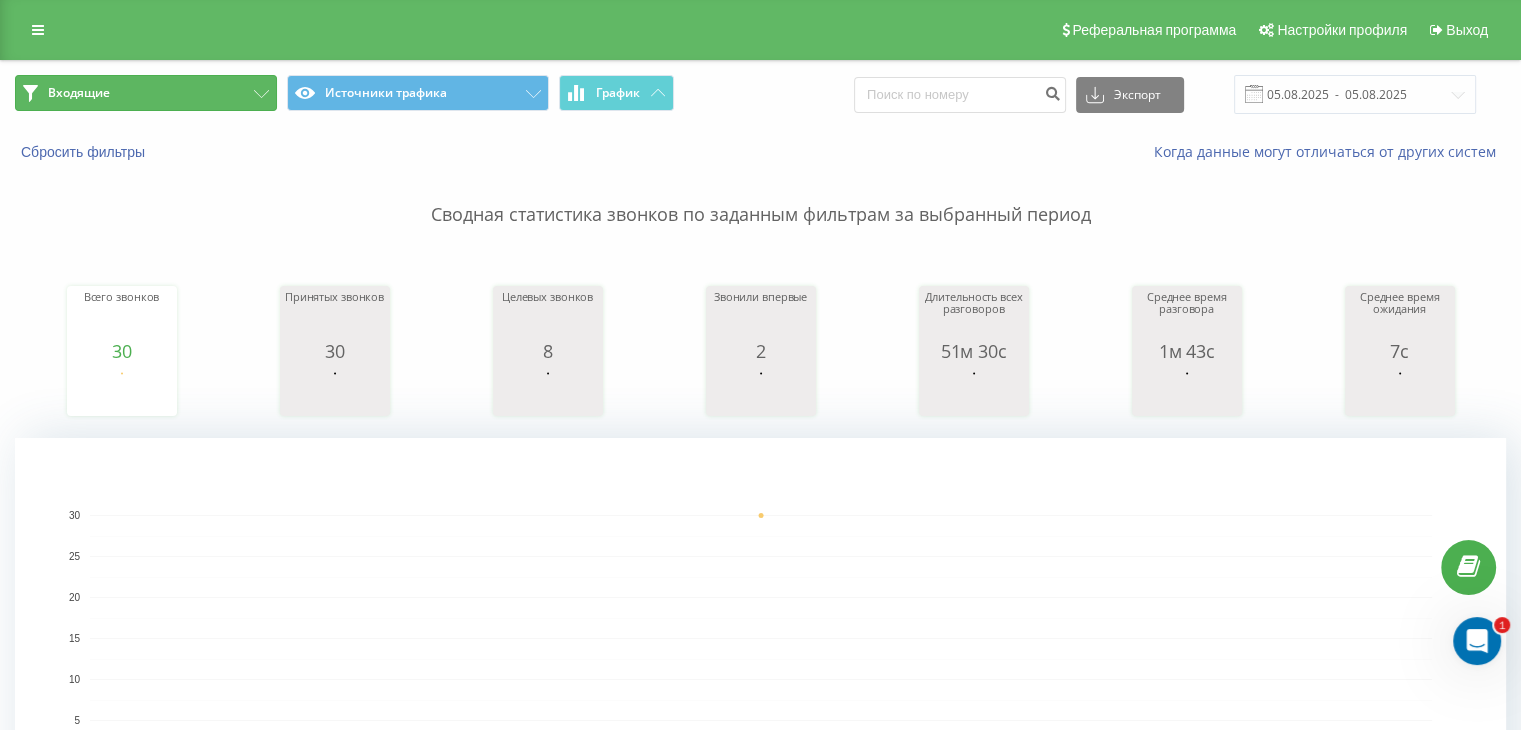 click on "Входящие" at bounding box center (146, 93) 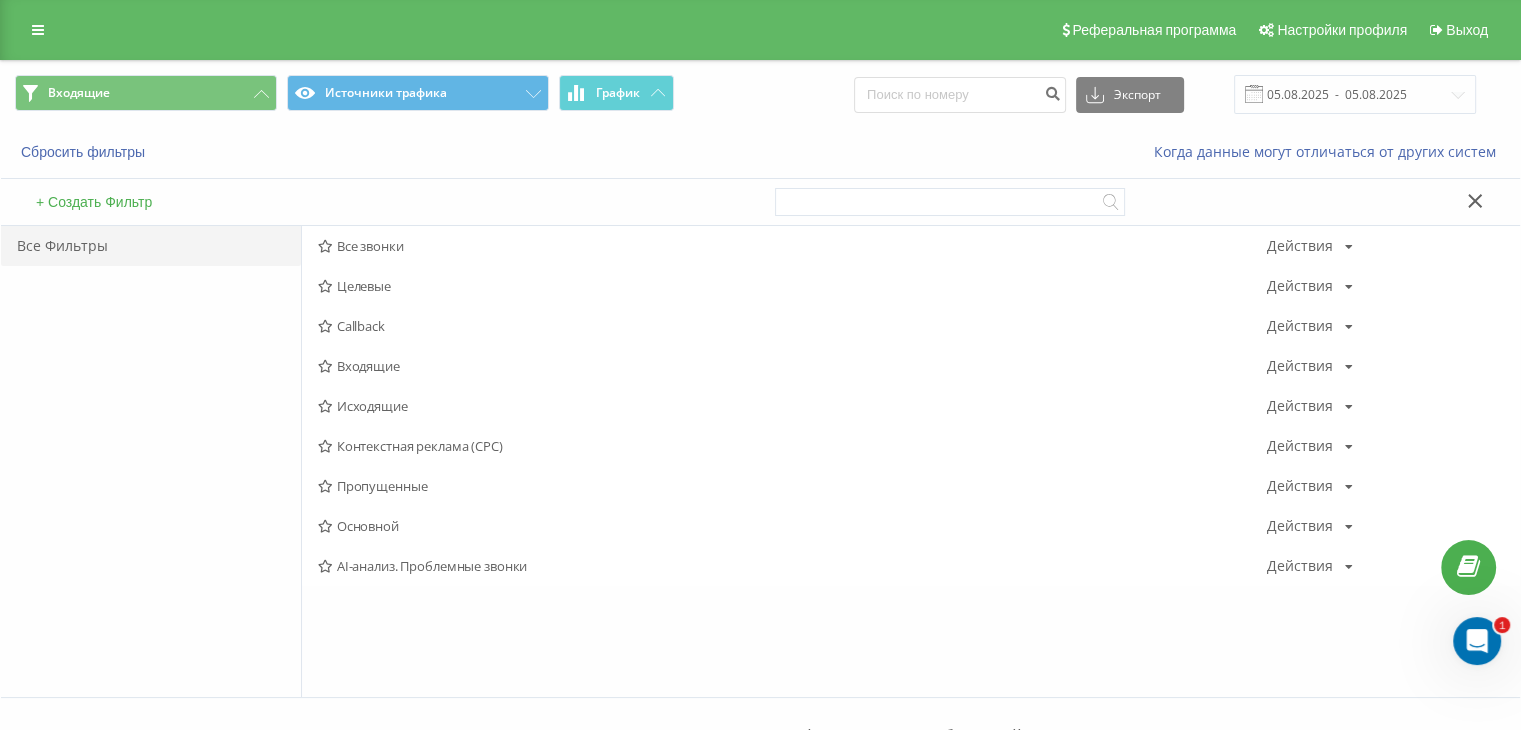 click on "Исходящие" at bounding box center (792, 406) 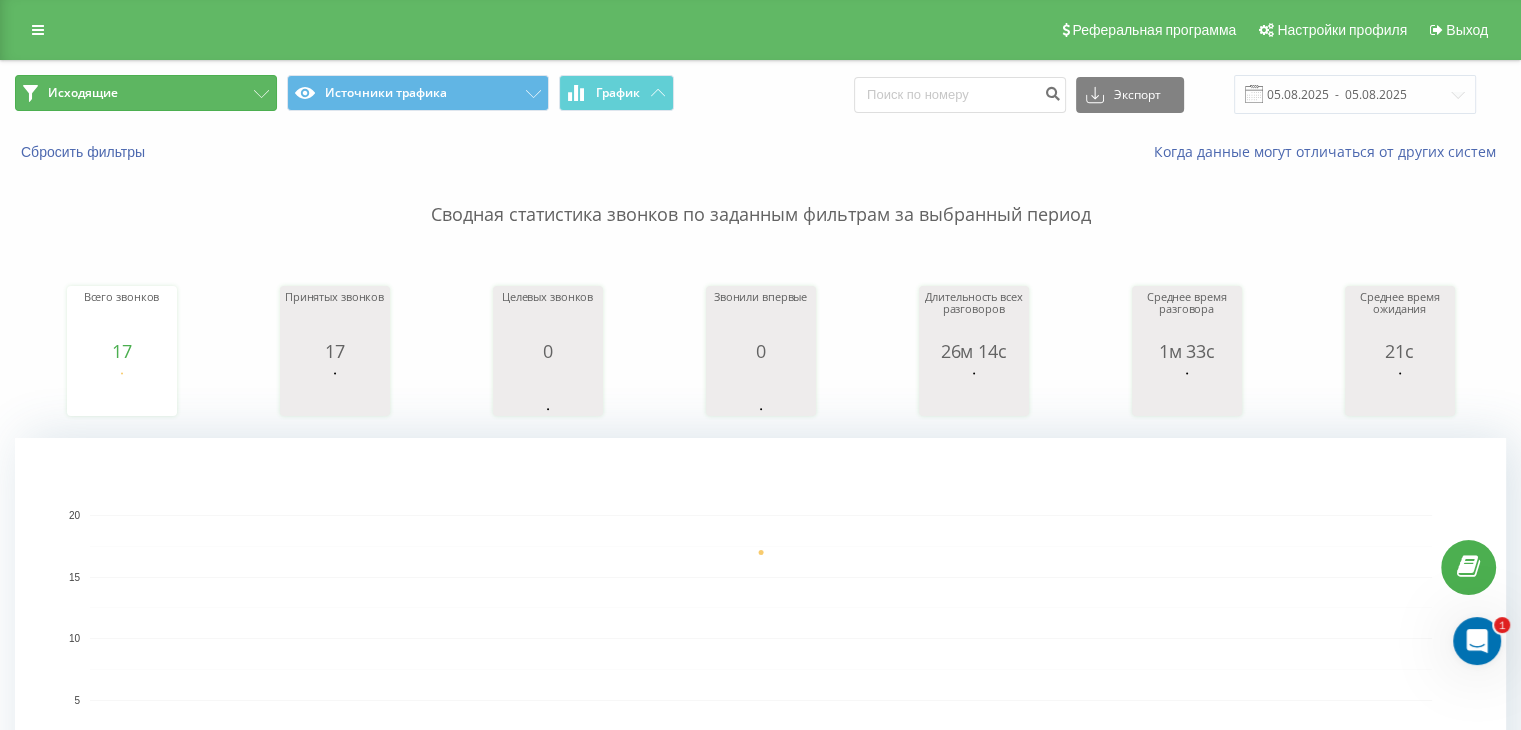click on "Исходящие" at bounding box center (146, 93) 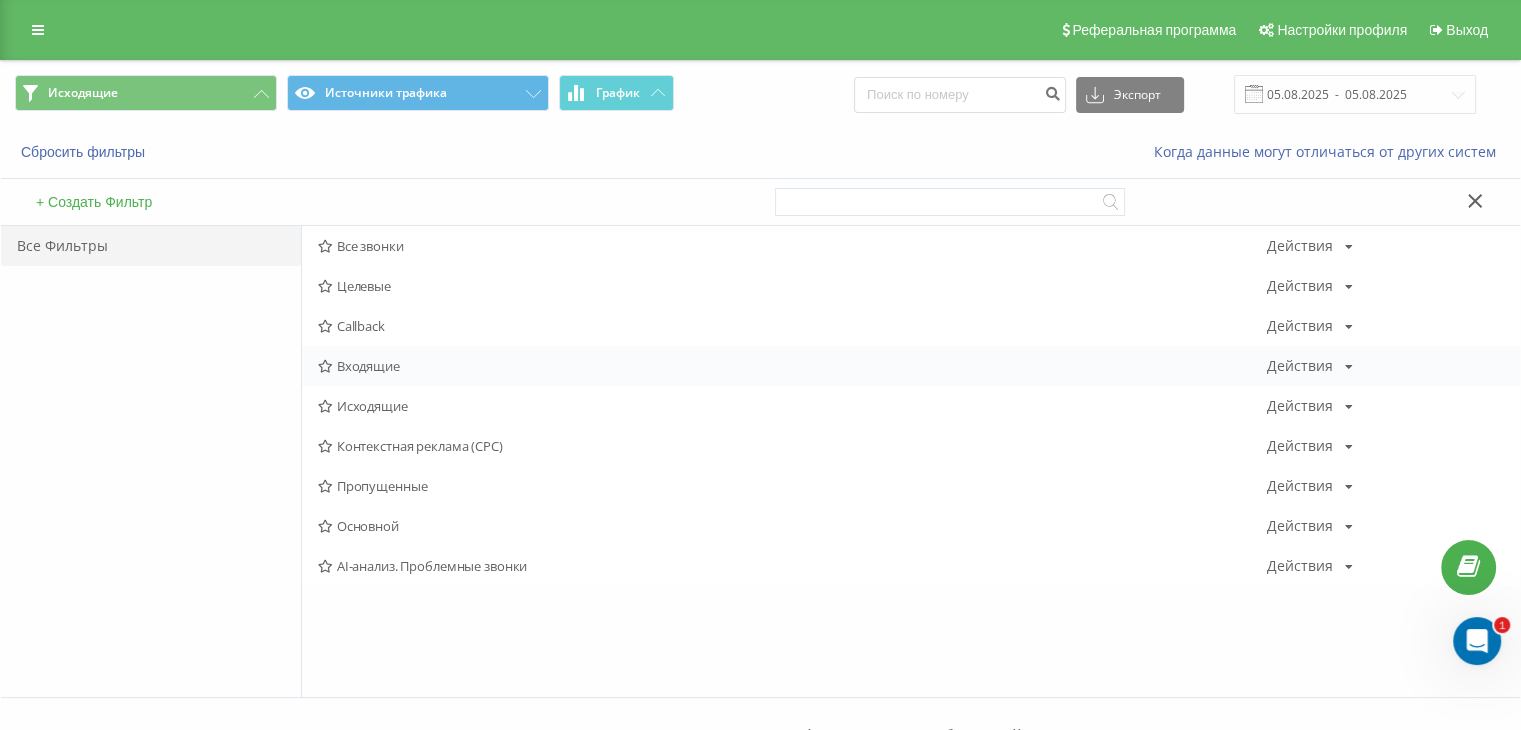 click on "Входящие" at bounding box center [792, 366] 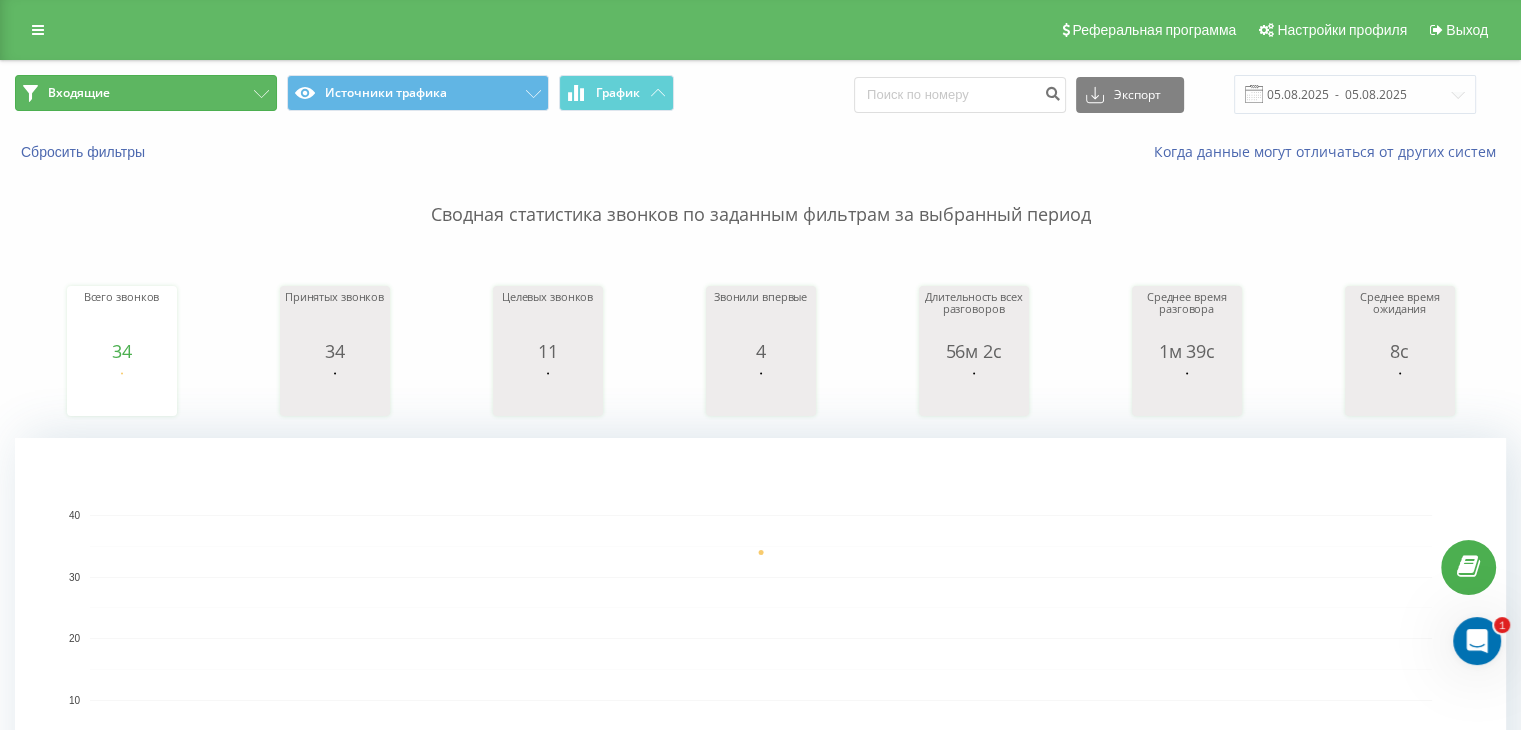 click 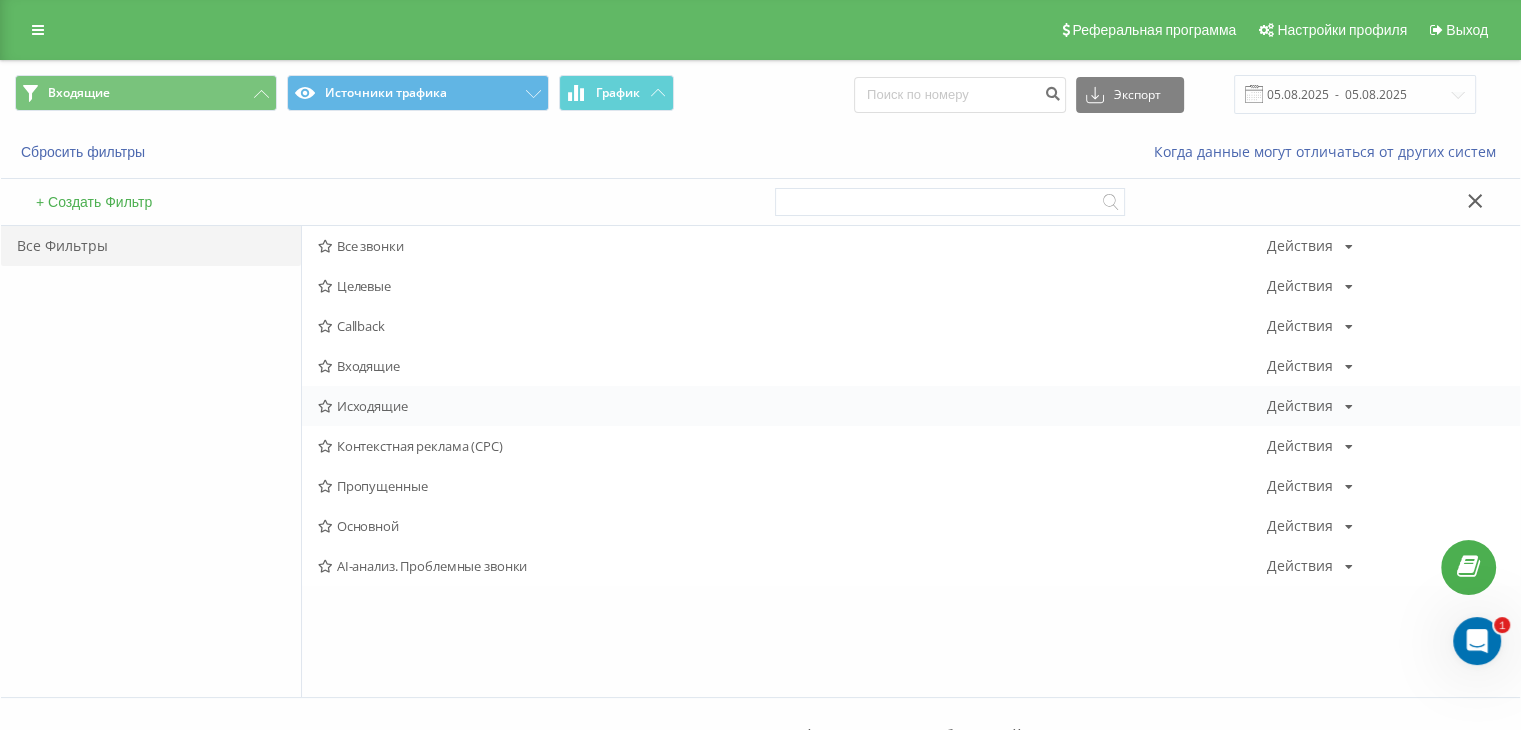 click on "Исходящие" at bounding box center [792, 406] 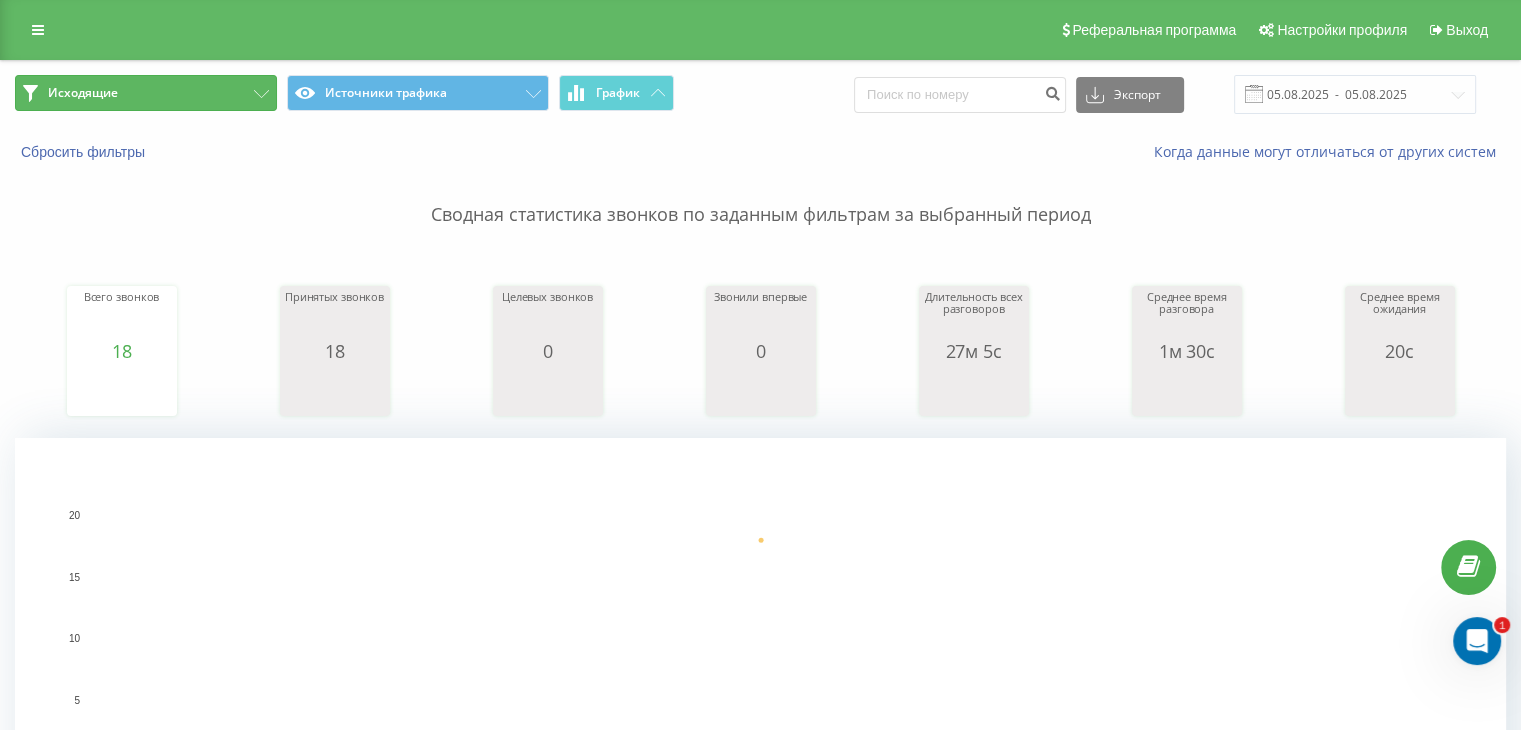 click on "Исходящие" at bounding box center (146, 93) 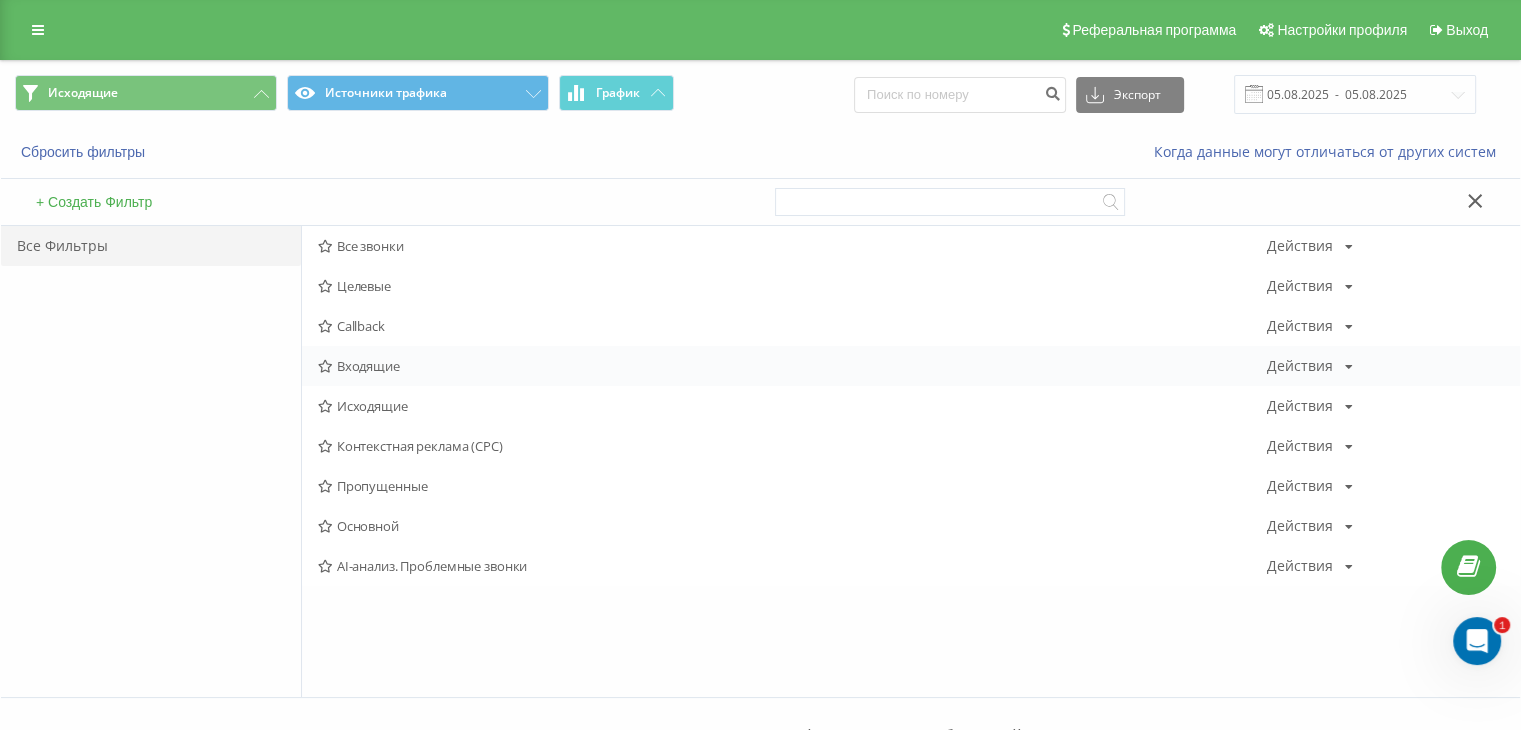 click on "Входящие Действия Редактировать Копировать Удалить По умолчанию Поделиться" at bounding box center [911, 366] 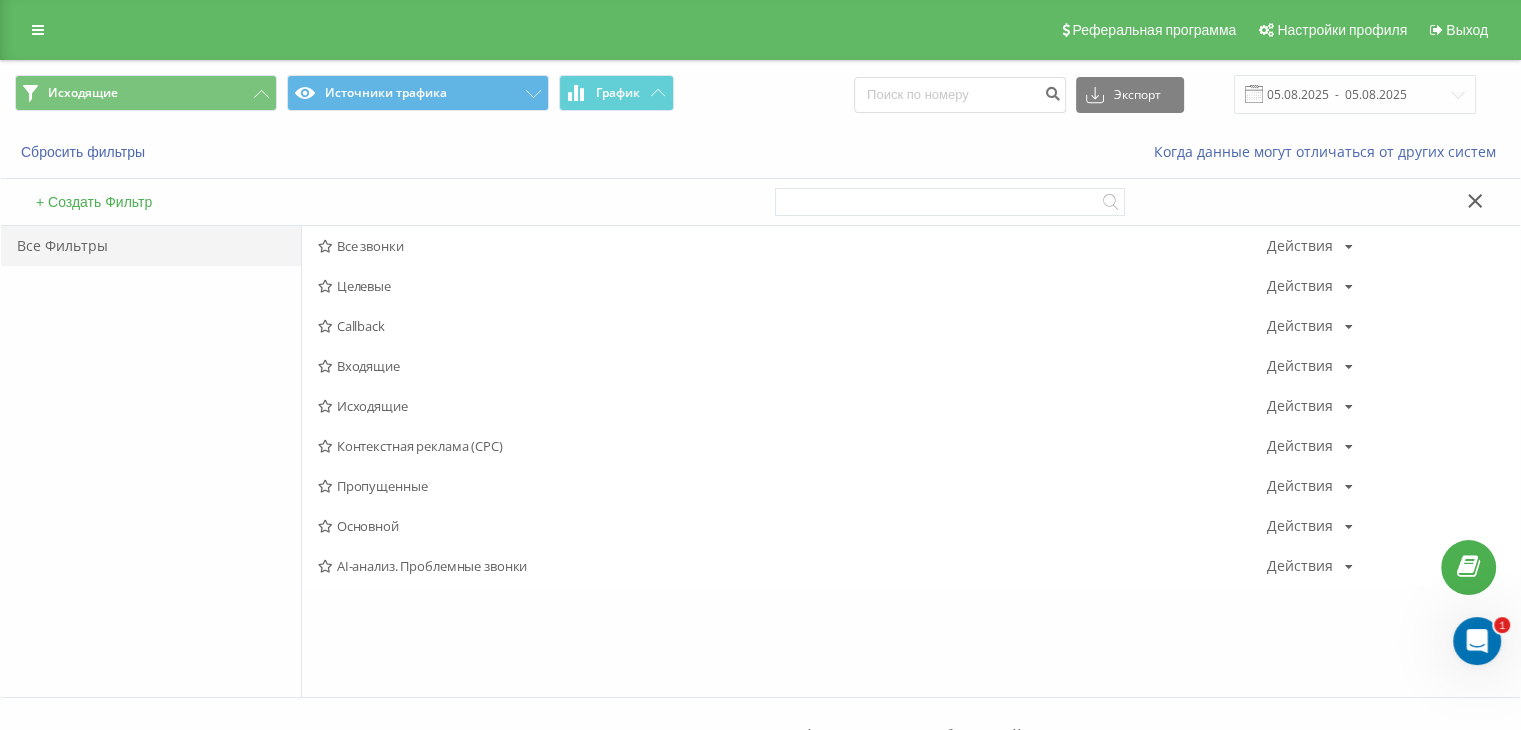 drag, startPoint x: 373, startPoint y: 361, endPoint x: 554, endPoint y: 393, distance: 183.80696 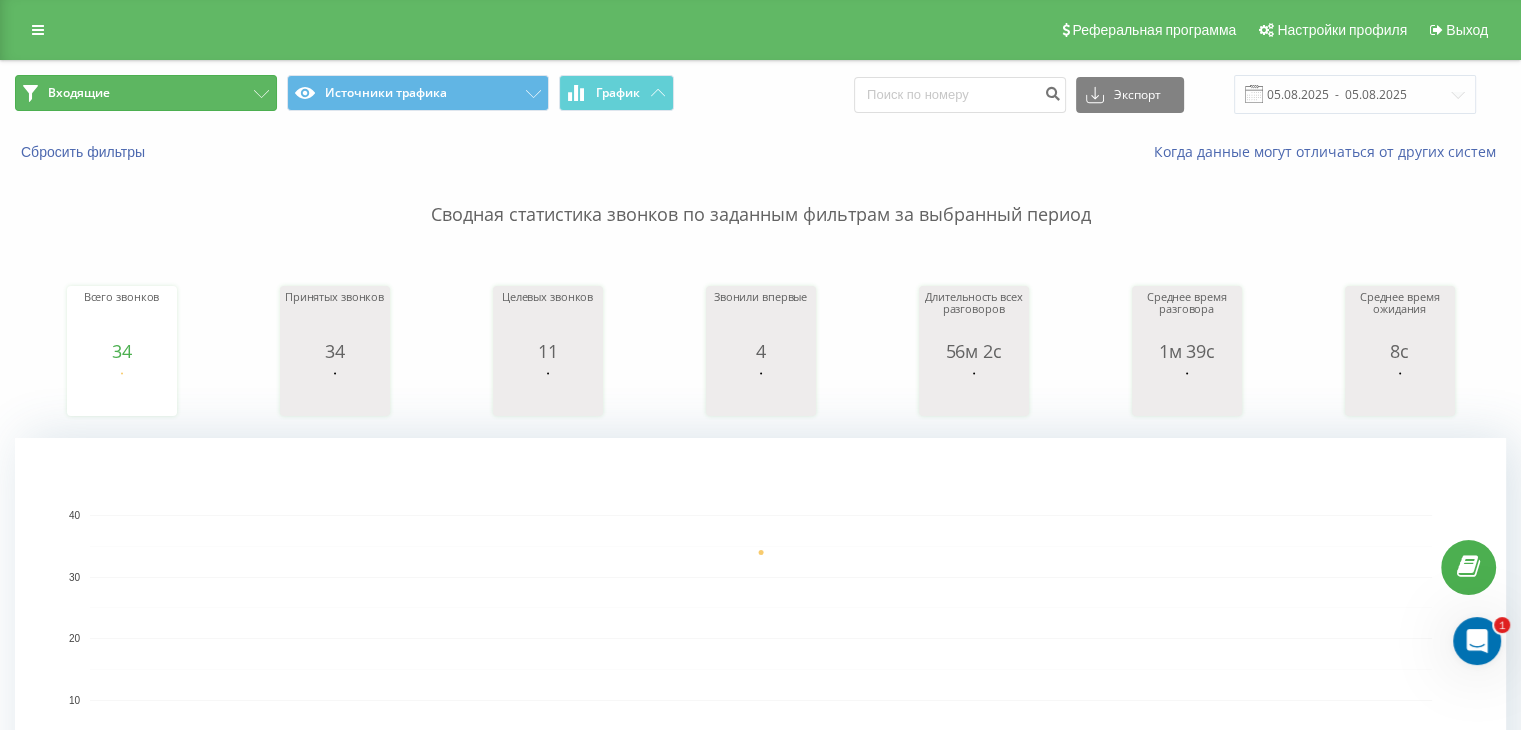 click on "Входящие" at bounding box center [146, 93] 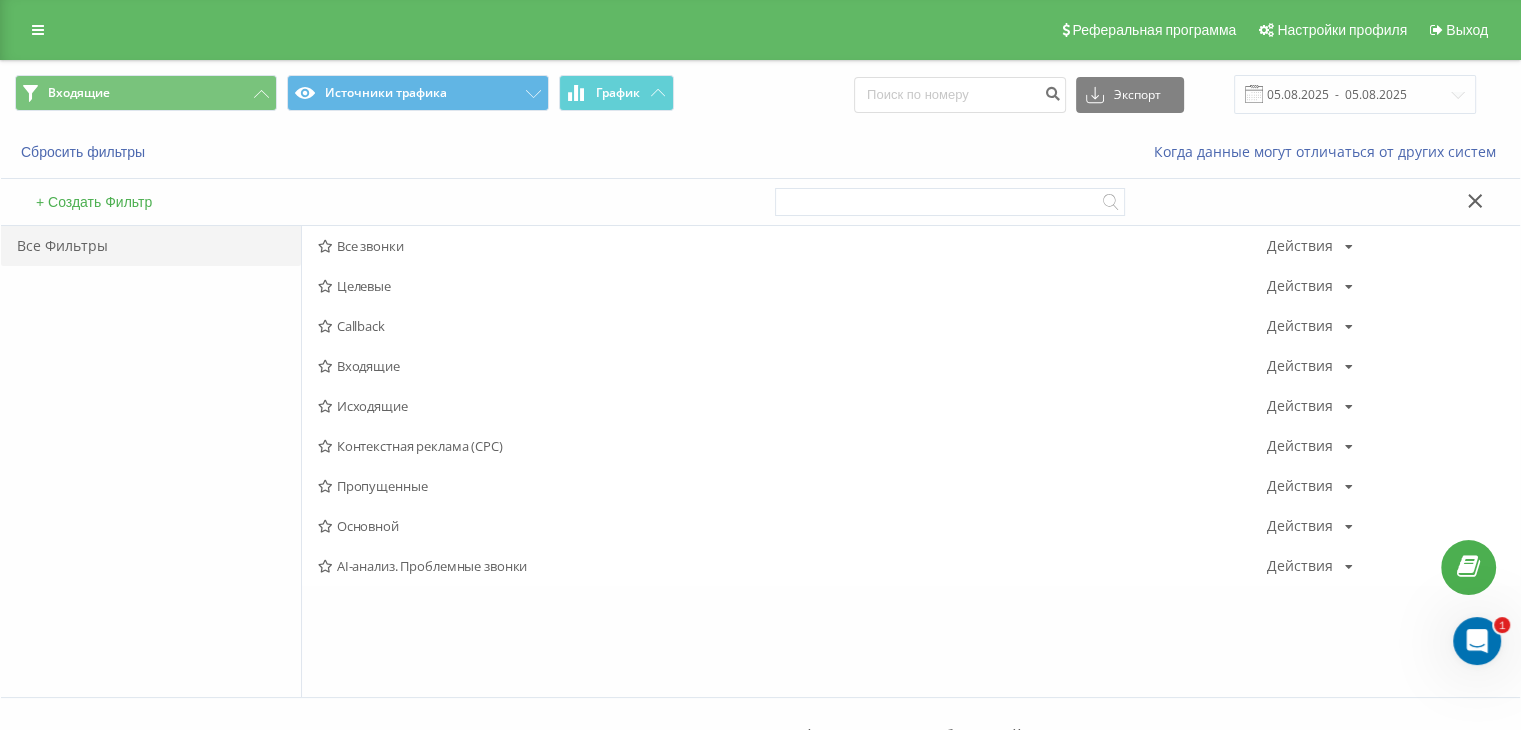 drag, startPoint x: 383, startPoint y: 366, endPoint x: 764, endPoint y: 443, distance: 388.70297 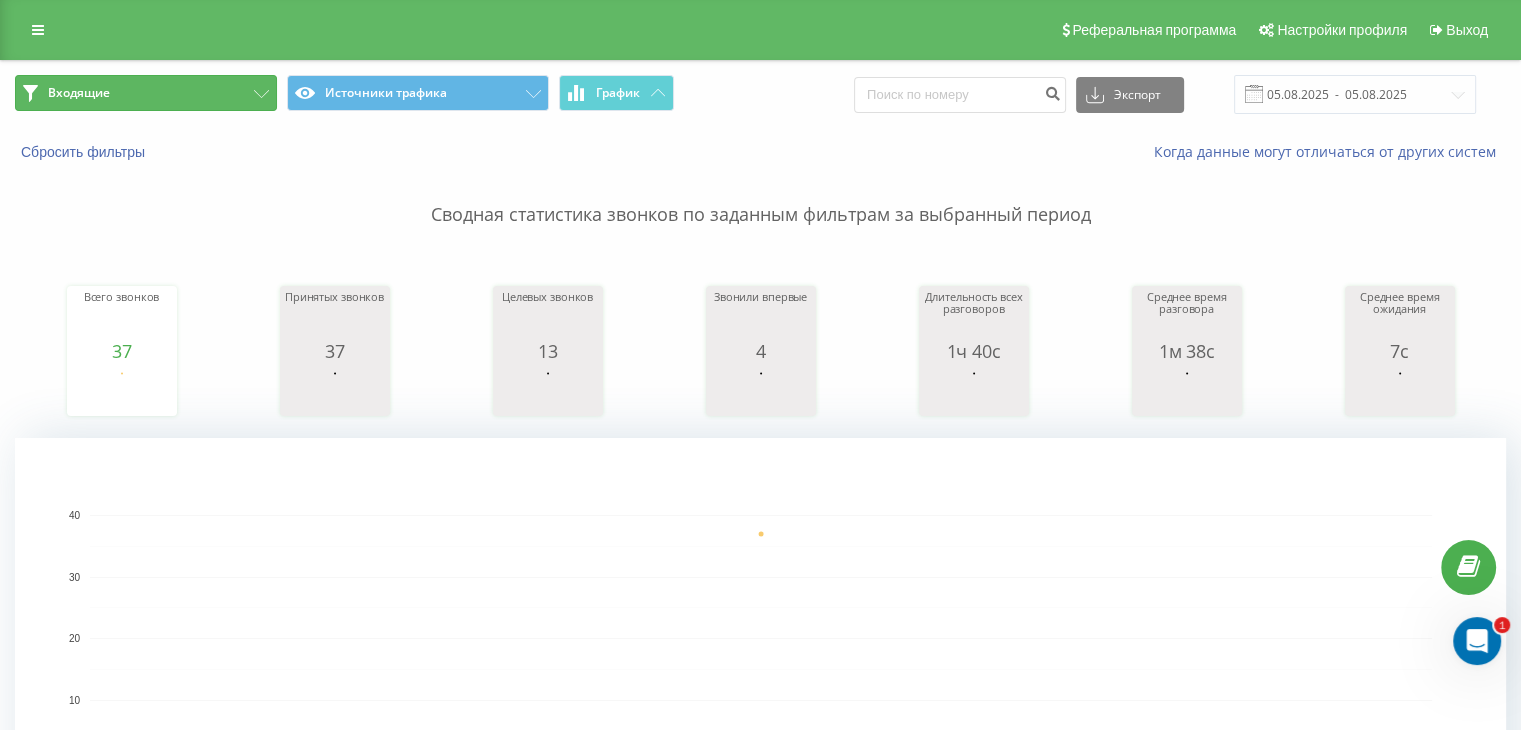 drag, startPoint x: 234, startPoint y: 90, endPoint x: 247, endPoint y: 120, distance: 32.695564 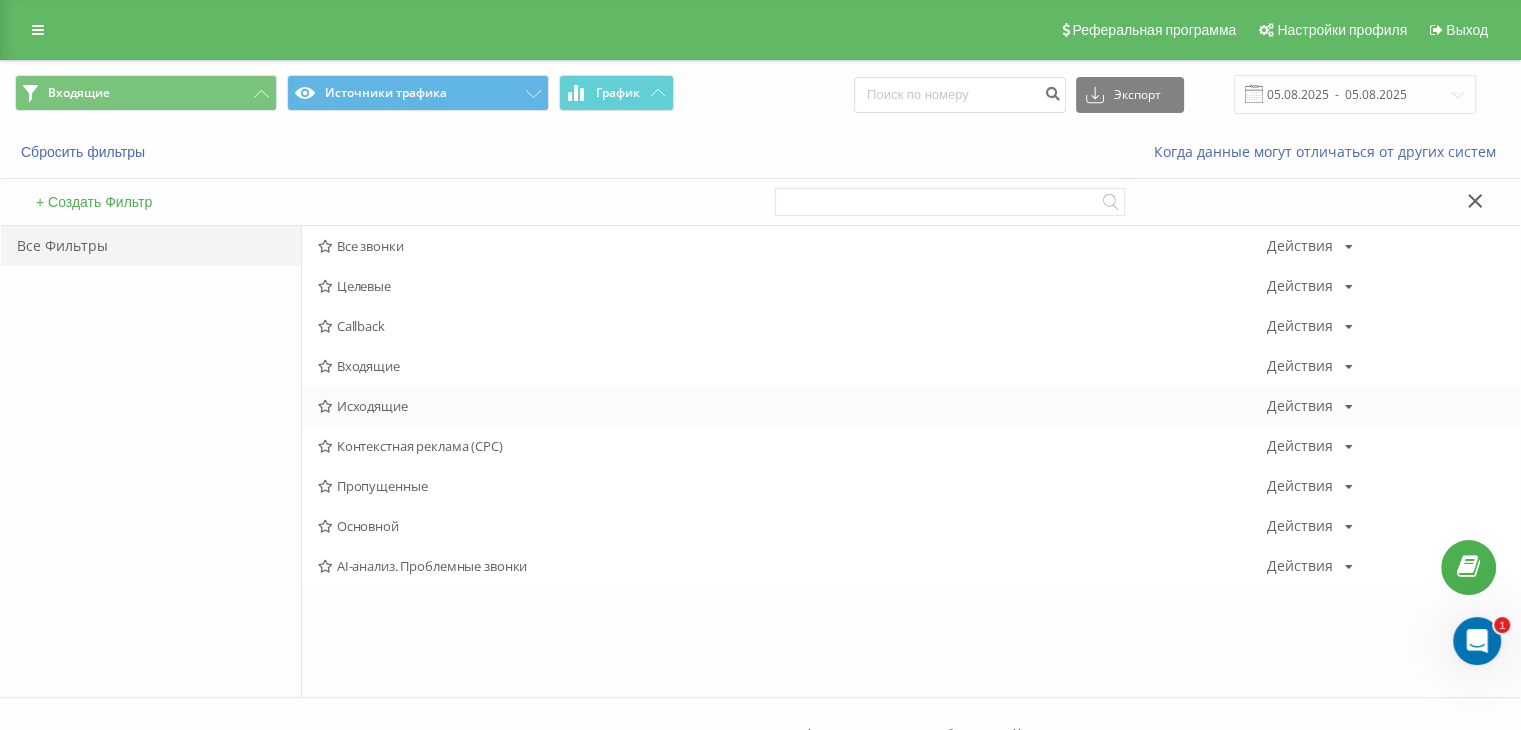 click on "Исходящие" at bounding box center [792, 406] 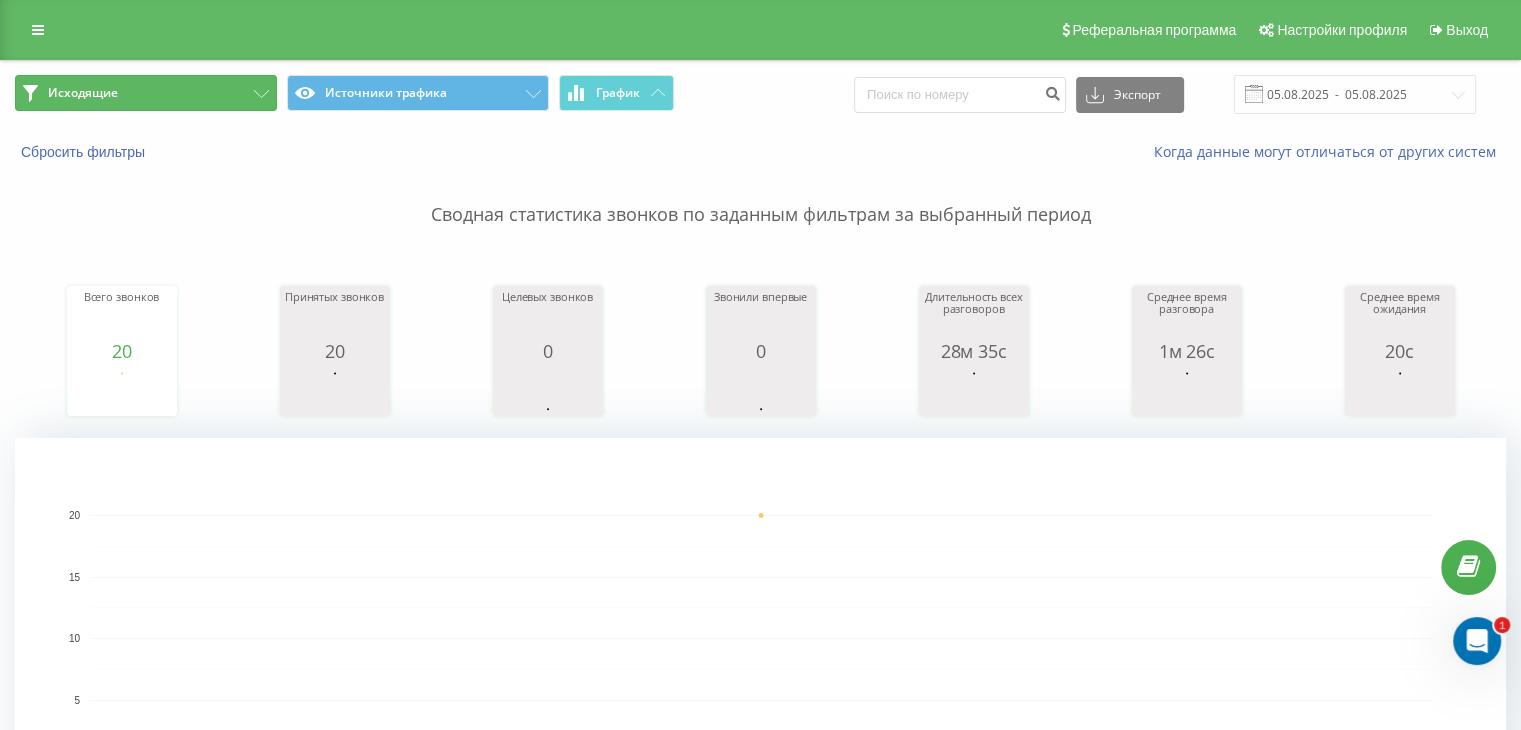 click on "Исходящие" at bounding box center (83, 93) 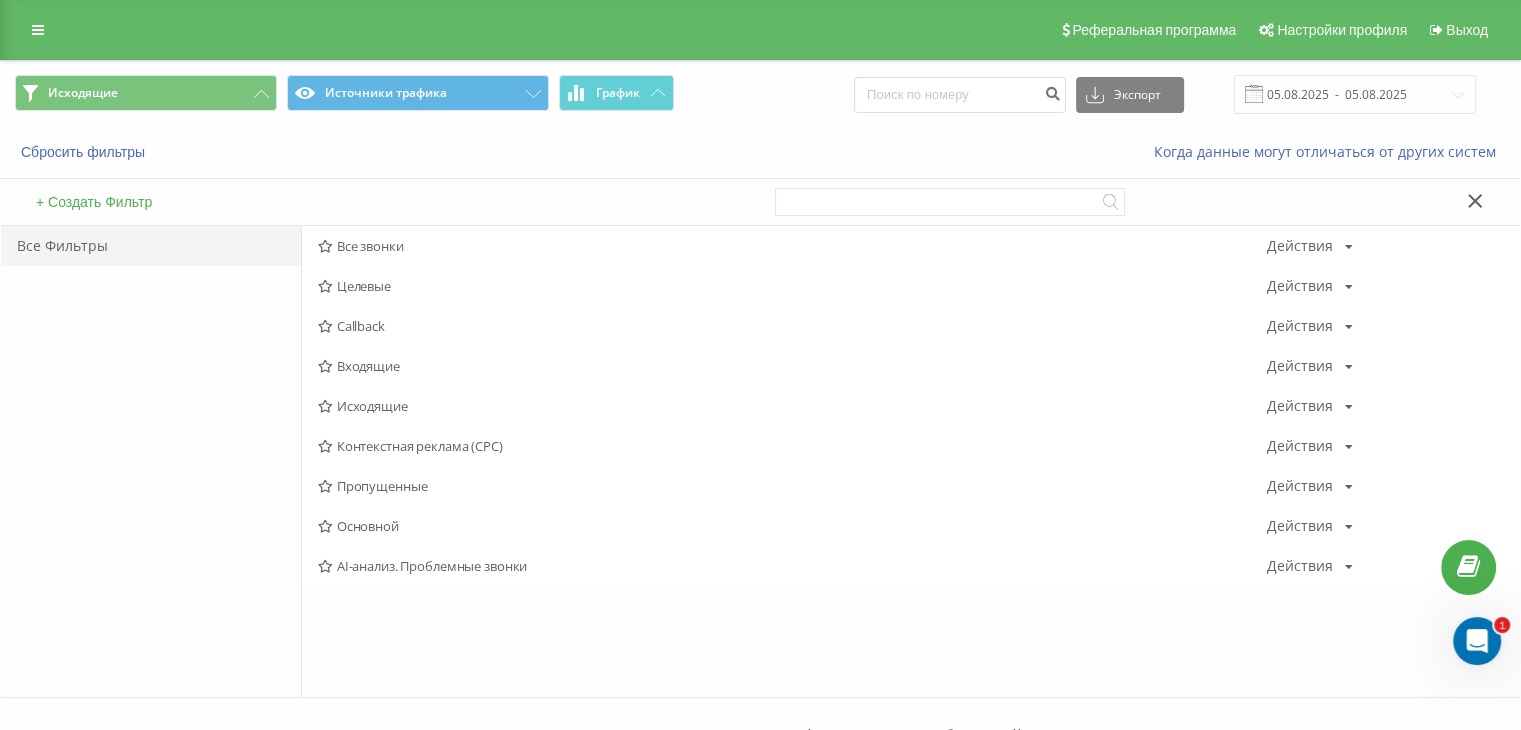 click on "Исходящие" at bounding box center [792, 406] 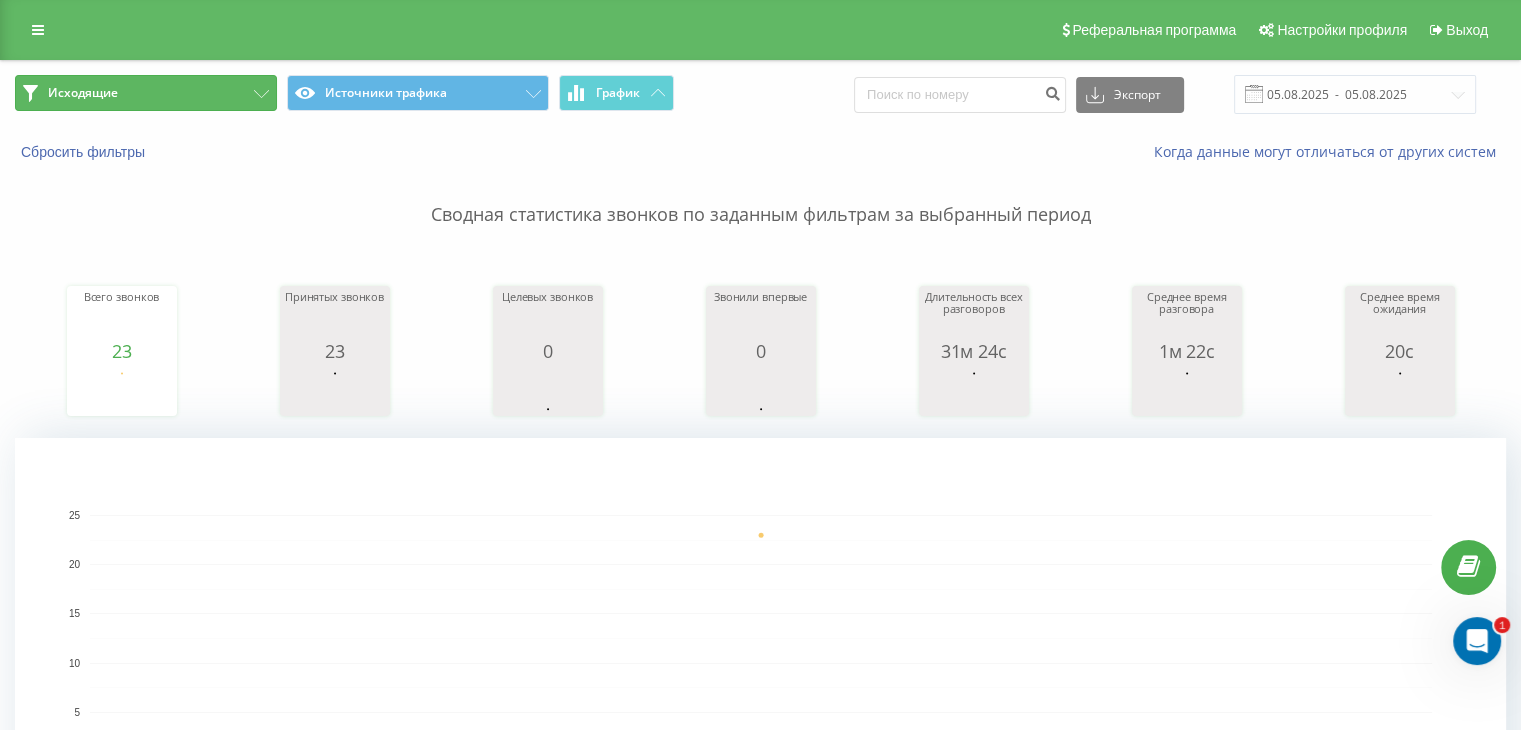 click on "Исходящие" at bounding box center (146, 93) 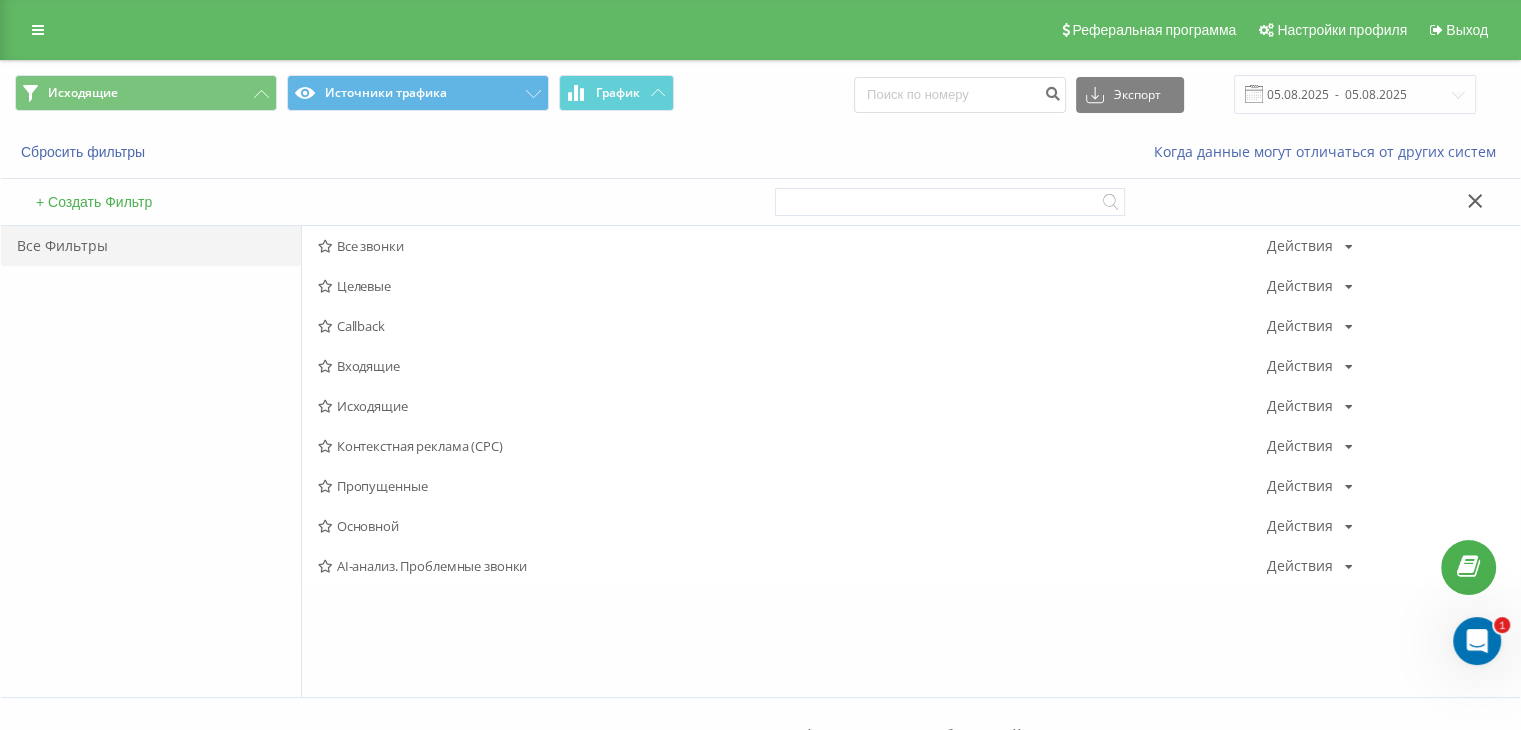 click on "Входящие" at bounding box center [792, 366] 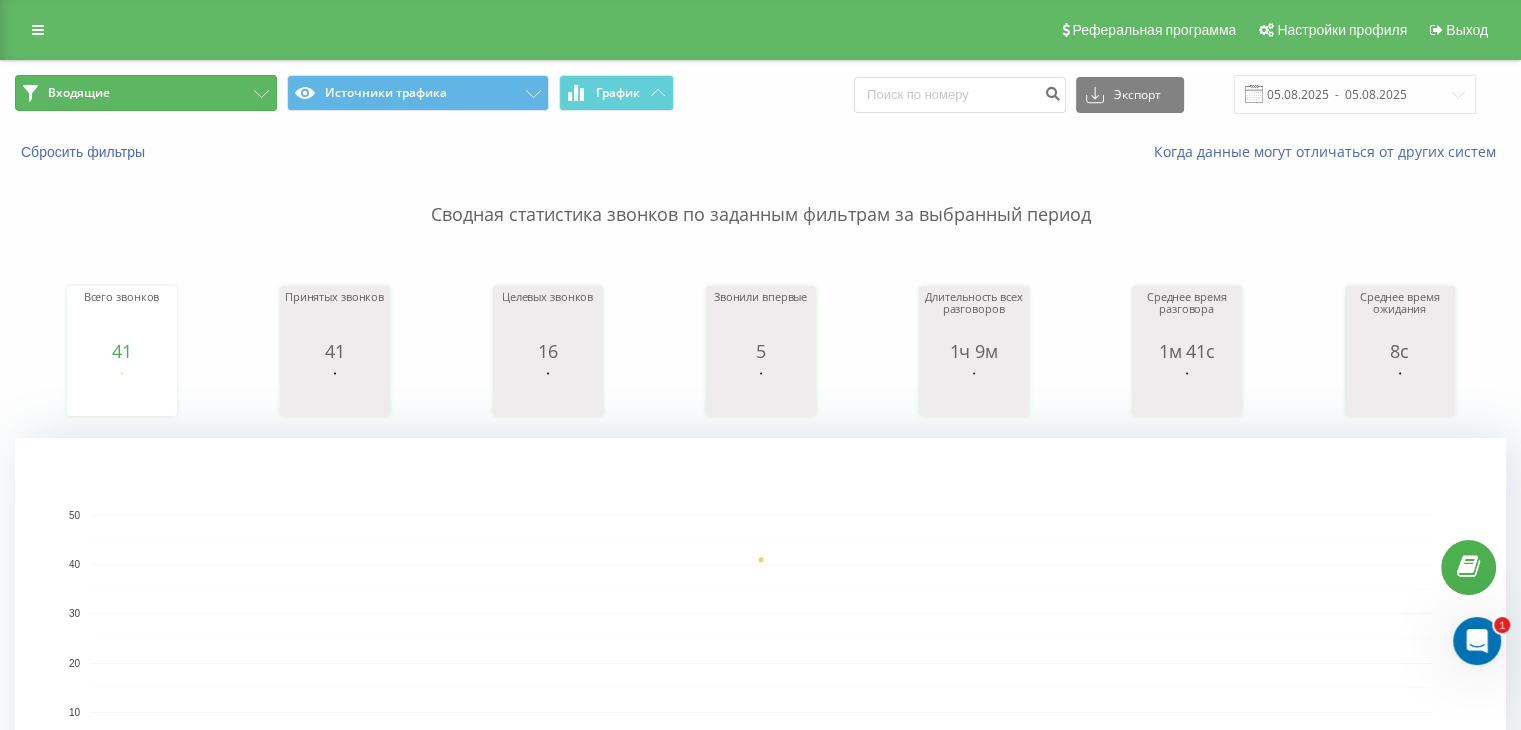 click on "Входящие" at bounding box center (146, 93) 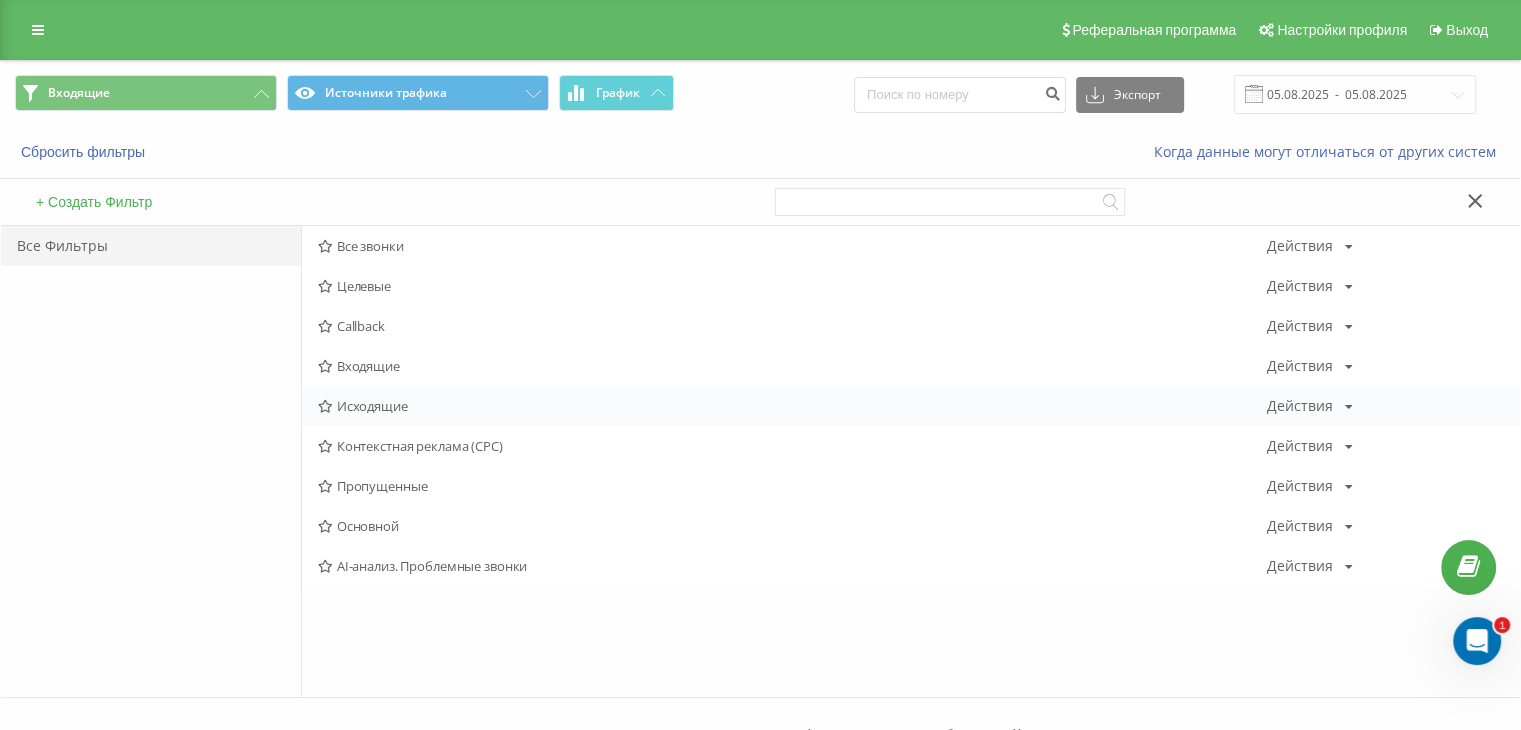 click on "Исходящие" at bounding box center [792, 406] 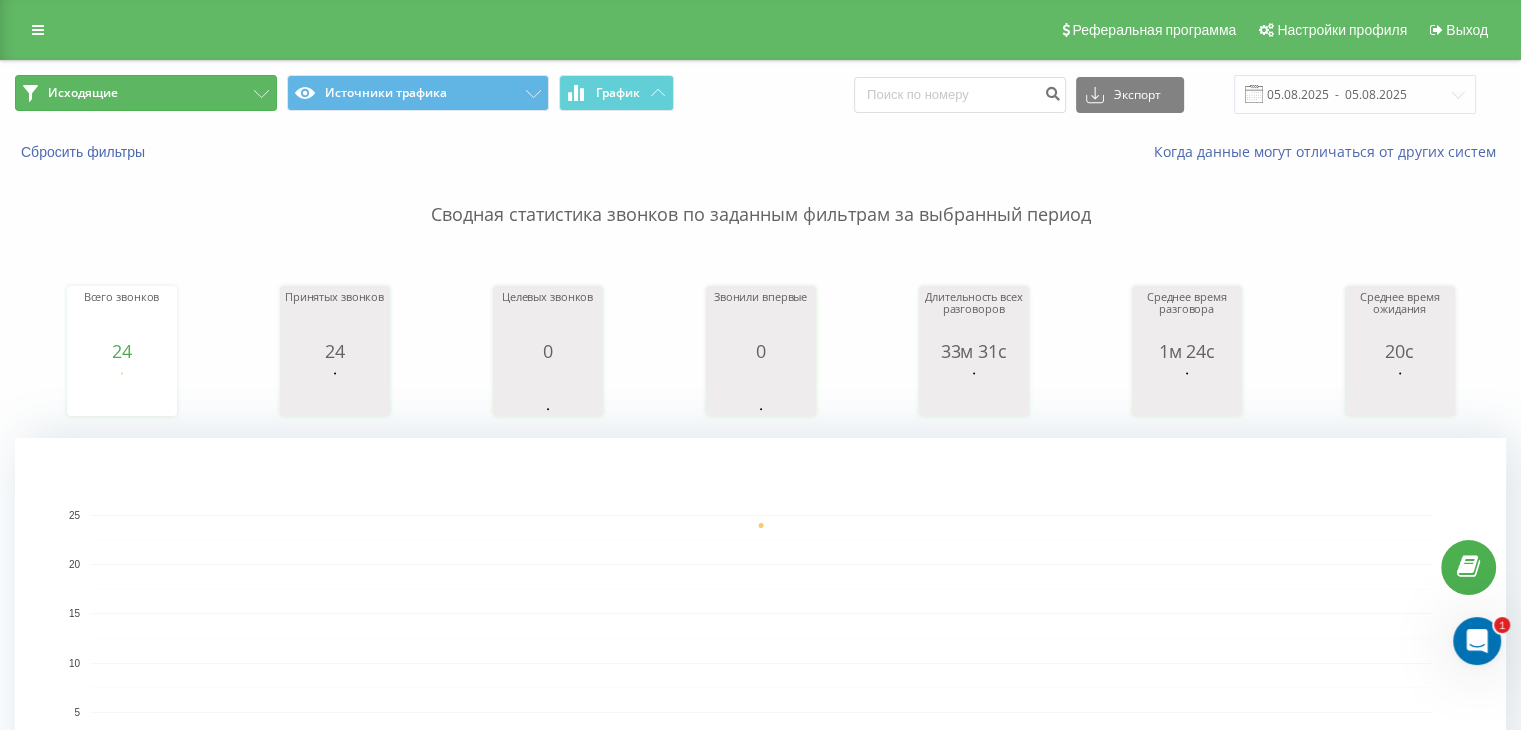 click on "Исходящие" at bounding box center (146, 93) 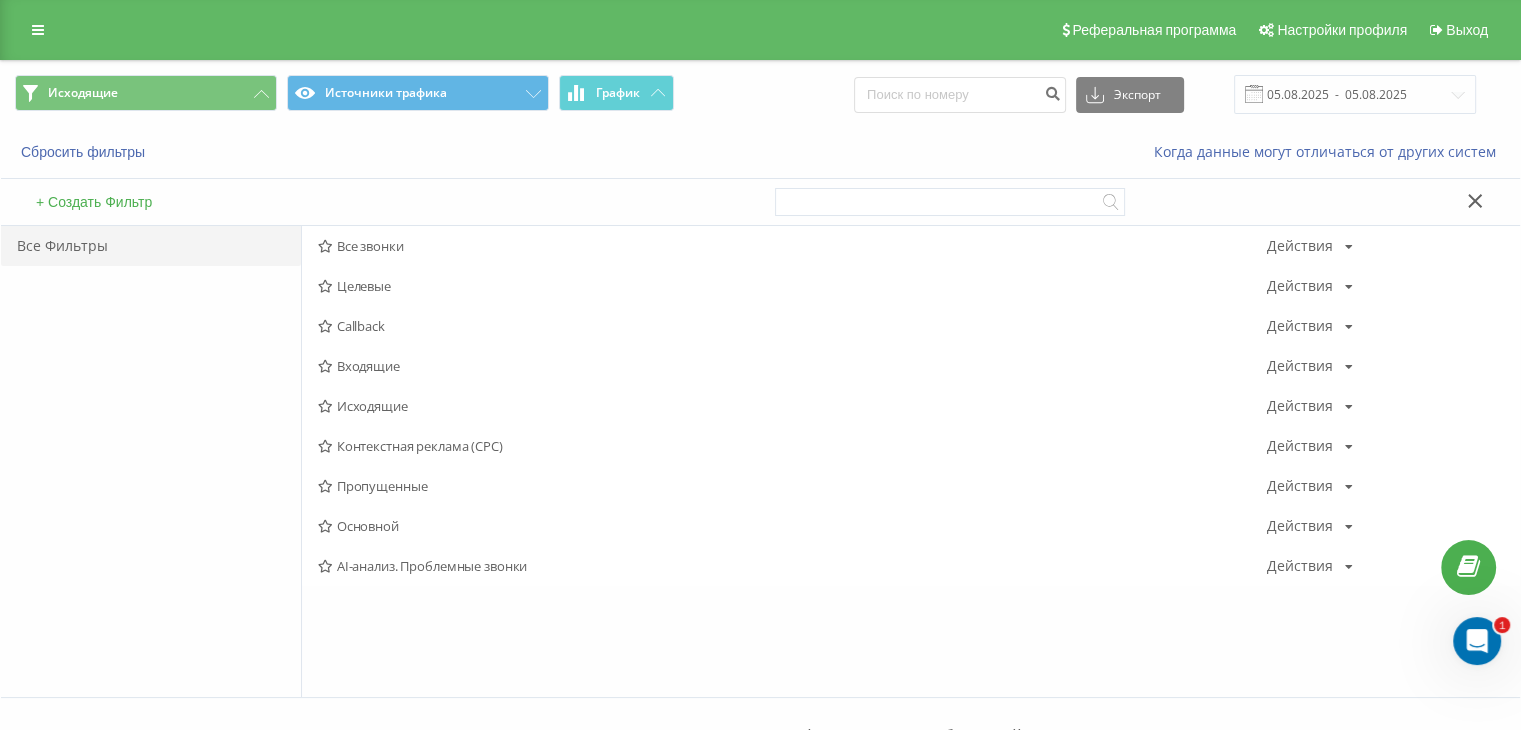 click on "Входящие" at bounding box center [792, 366] 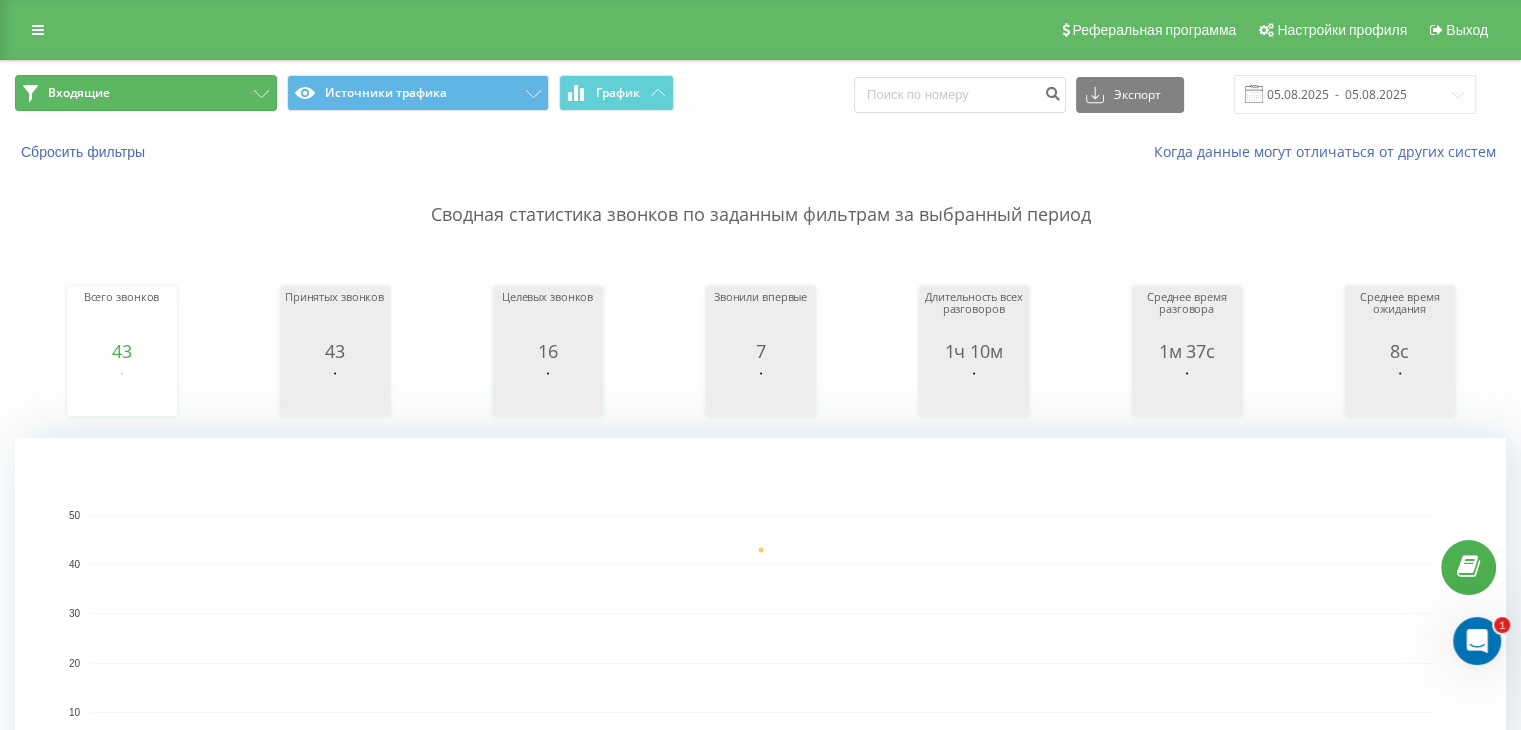 drag, startPoint x: 197, startPoint y: 86, endPoint x: 239, endPoint y: 156, distance: 81.63332 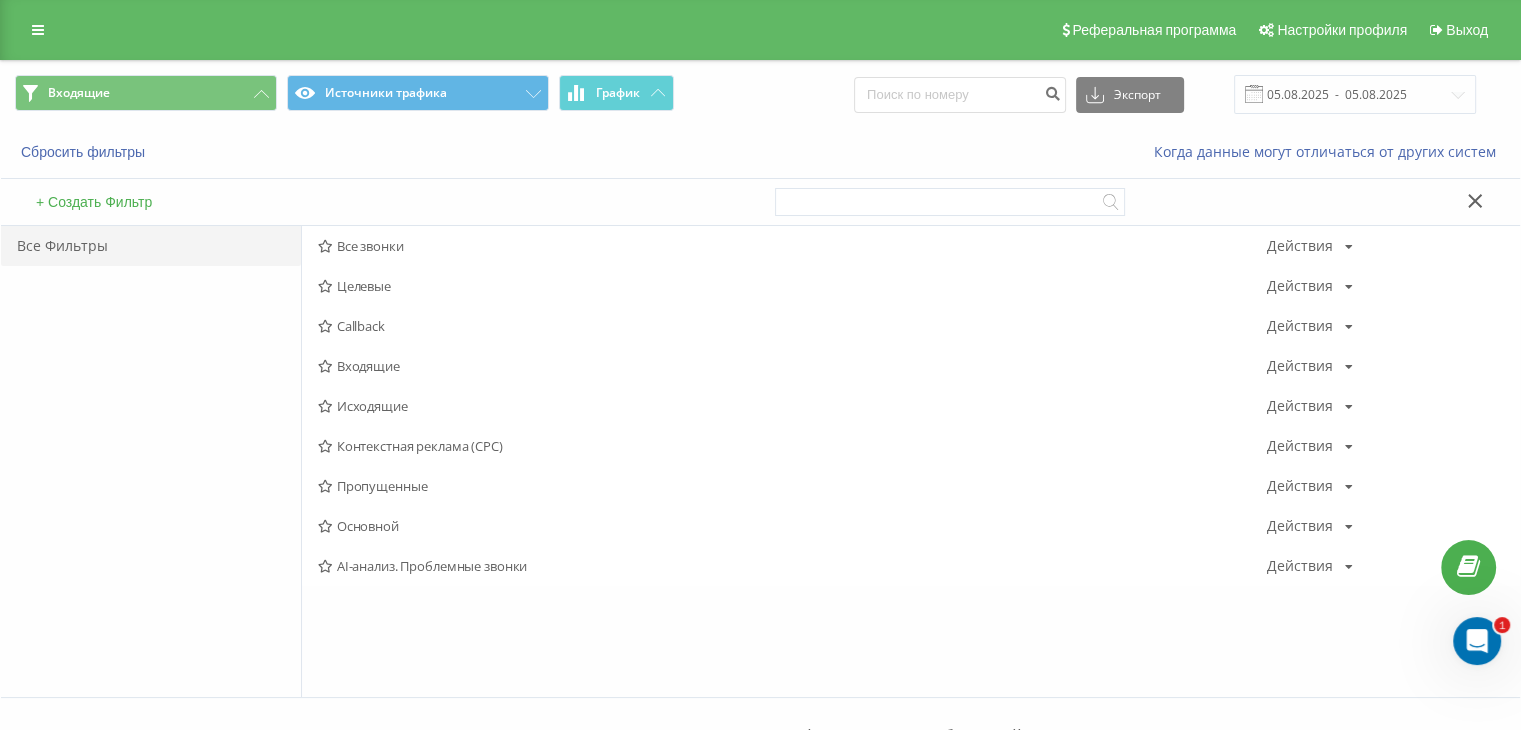 drag, startPoint x: 396, startPoint y: 401, endPoint x: 652, endPoint y: 340, distance: 263.16724 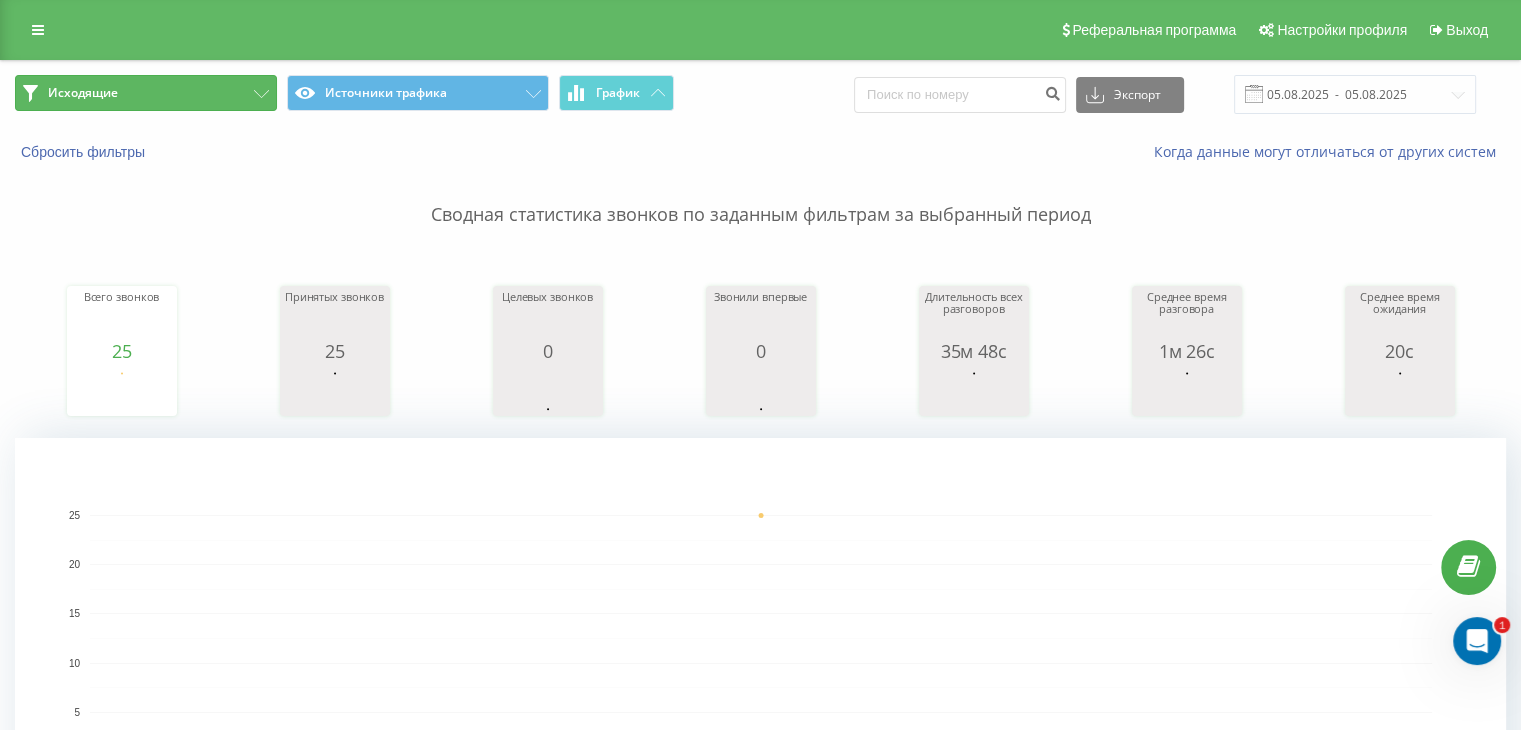 drag, startPoint x: 111, startPoint y: 89, endPoint x: 210, endPoint y: 130, distance: 107.15409 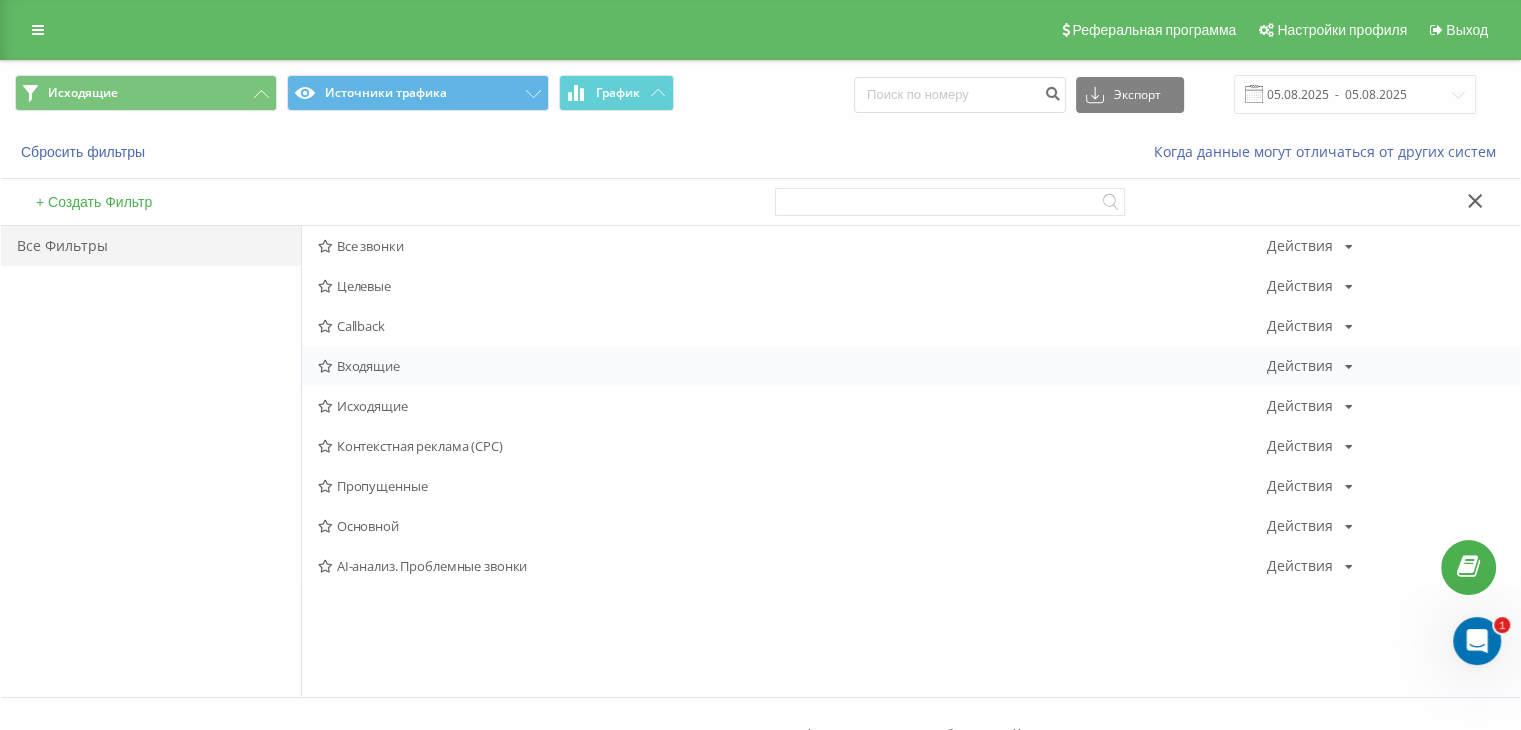 click on "Входящие" at bounding box center (792, 366) 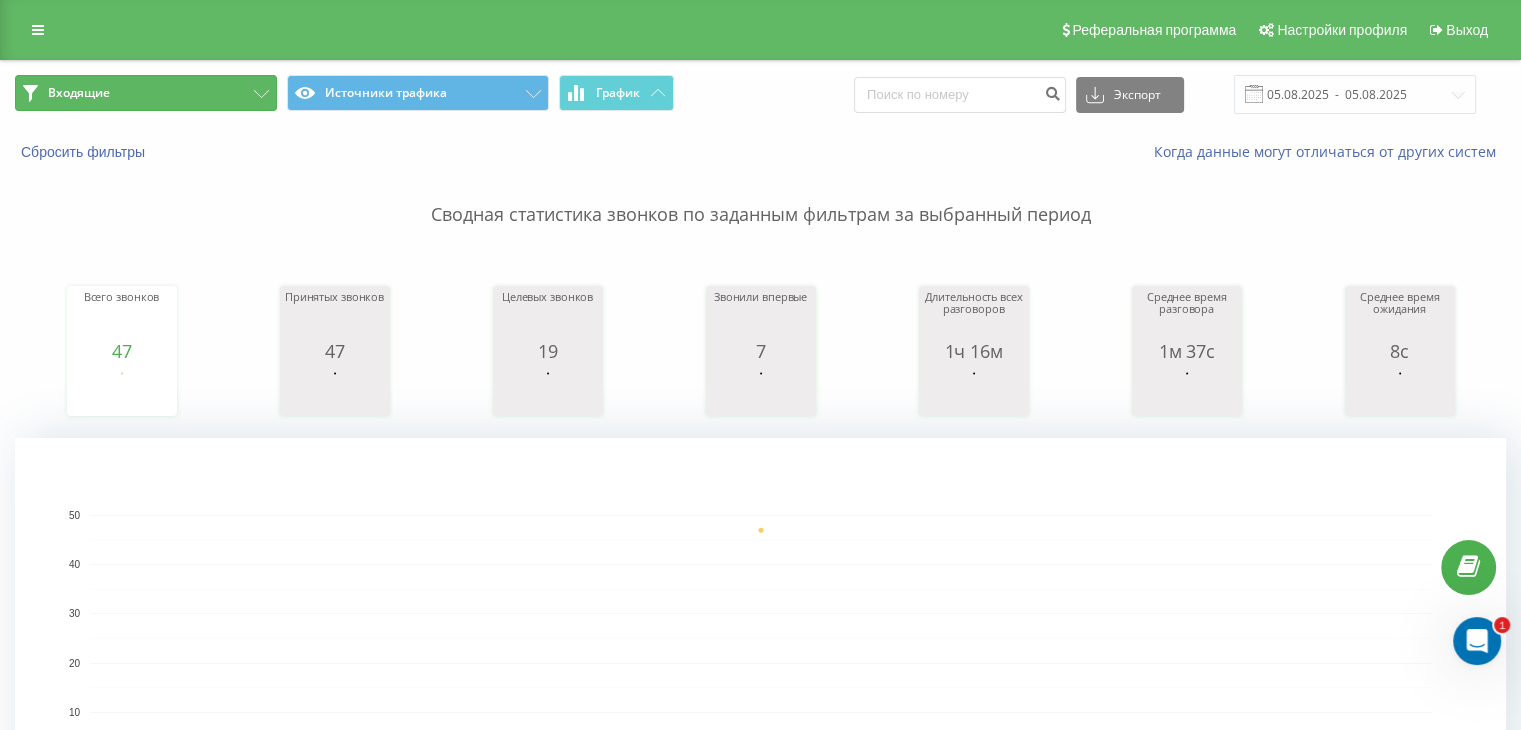 click on "Входящие" at bounding box center (146, 93) 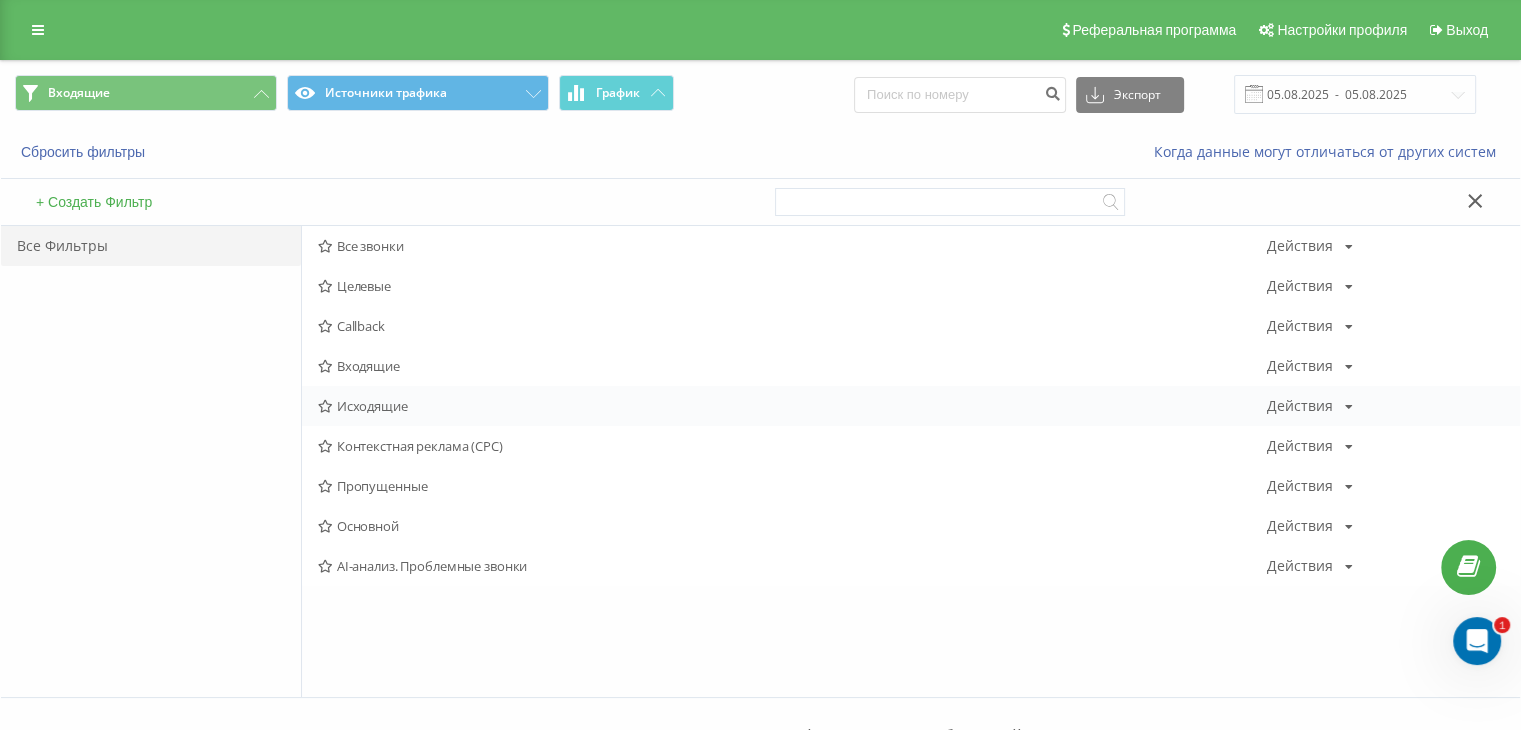 click on "Исходящие" at bounding box center [792, 406] 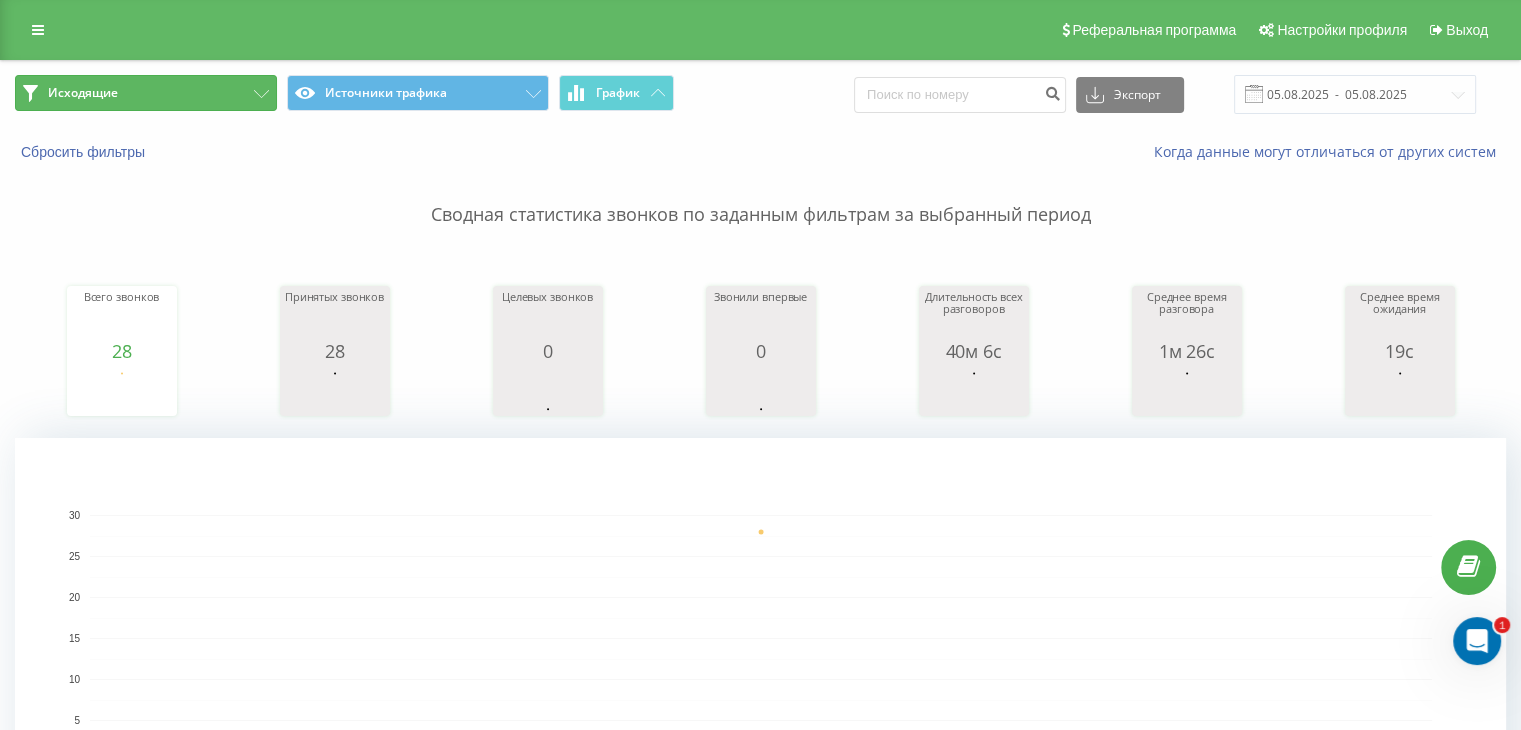 click on "Исходящие" at bounding box center (146, 93) 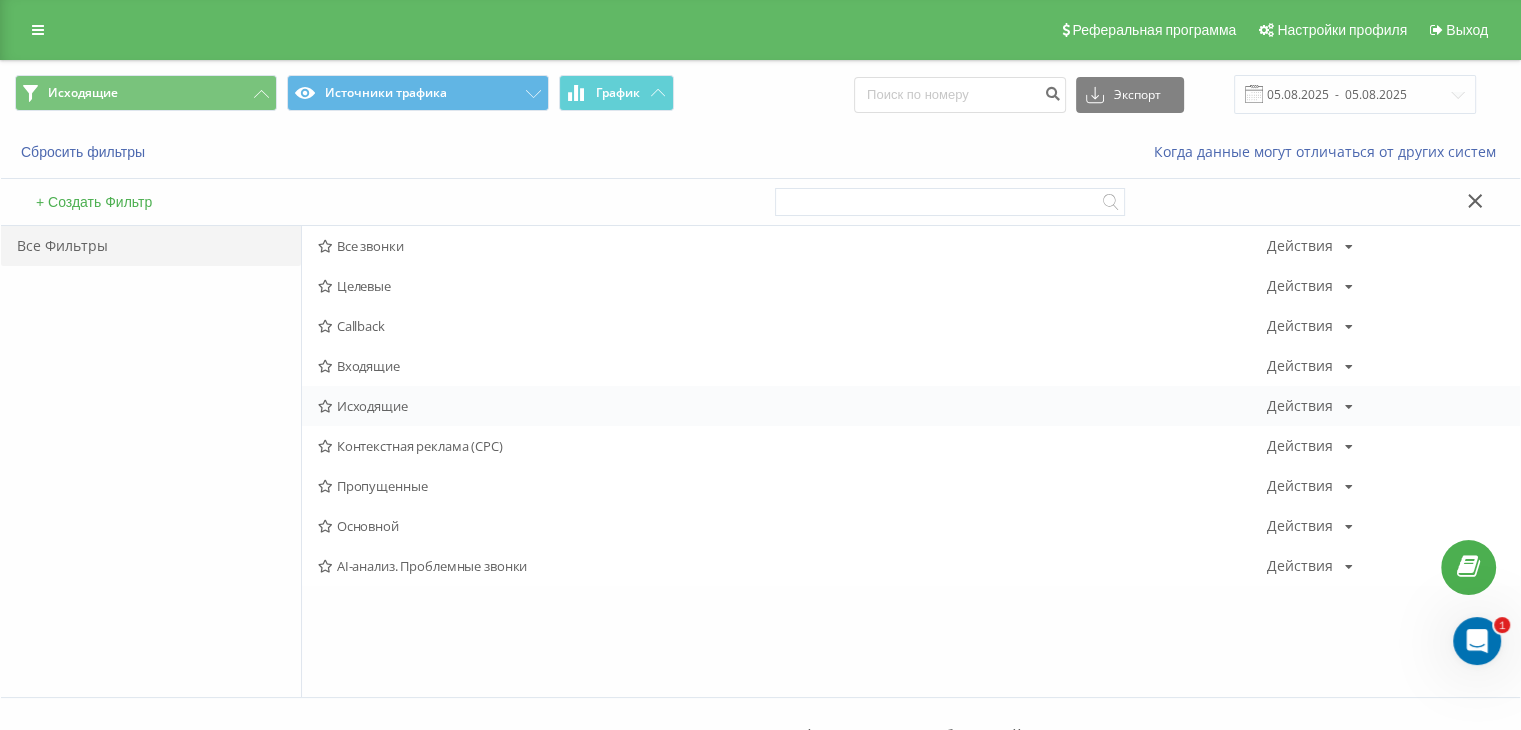 click on "Исходящие" at bounding box center (792, 406) 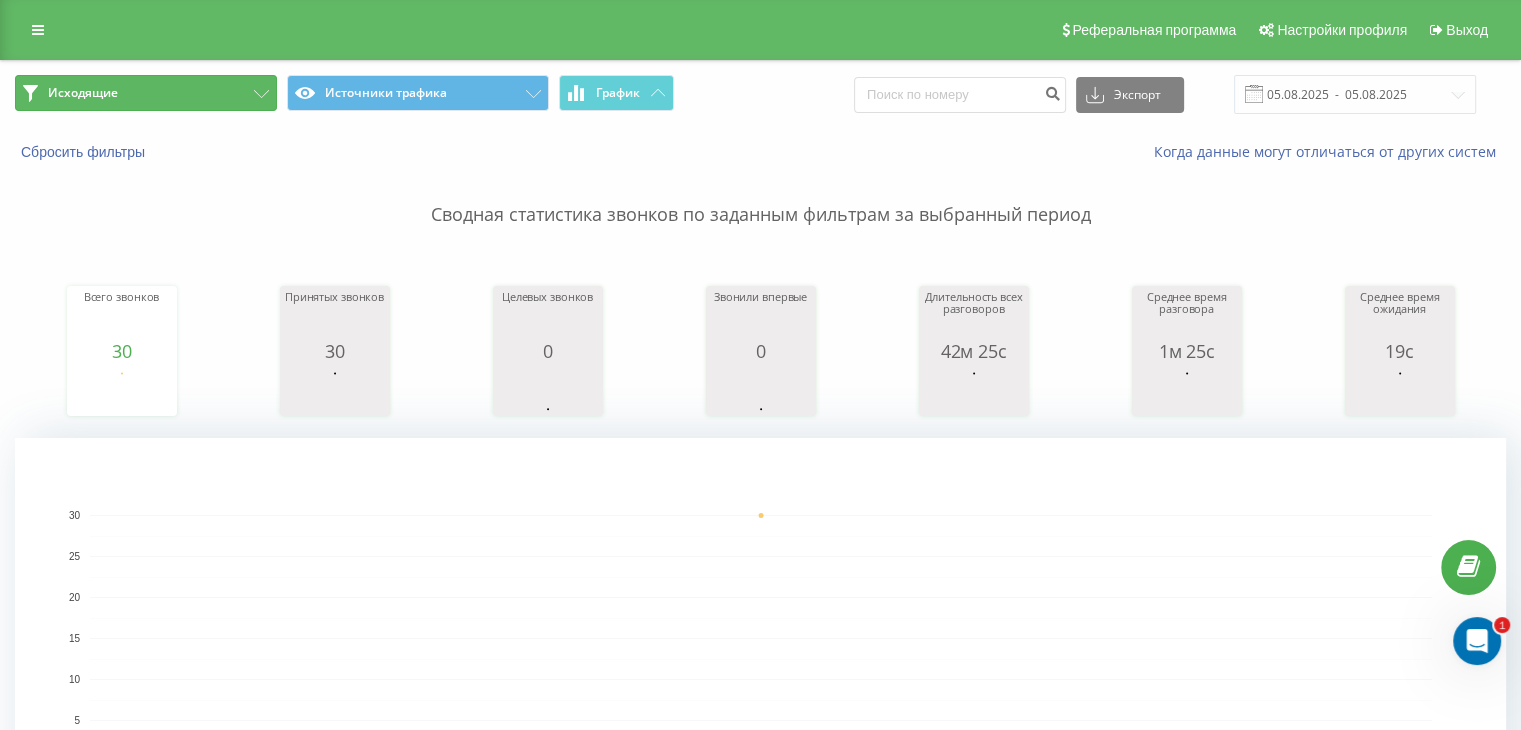drag, startPoint x: 192, startPoint y: 101, endPoint x: 218, endPoint y: 138, distance: 45.221676 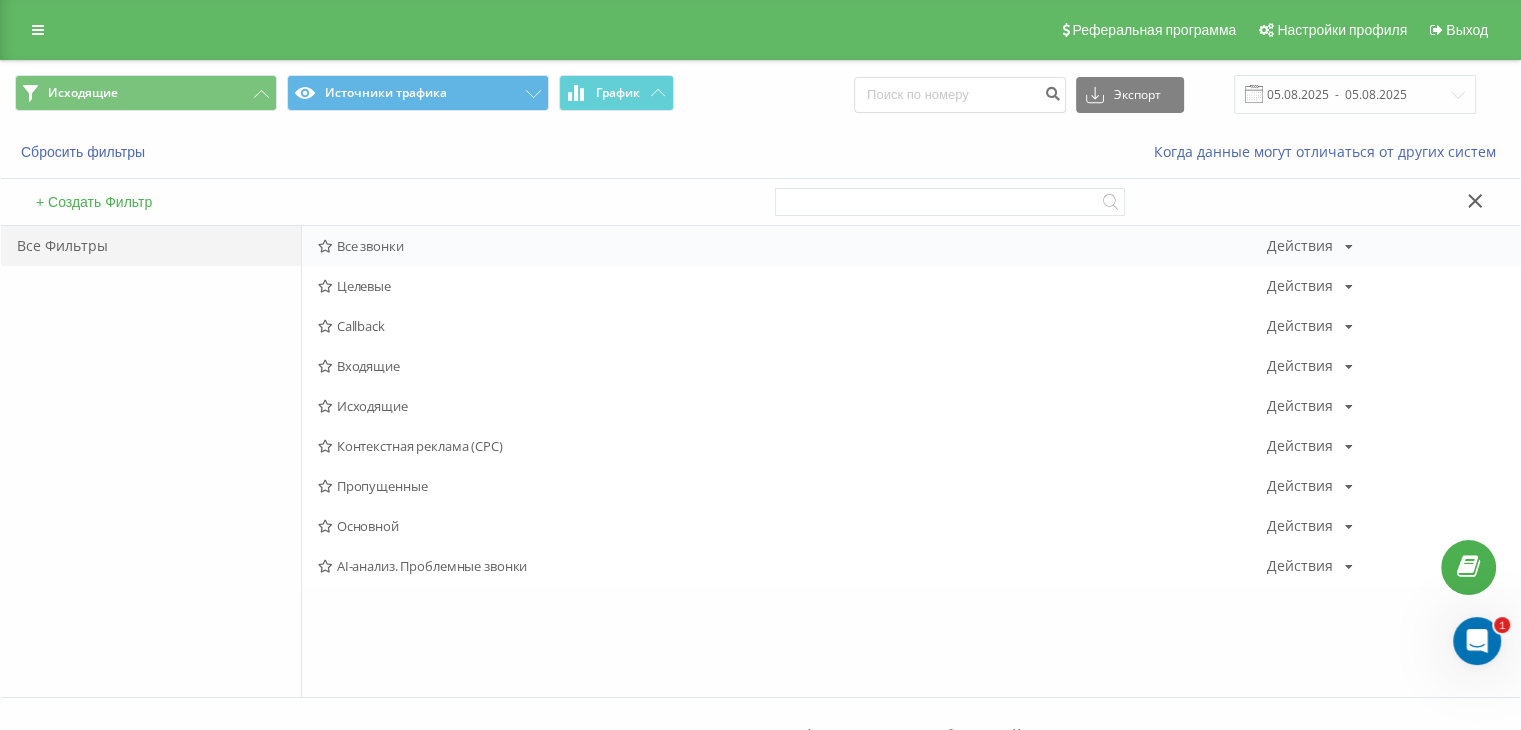 click on "Все звонки" at bounding box center [792, 246] 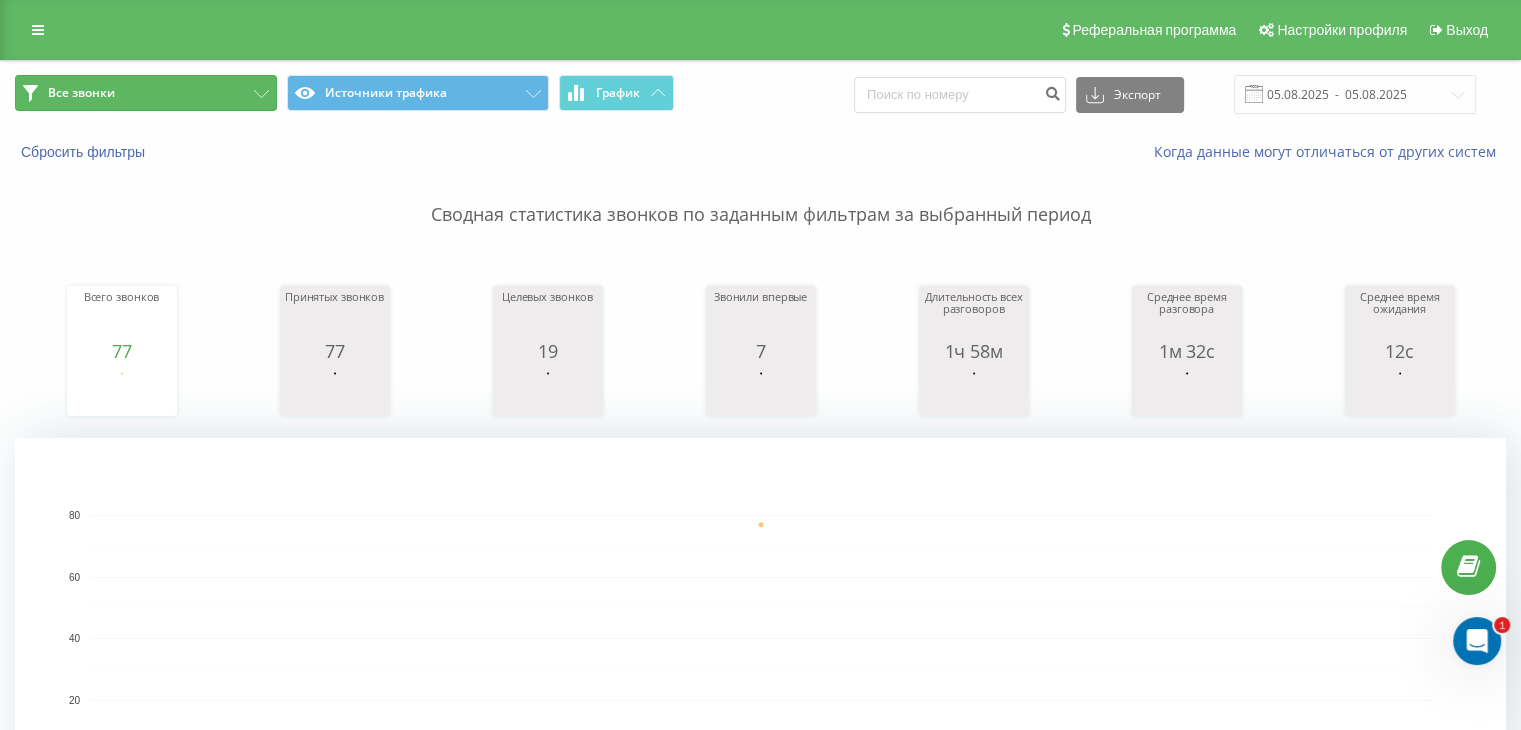 click on "Все звонки" at bounding box center [146, 93] 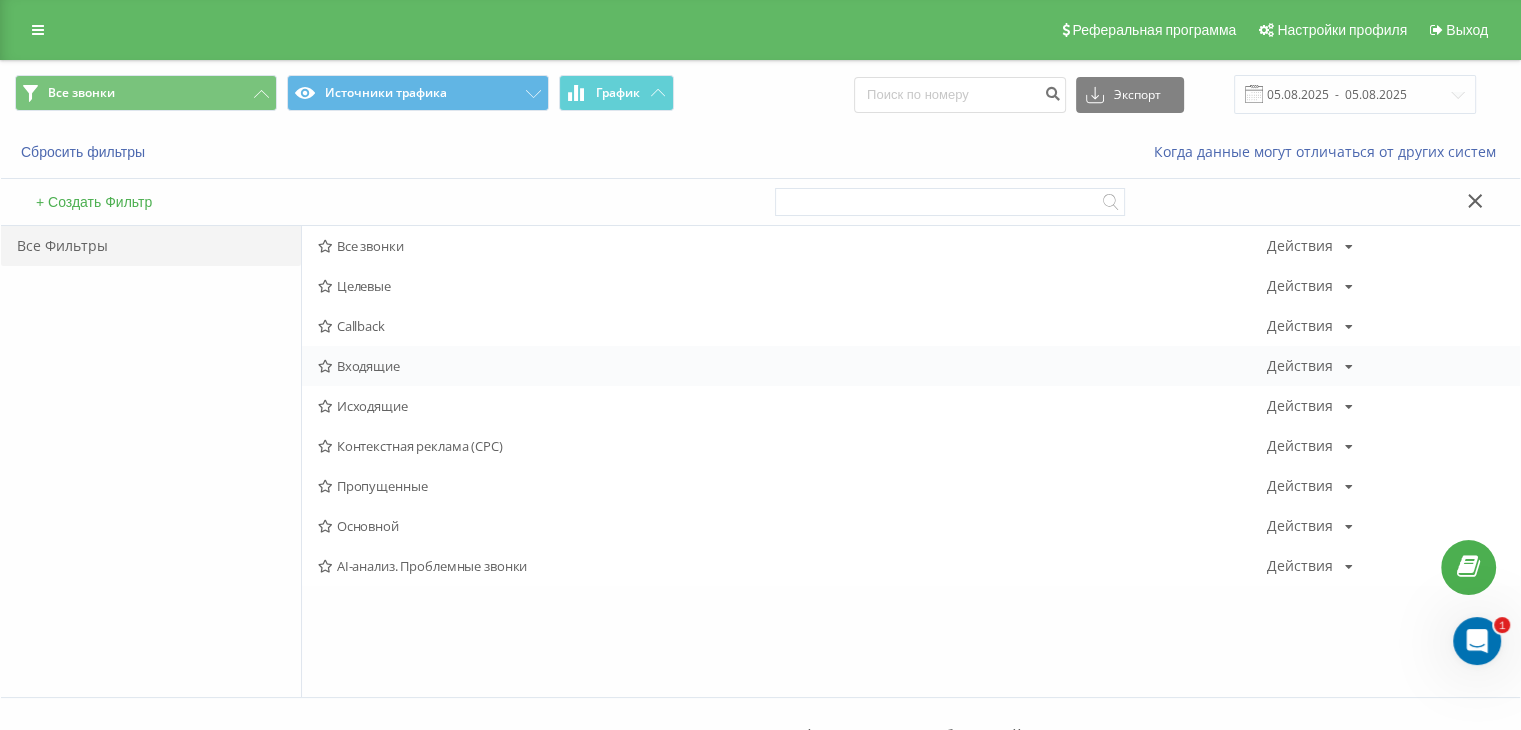 click on "Входящие" at bounding box center [792, 366] 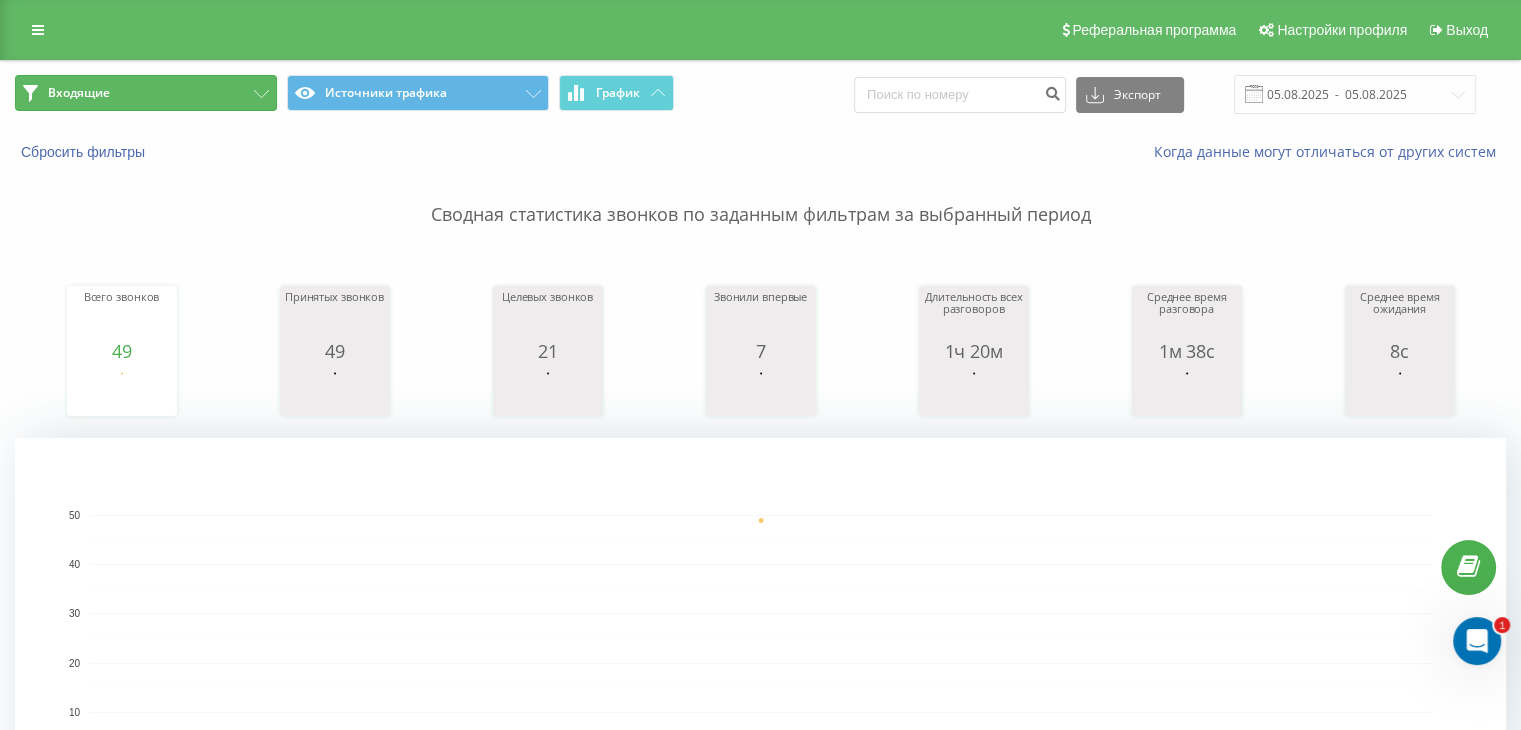 click on "Входящие" at bounding box center [146, 93] 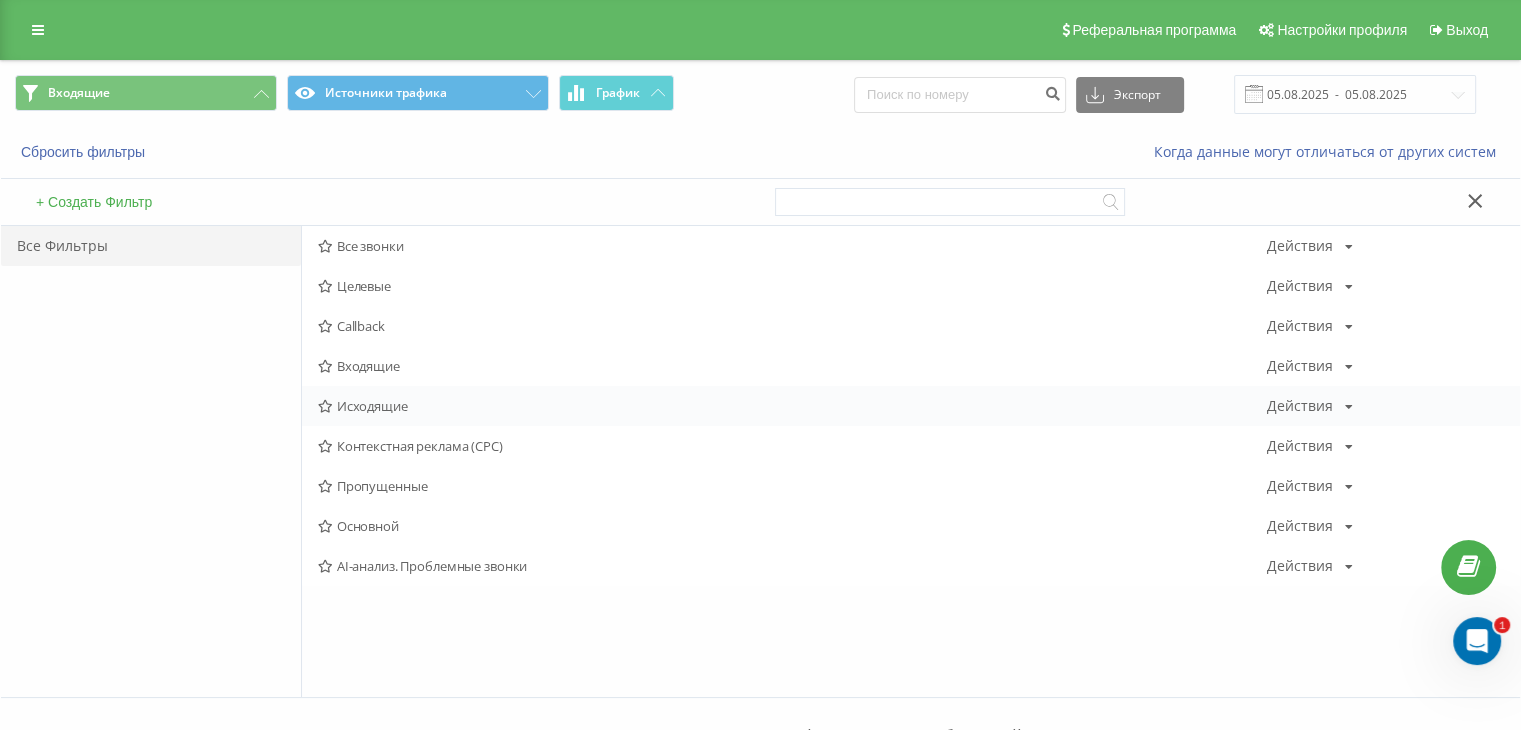 click on "Исходящие" at bounding box center [792, 406] 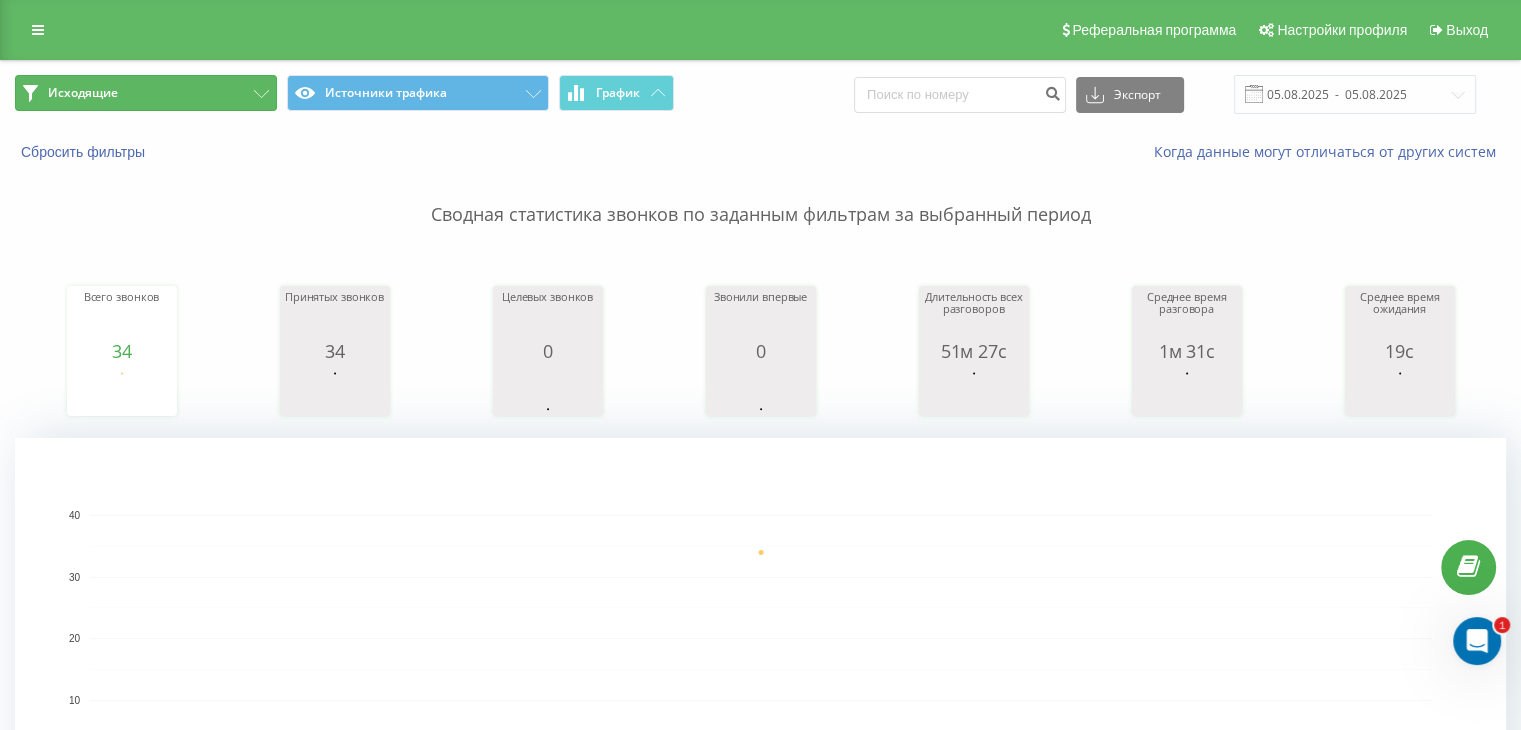 click on "Исходящие" at bounding box center [146, 93] 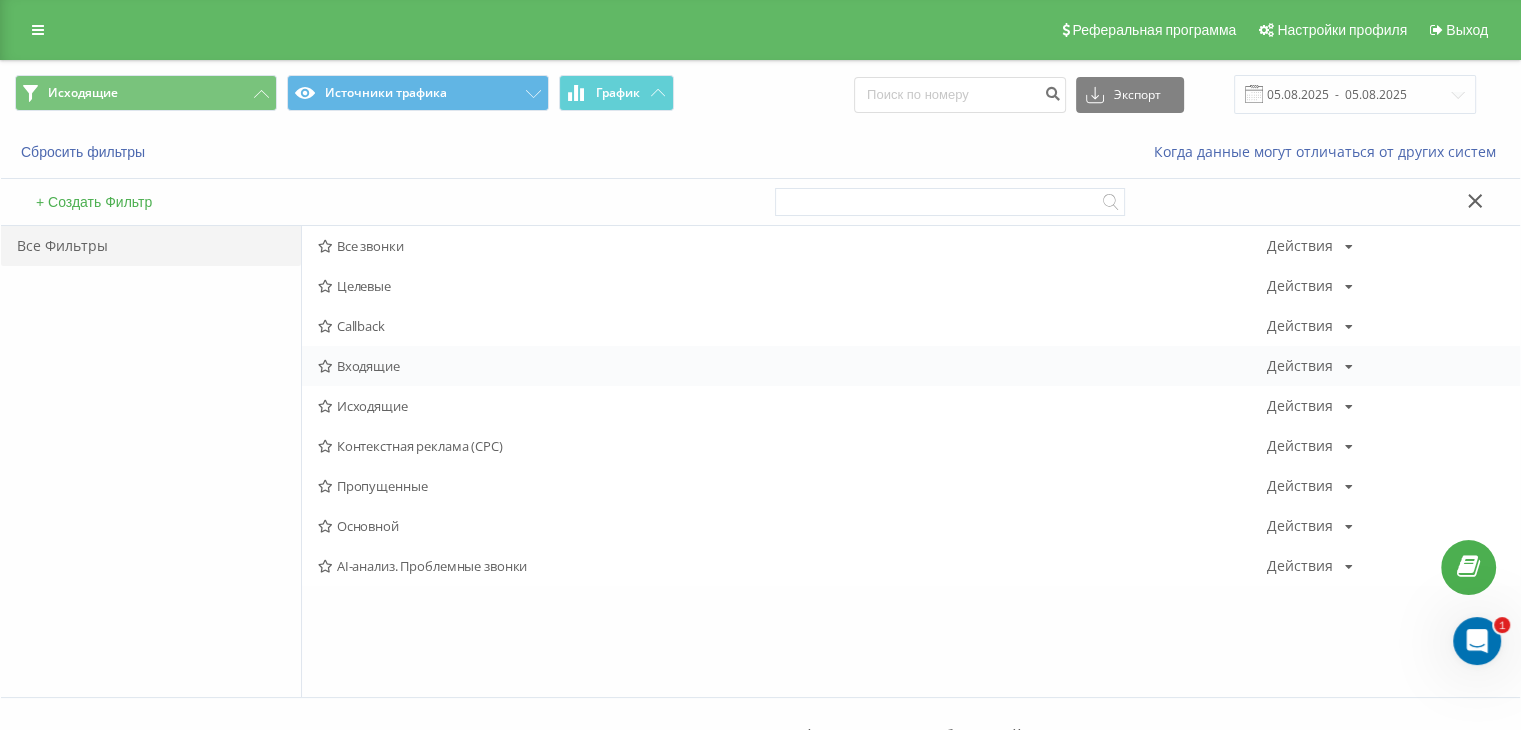 click on "Входящие" at bounding box center [792, 366] 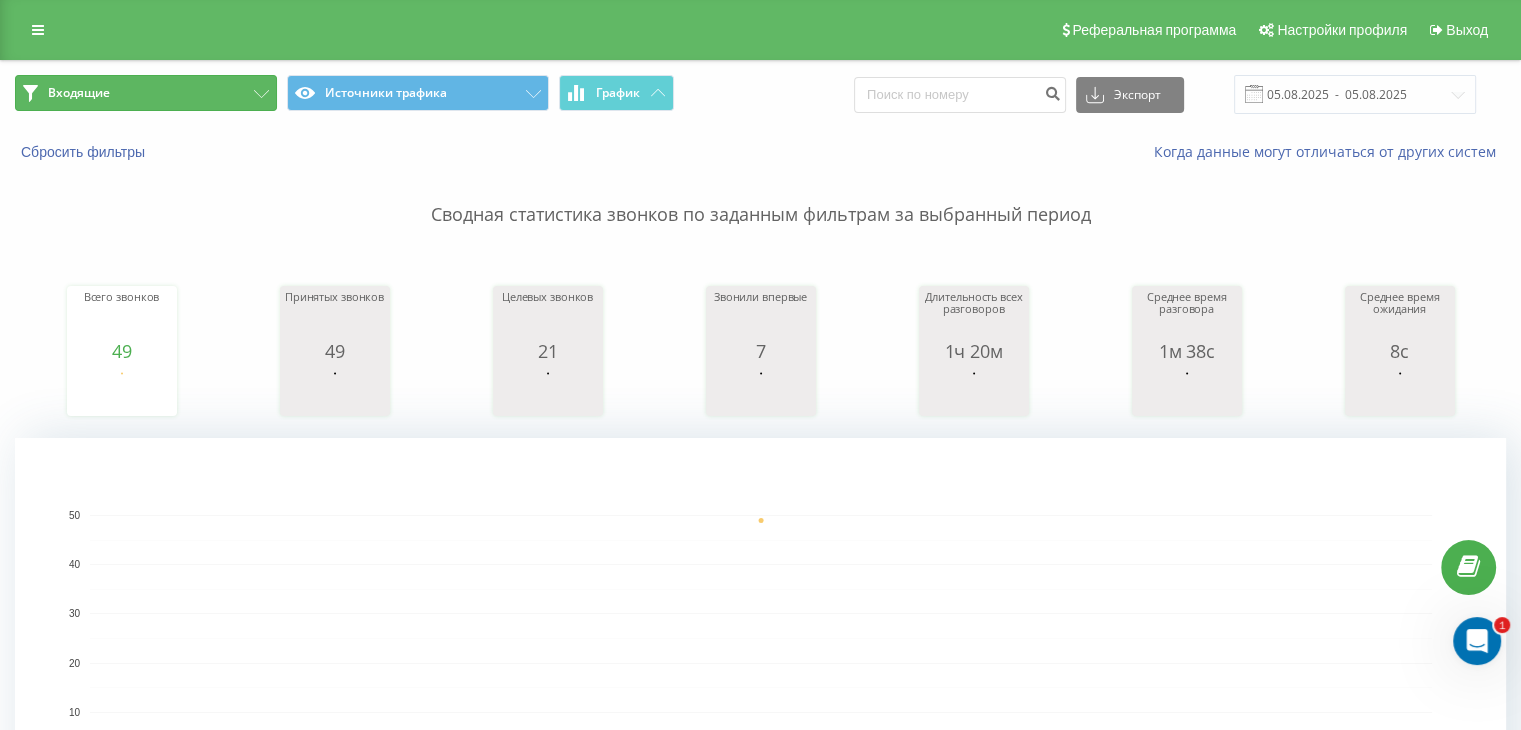 click on "Входящие" at bounding box center [146, 93] 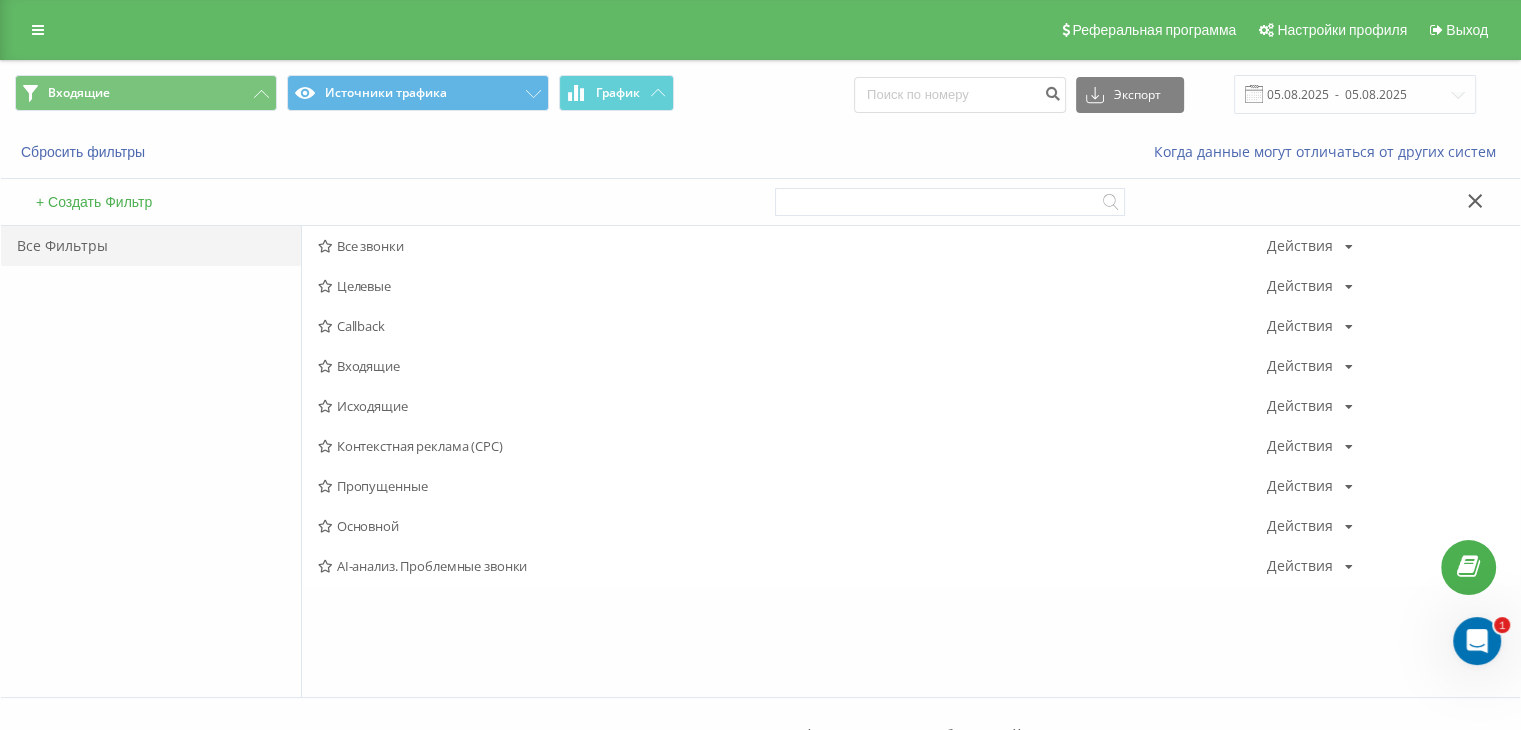 click on "Исходящие" at bounding box center [792, 406] 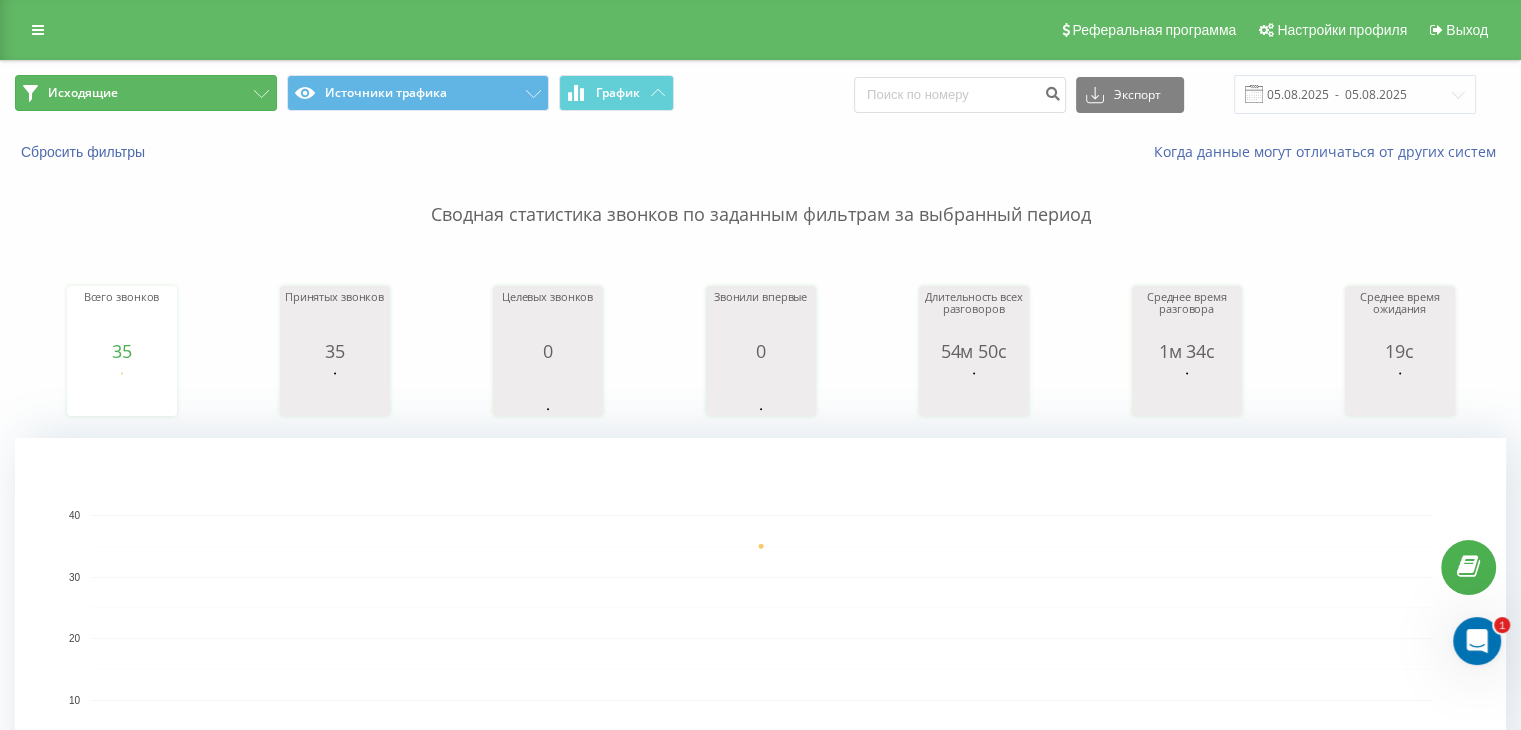 click on "Исходящие" at bounding box center (146, 93) 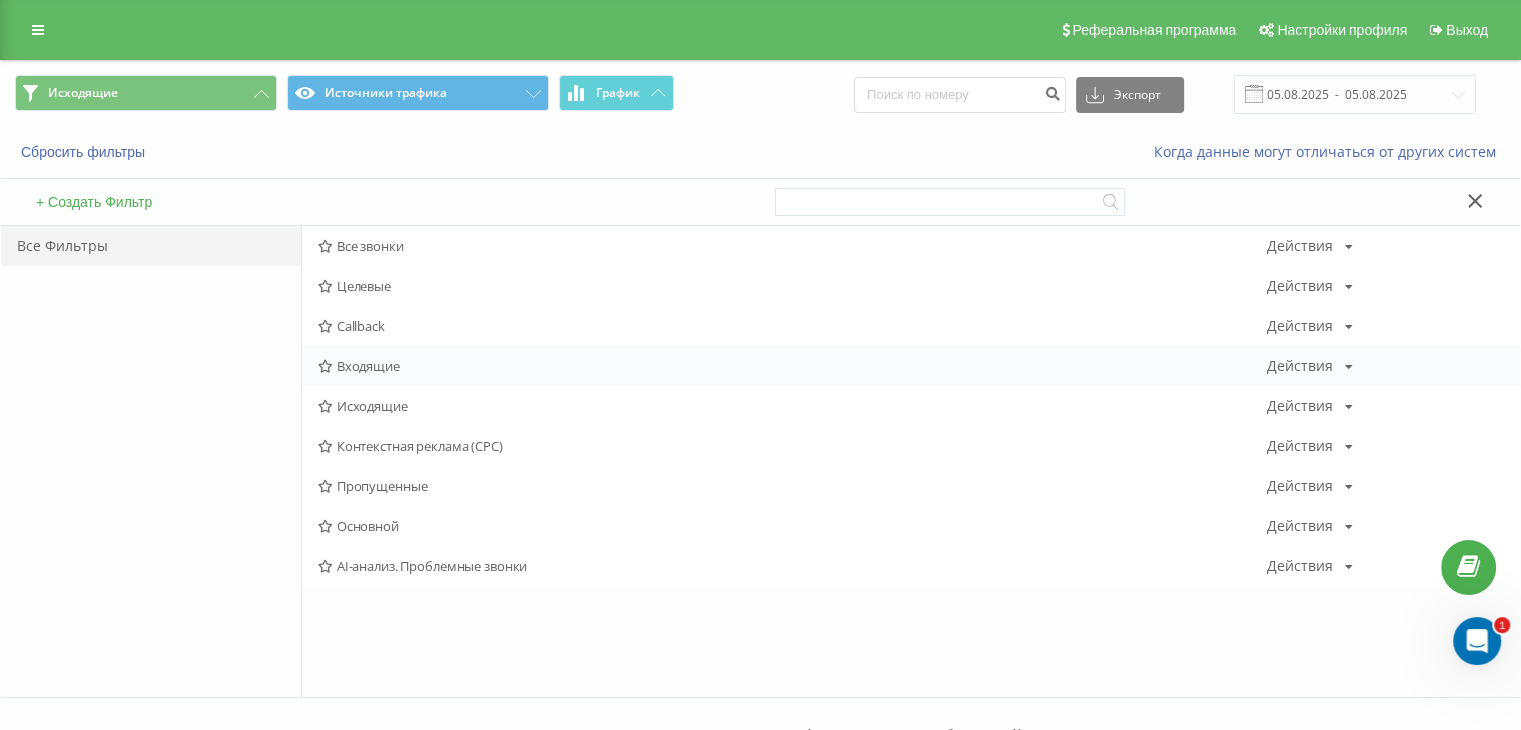 click on "Входящие" at bounding box center (792, 366) 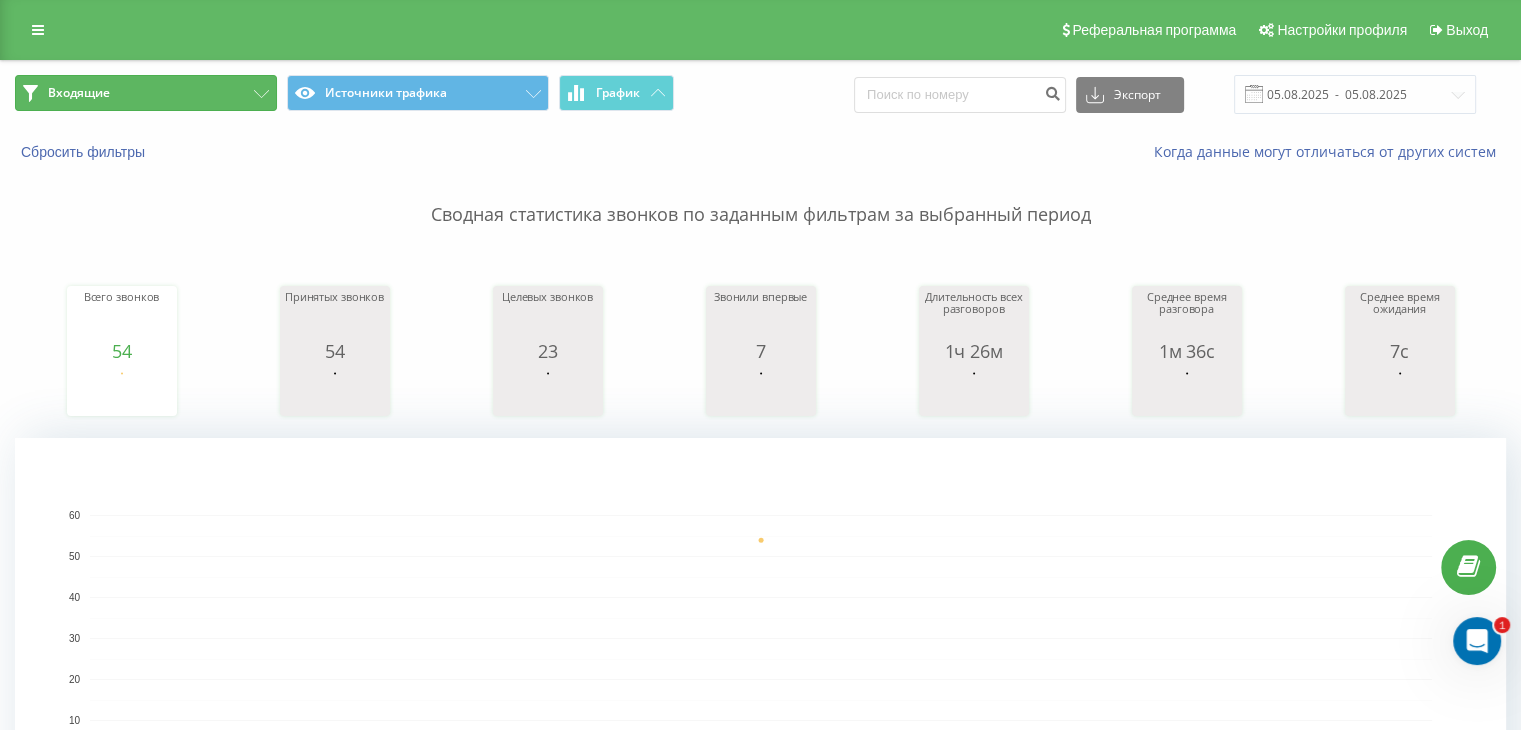 click on "Входящие" at bounding box center [146, 93] 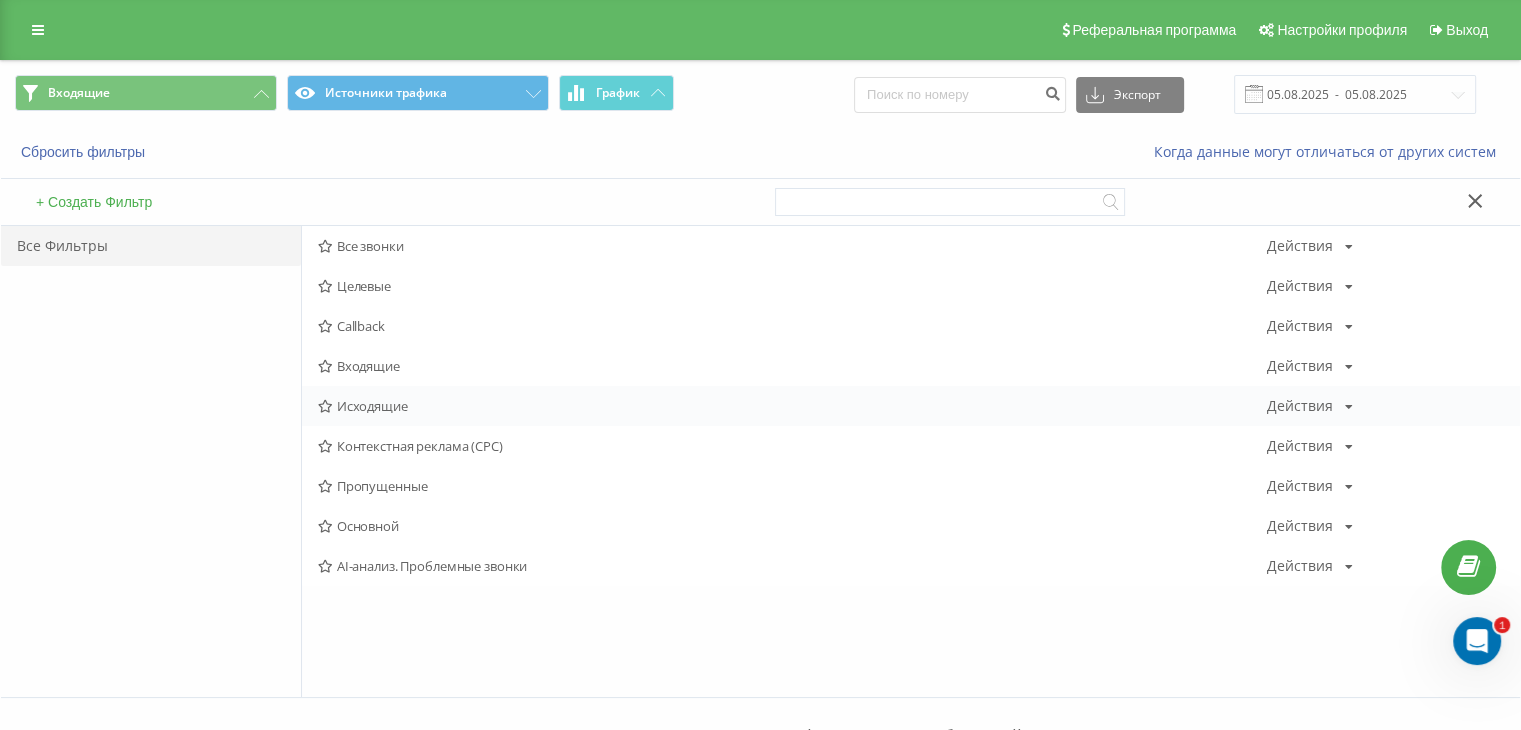 click on "Исходящие" at bounding box center (792, 406) 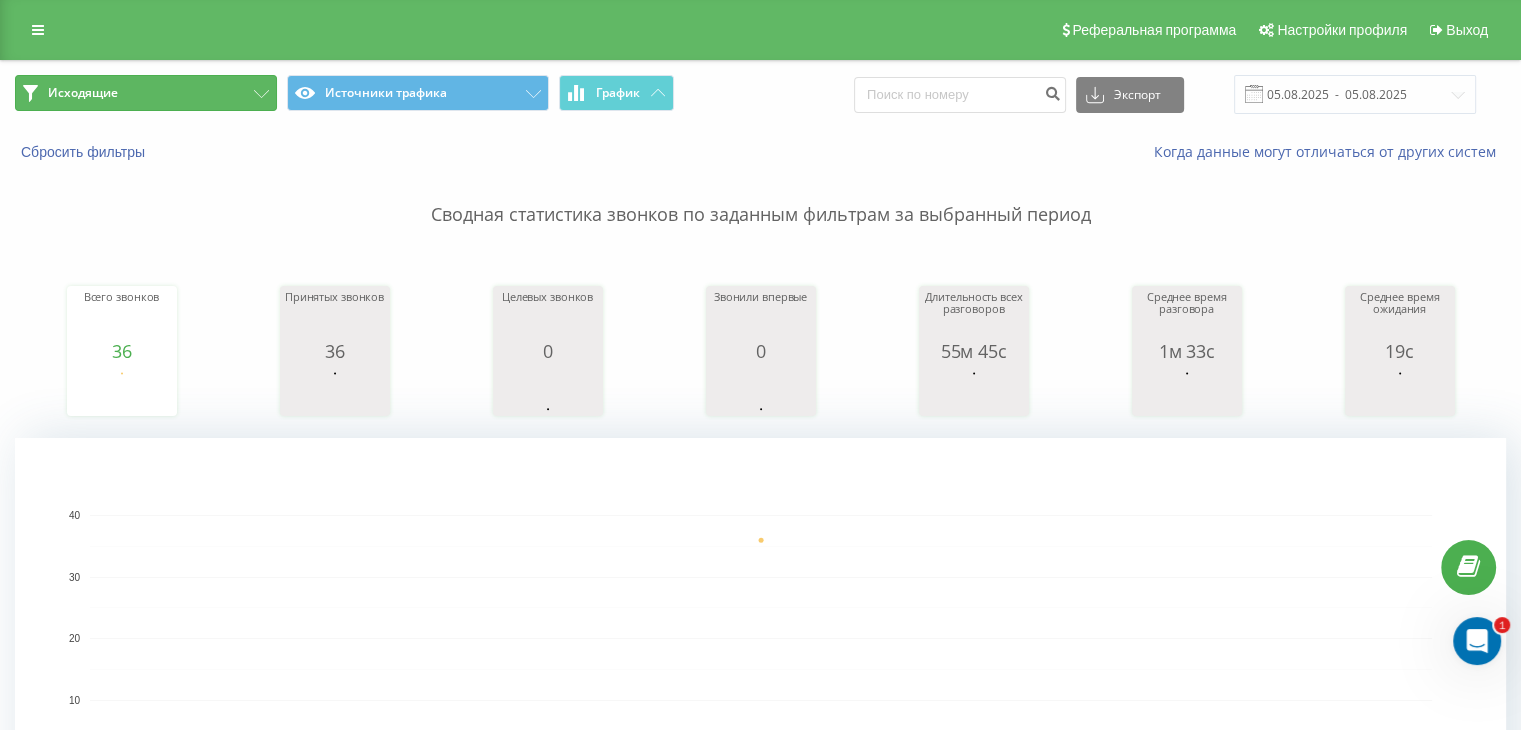 click on "Исходящие" at bounding box center (146, 93) 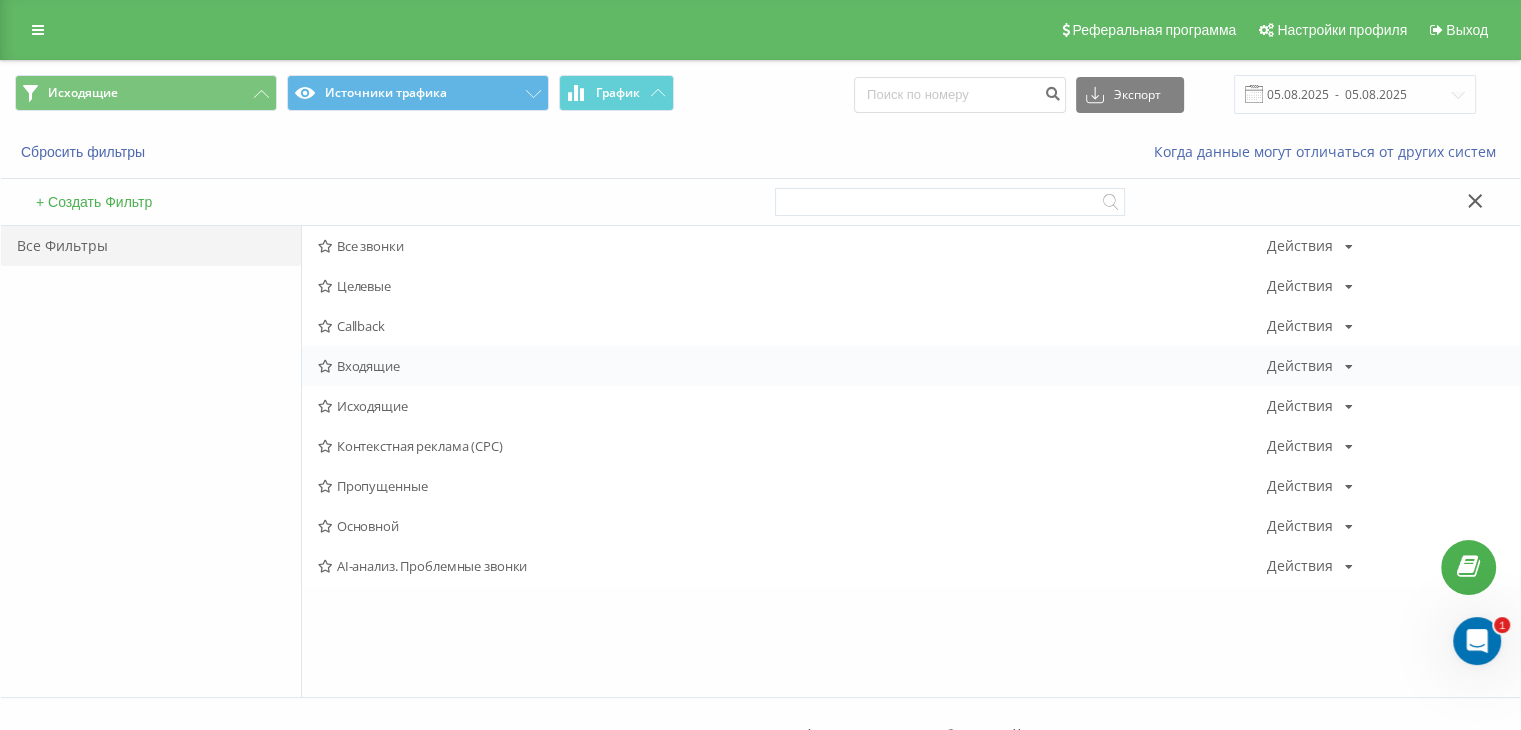 click on "Входящие" at bounding box center [792, 366] 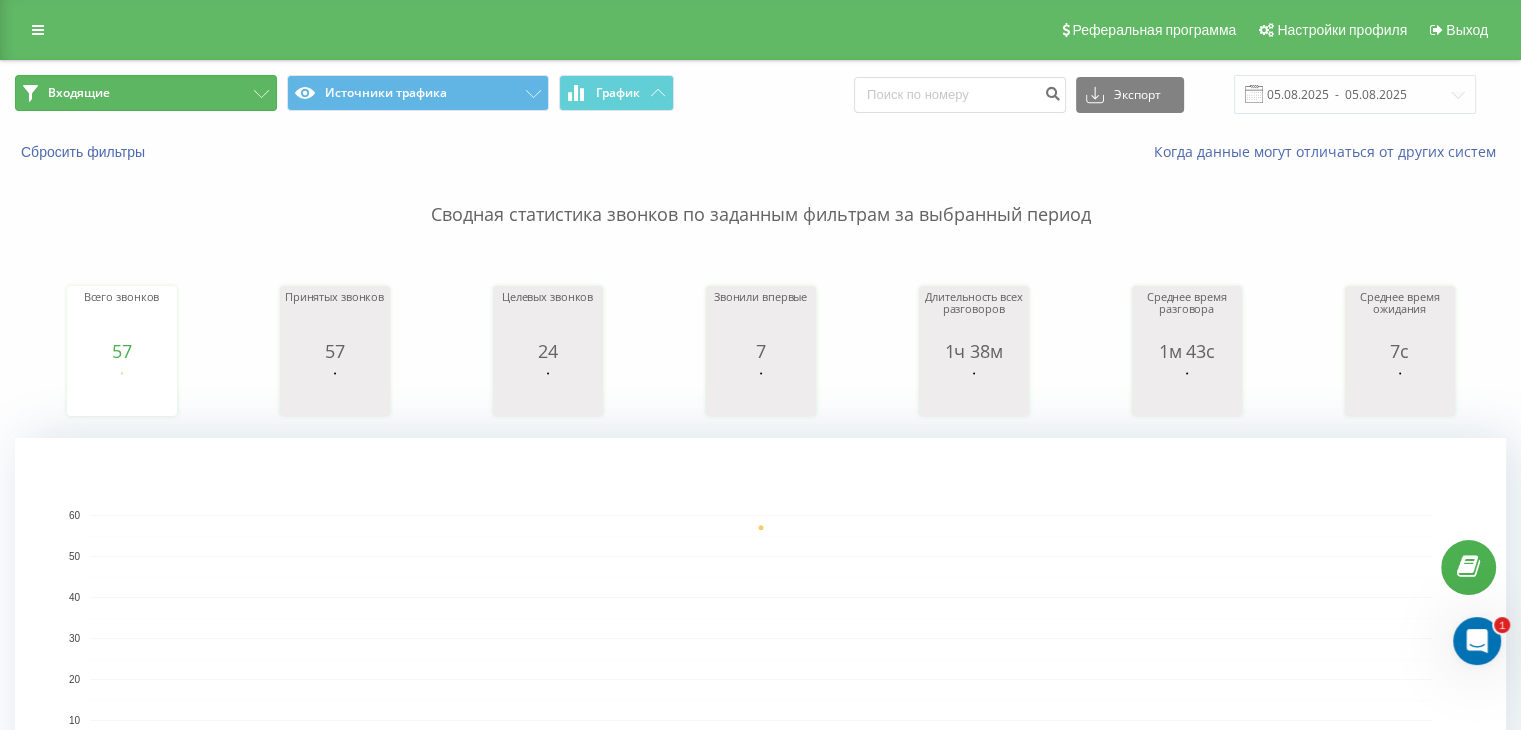 click on "Входящие" at bounding box center [146, 93] 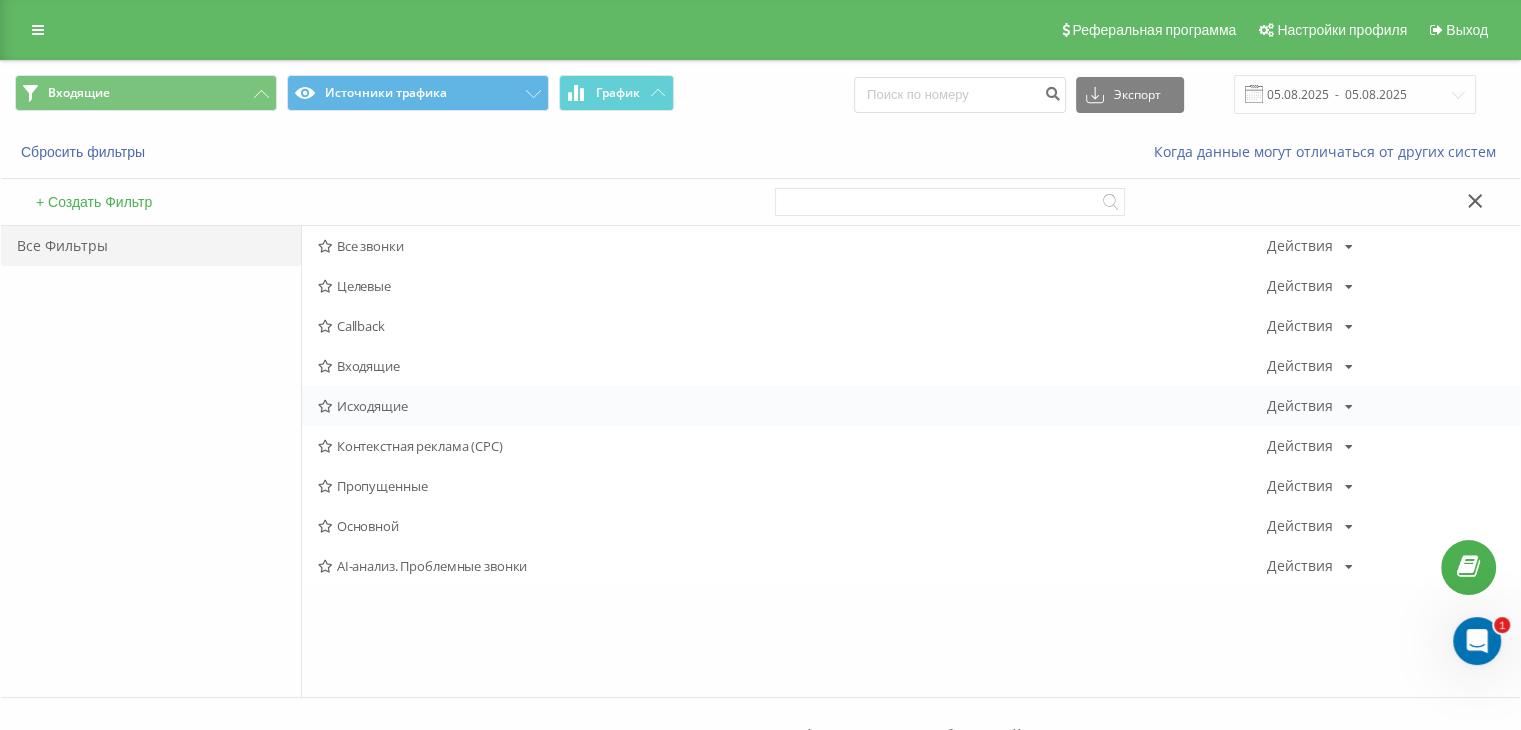 click on "Исходящие" at bounding box center (792, 406) 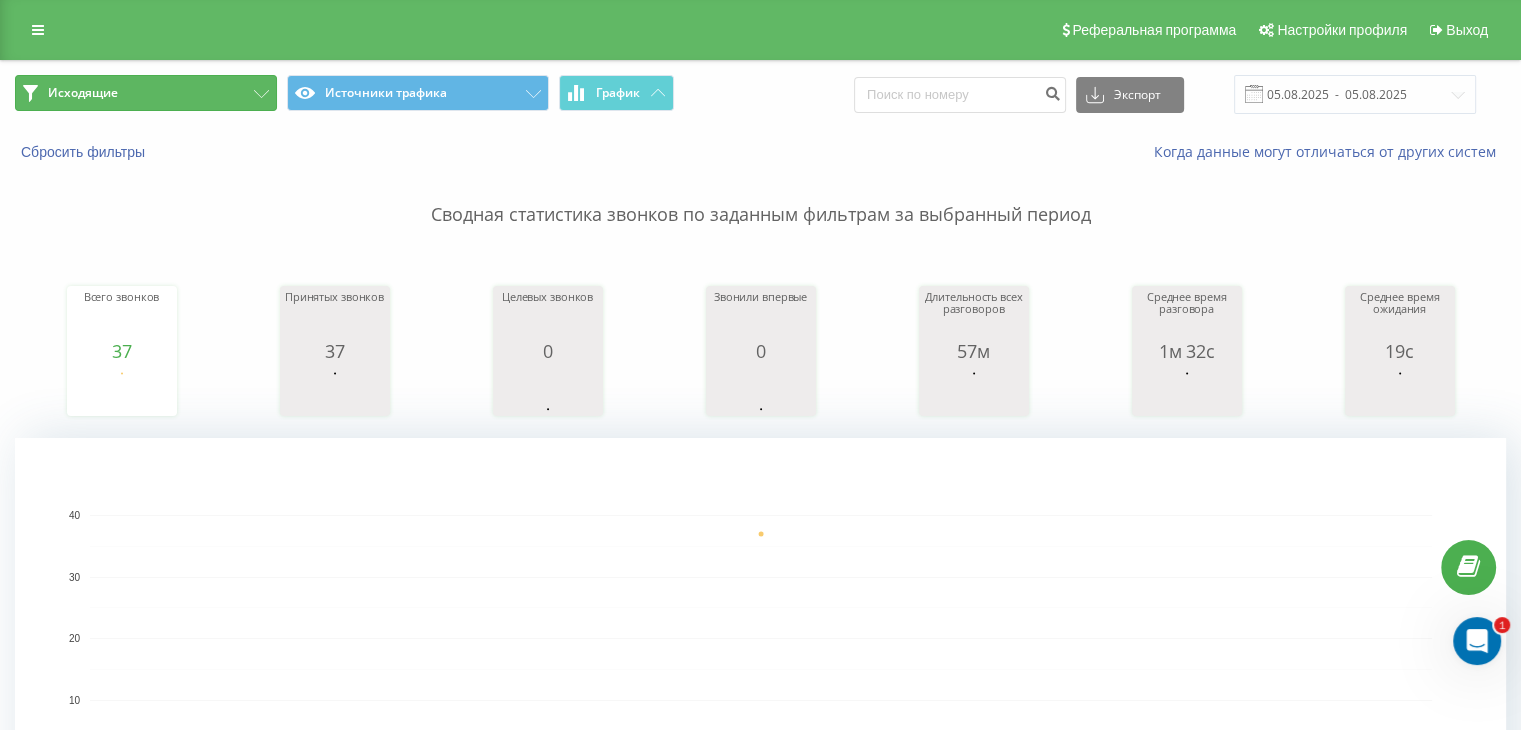 click on "Исходящие" at bounding box center (146, 93) 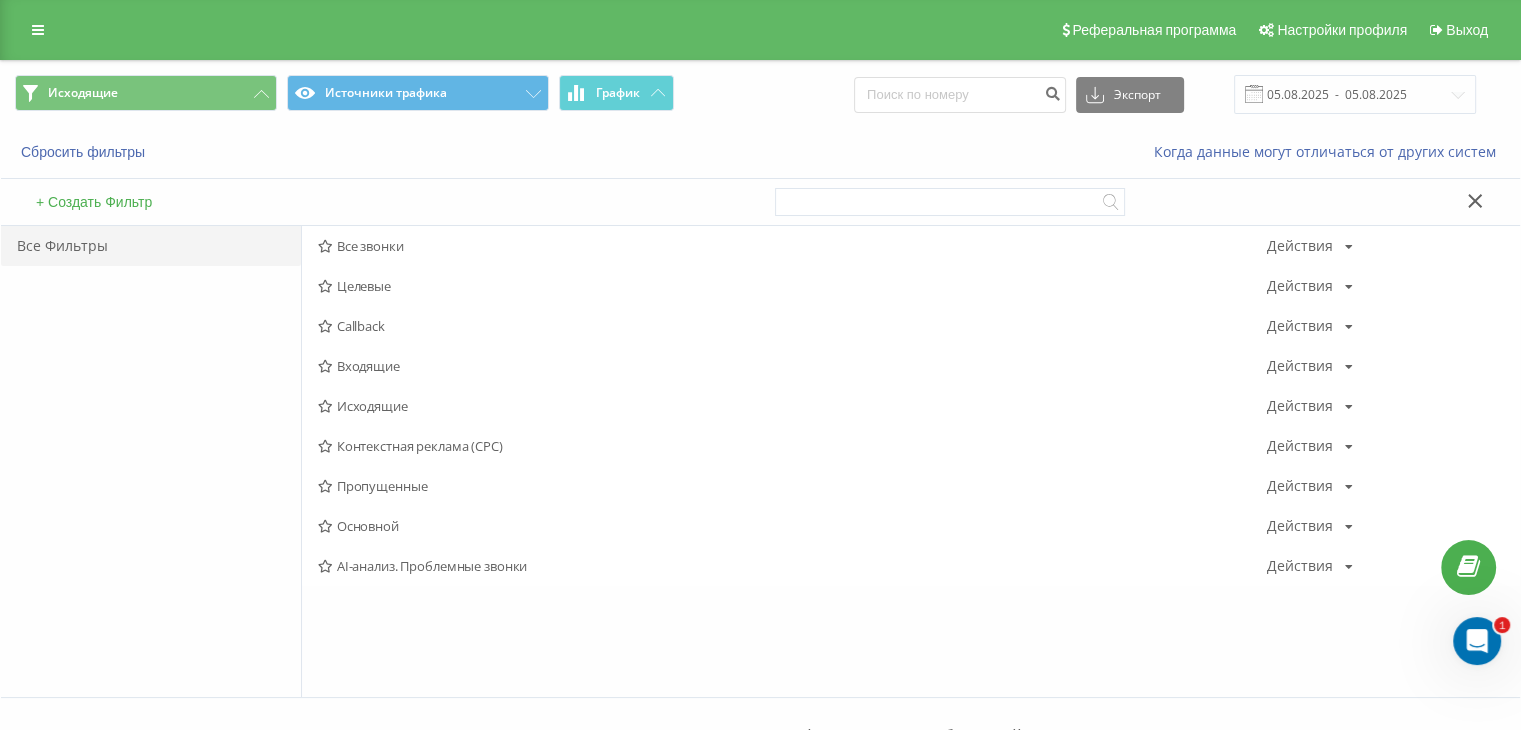 click on "Входящие" at bounding box center [792, 366] 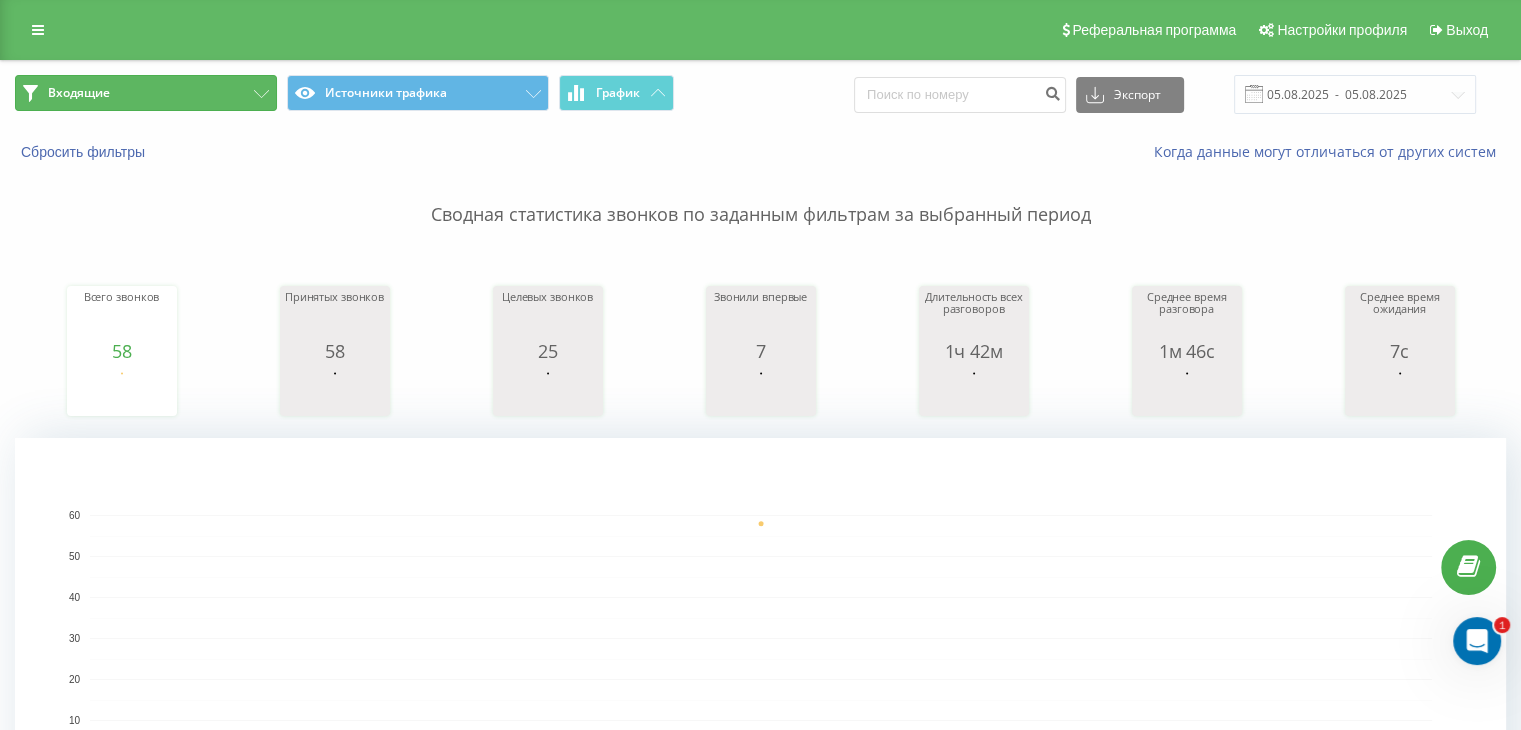 click 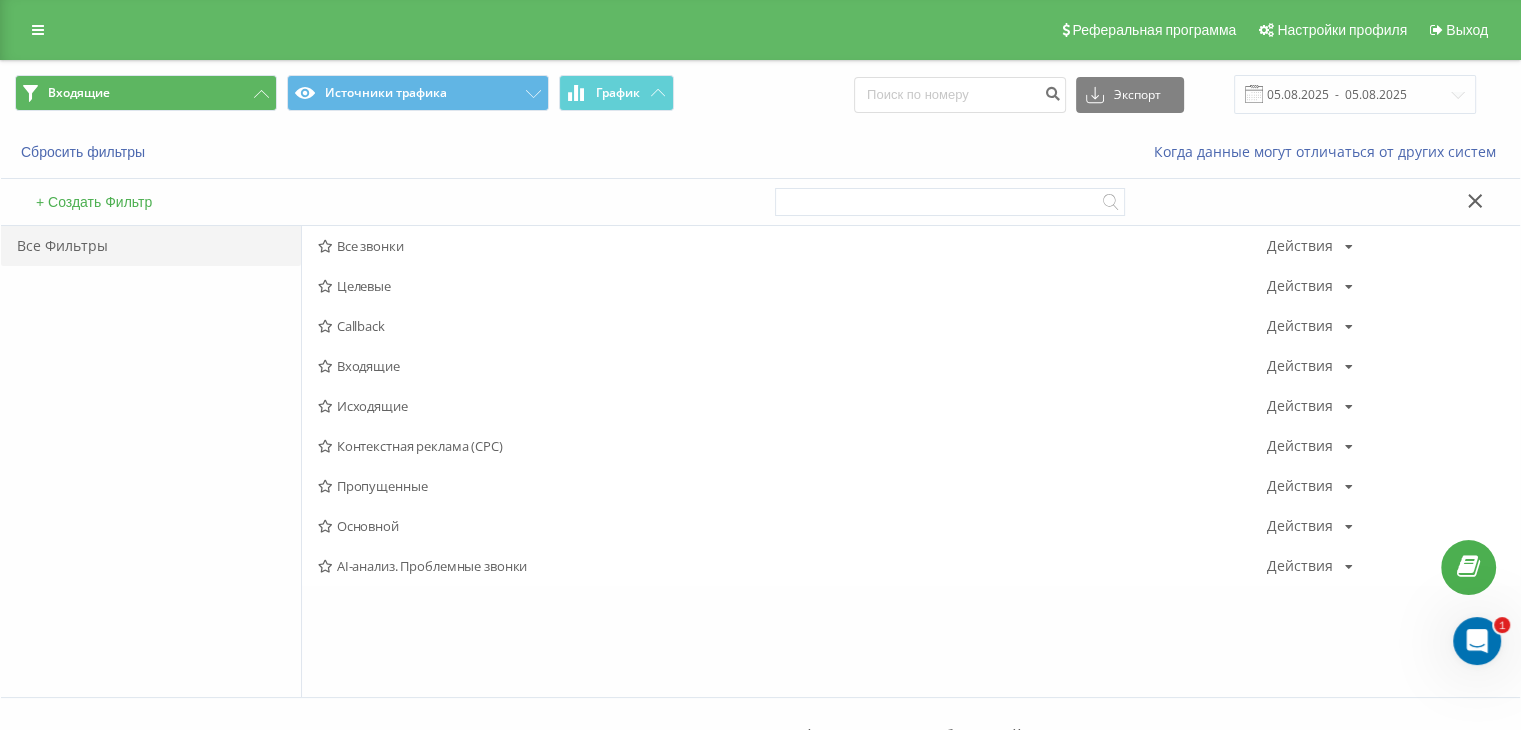 drag, startPoint x: 365, startPoint y: 361, endPoint x: 964, endPoint y: 401, distance: 600.33405 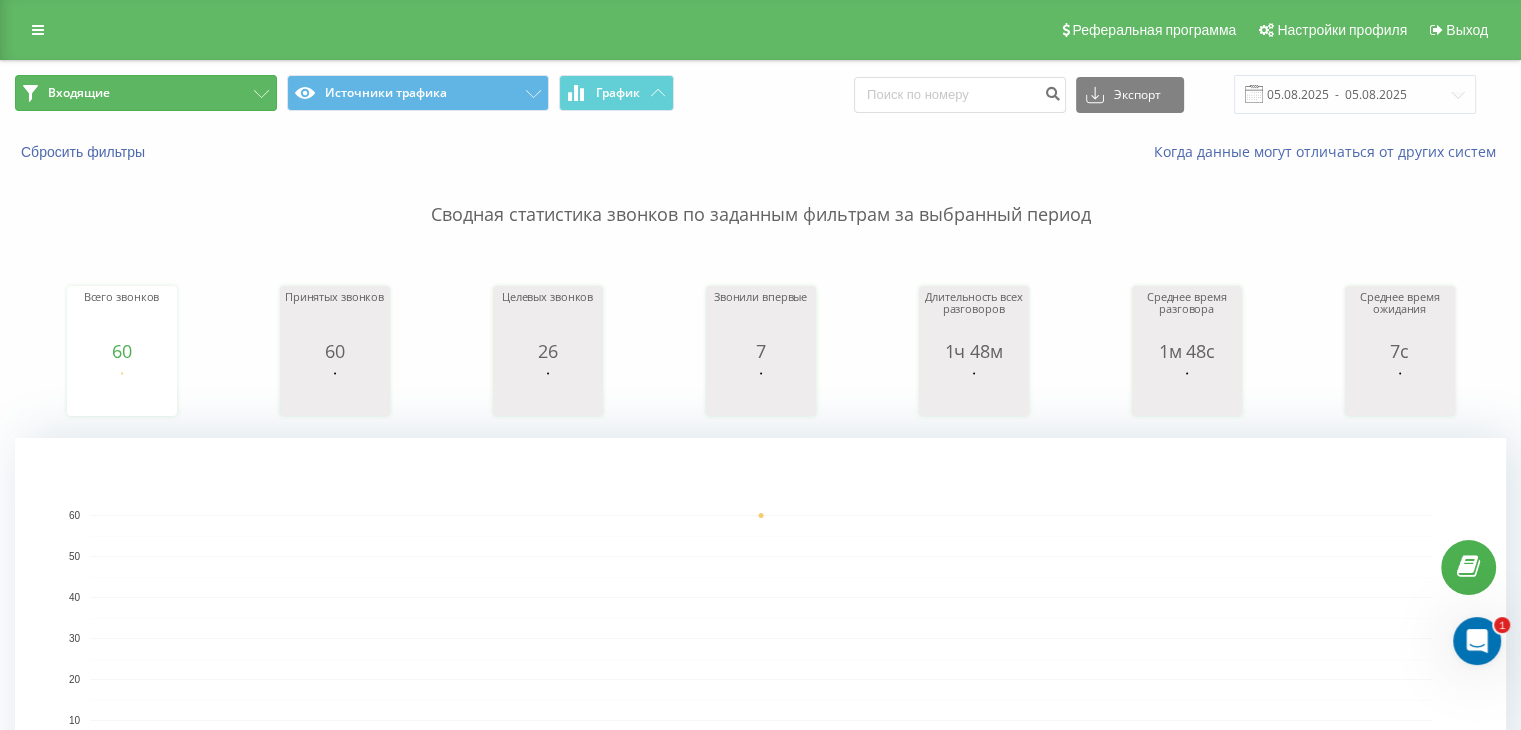 click on "Входящие" at bounding box center [146, 93] 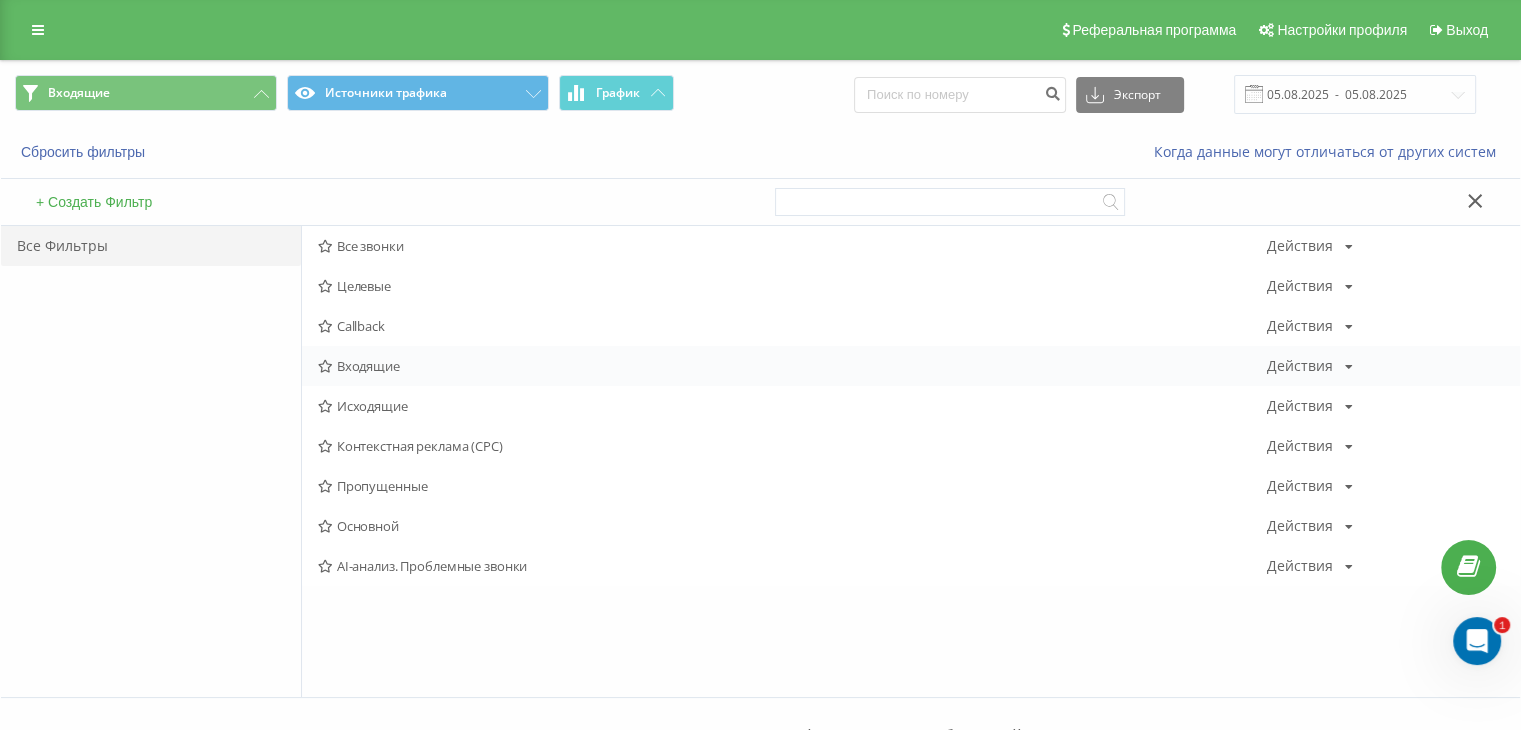 click on "Входящие" at bounding box center [792, 366] 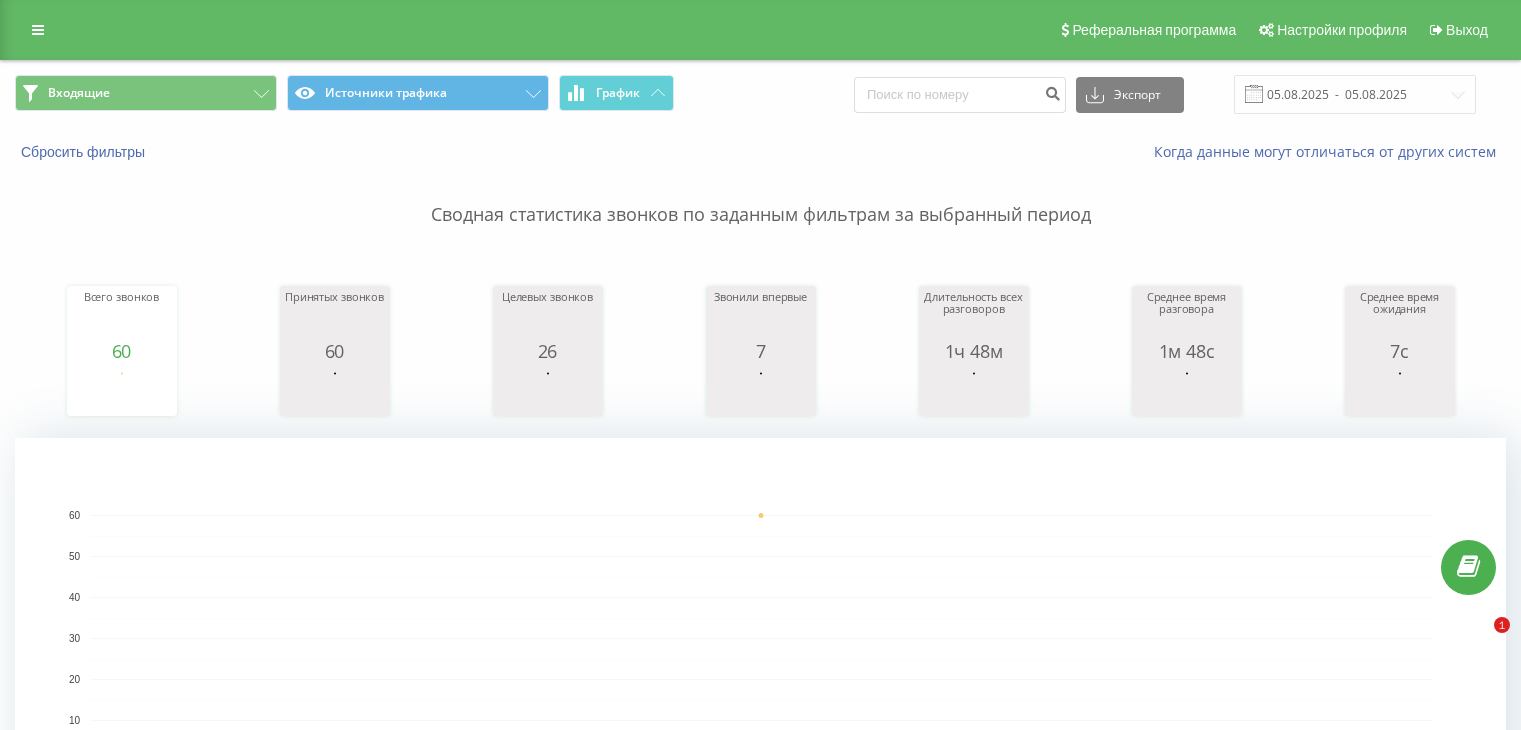 scroll, scrollTop: 0, scrollLeft: 0, axis: both 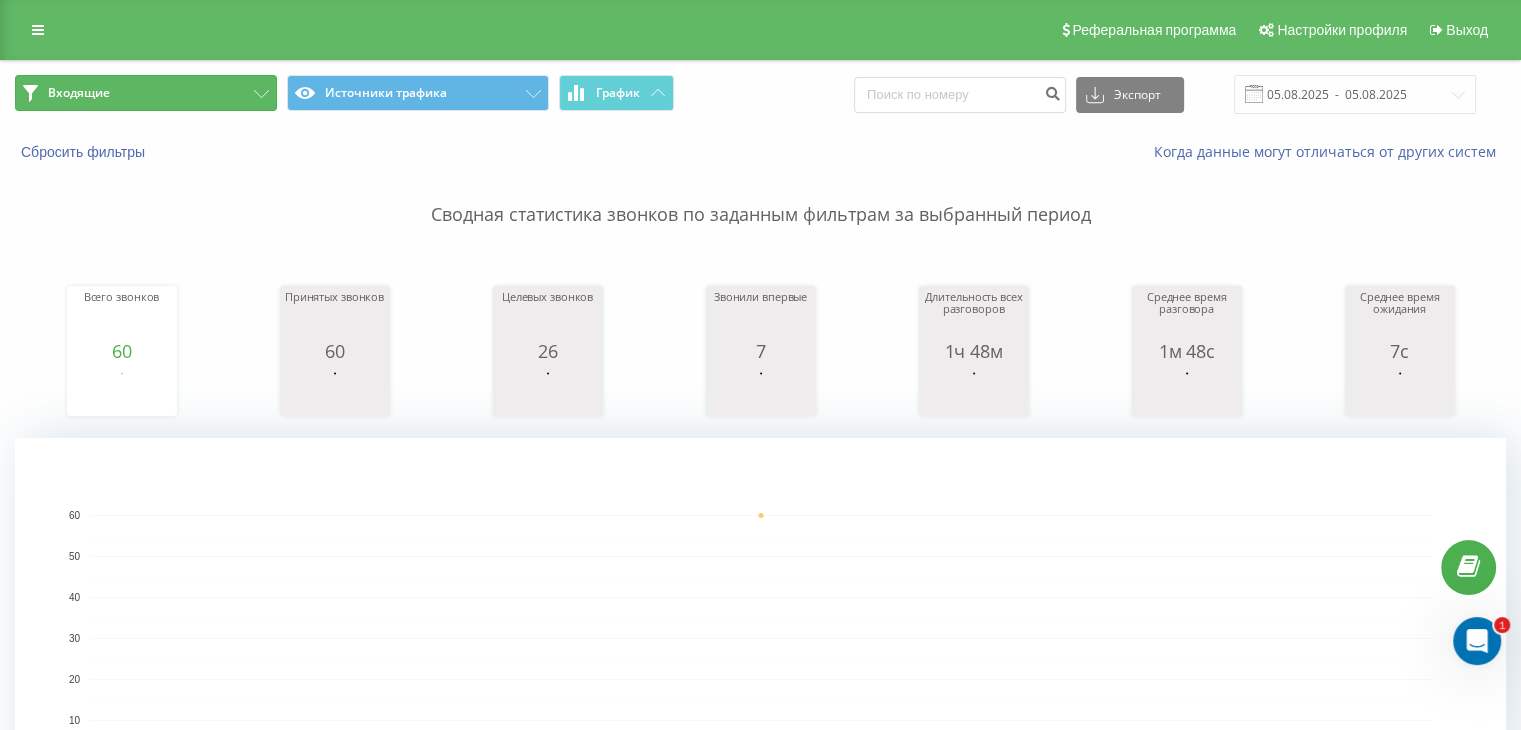 click on "Входящие" at bounding box center (146, 93) 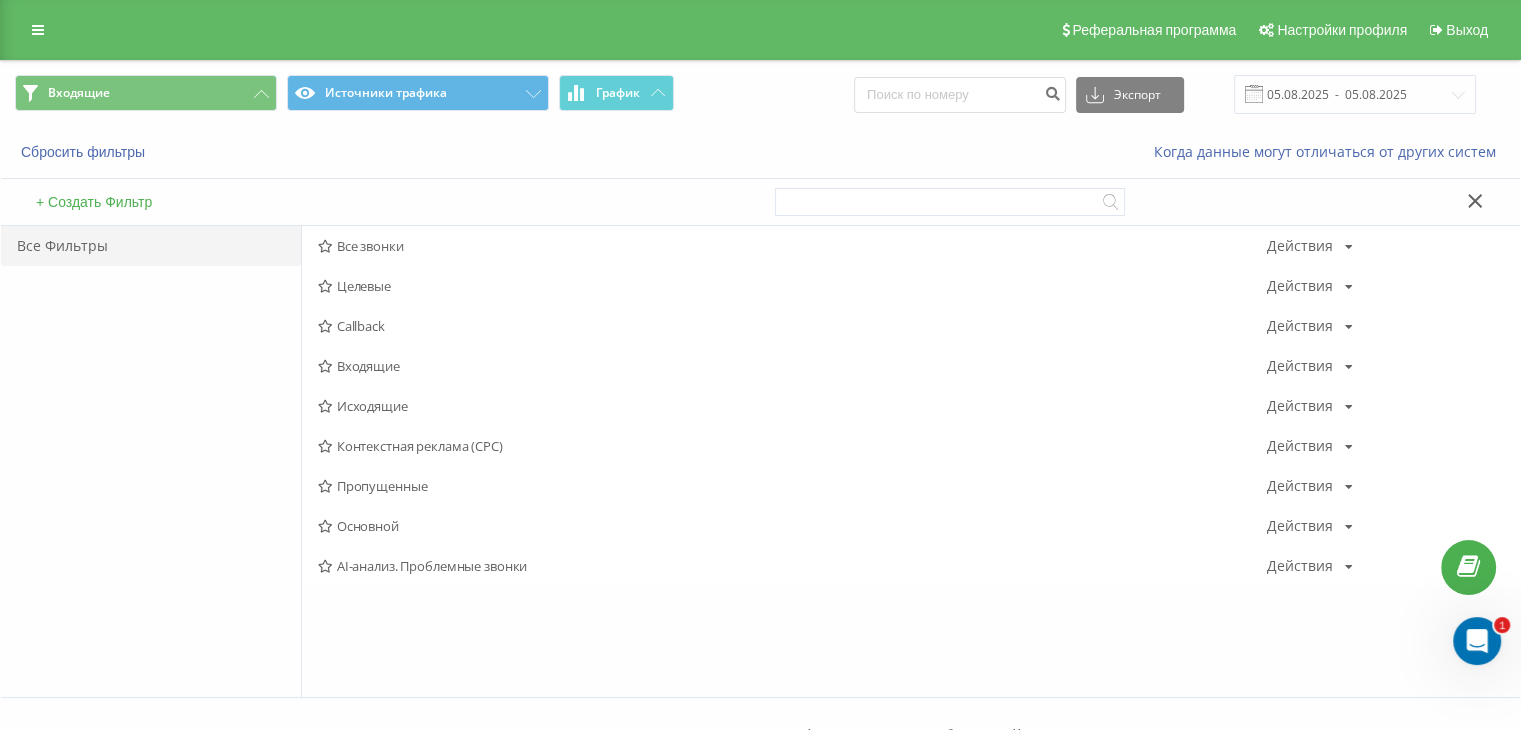 click on "Исходящие" at bounding box center (792, 406) 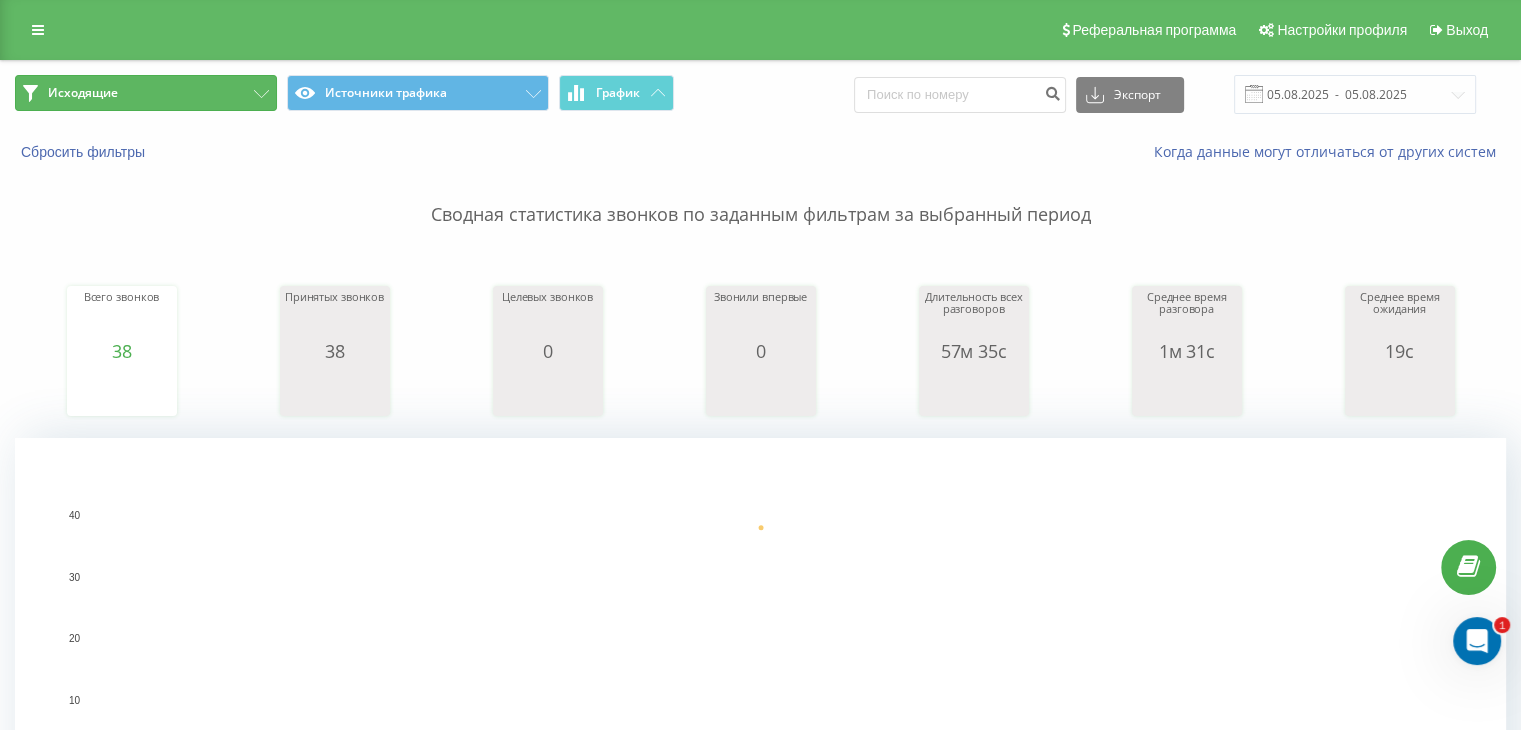 click on "Исходящие" at bounding box center (146, 93) 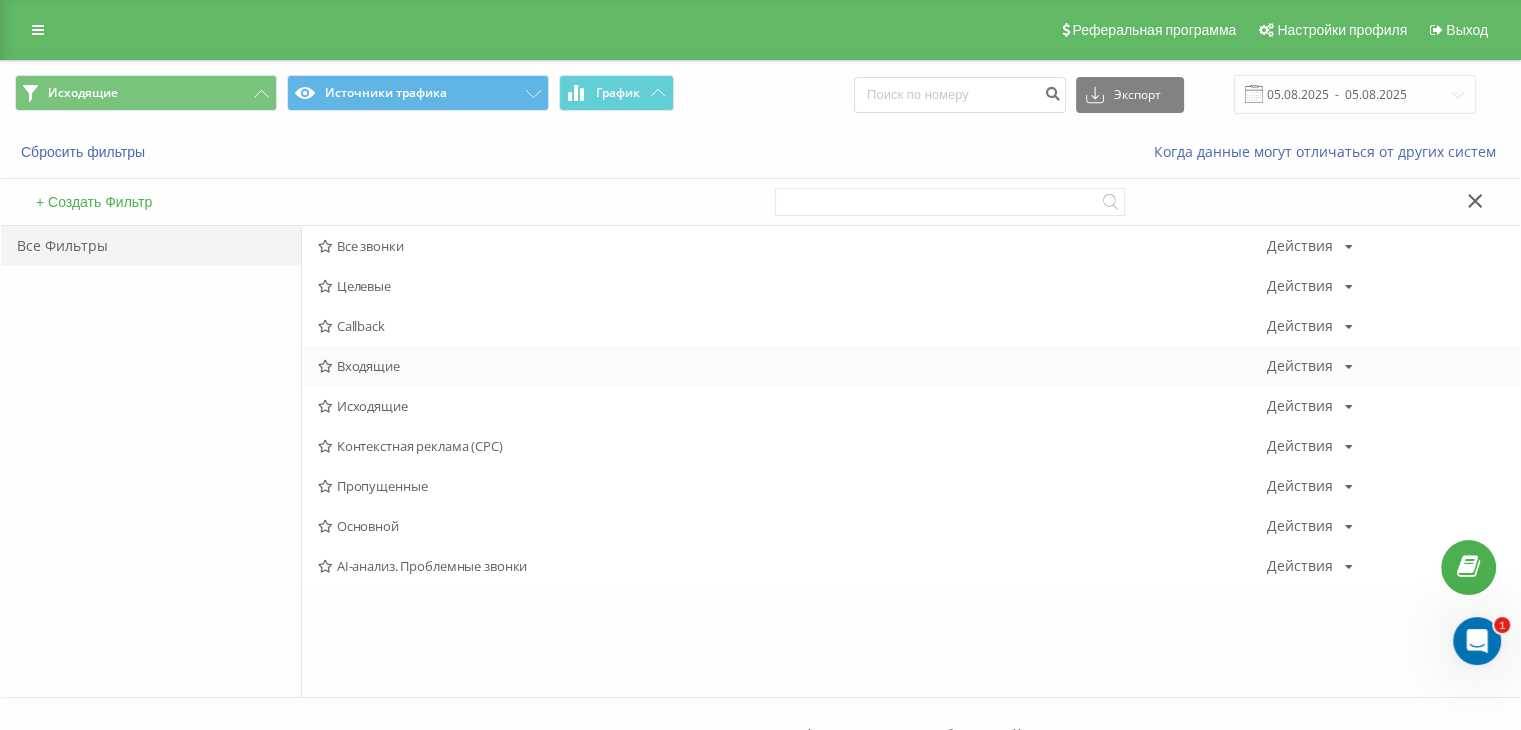 click on "Входящие" at bounding box center (792, 366) 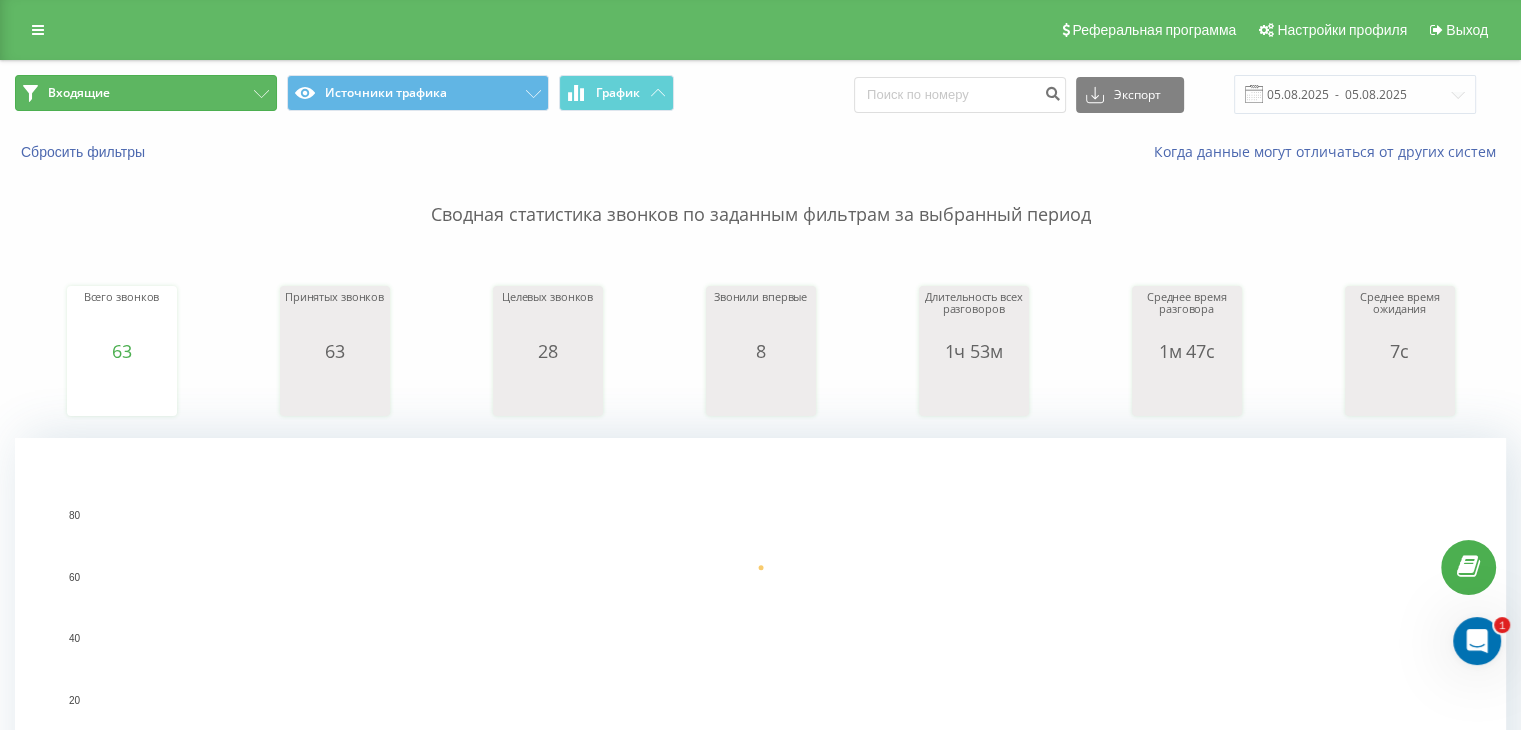 drag, startPoint x: 216, startPoint y: 97, endPoint x: 248, endPoint y: 146, distance: 58.5235 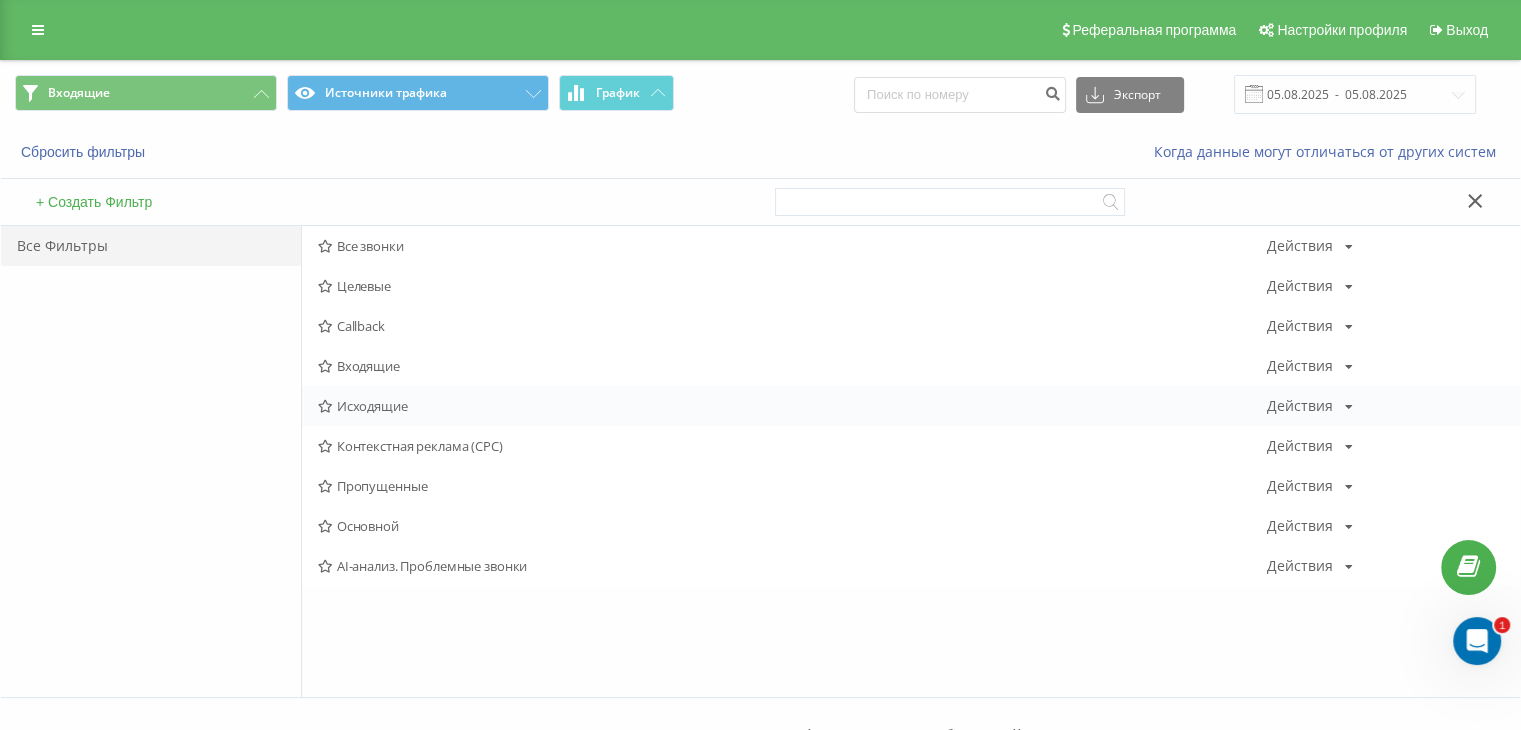 click on "Исходящие" at bounding box center (792, 406) 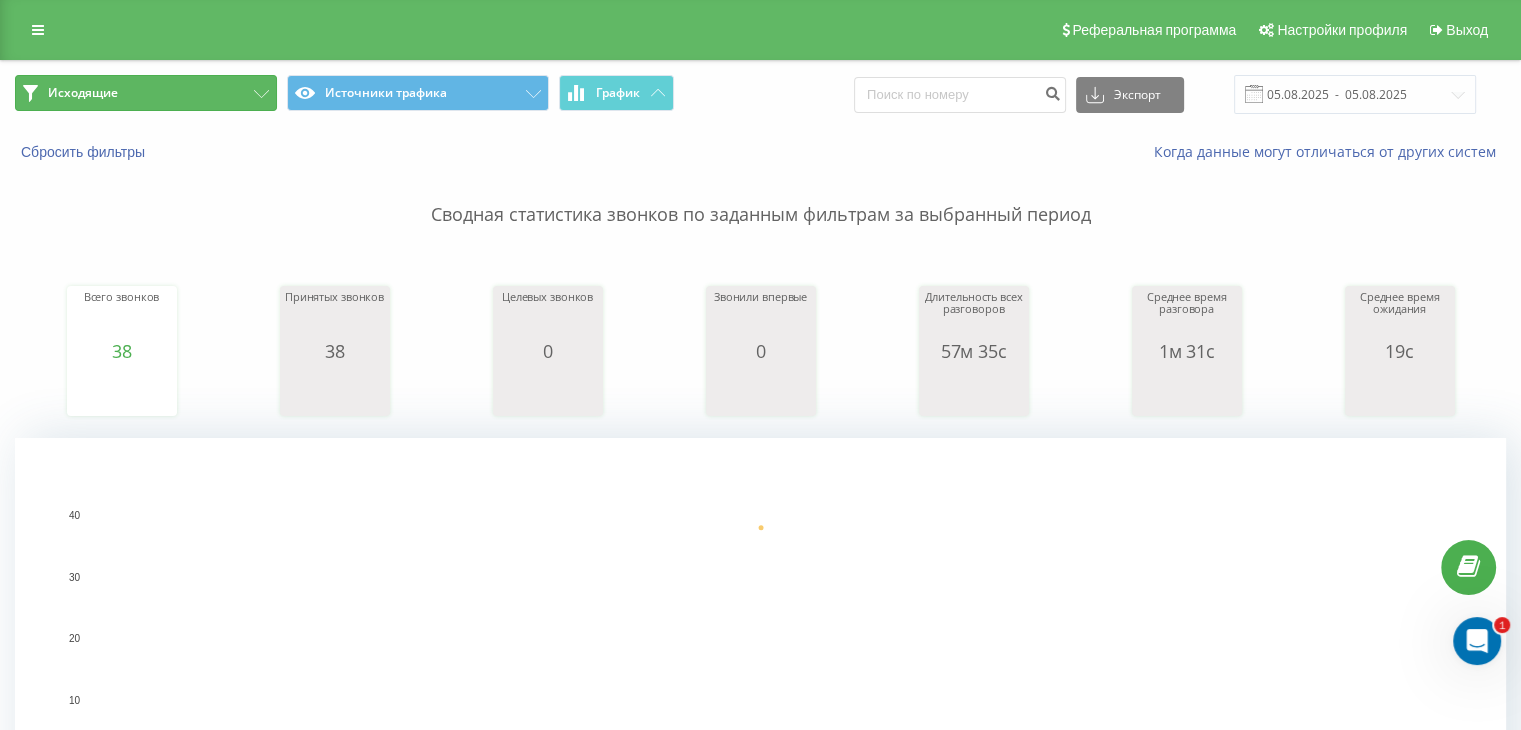 click 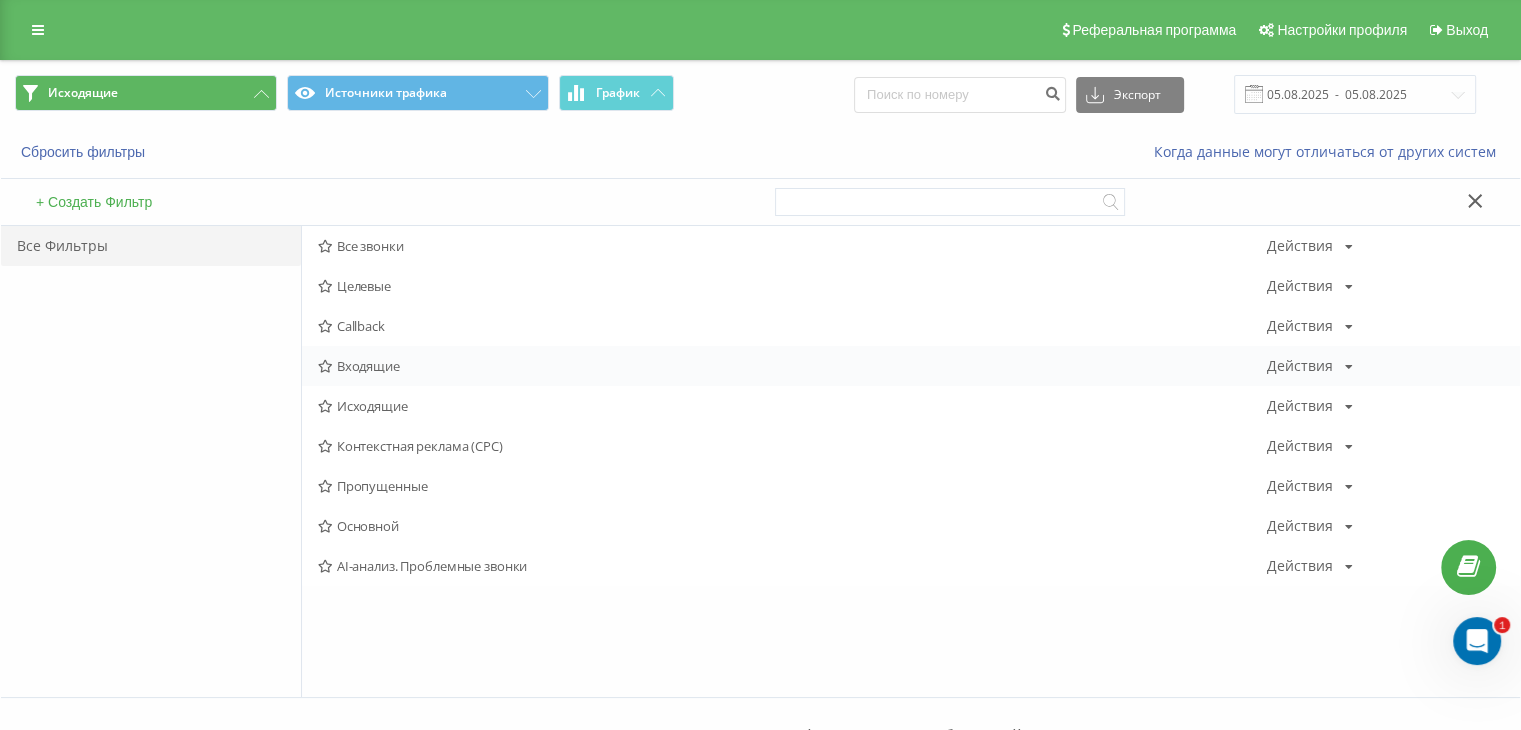 click on "Входящие" at bounding box center [792, 366] 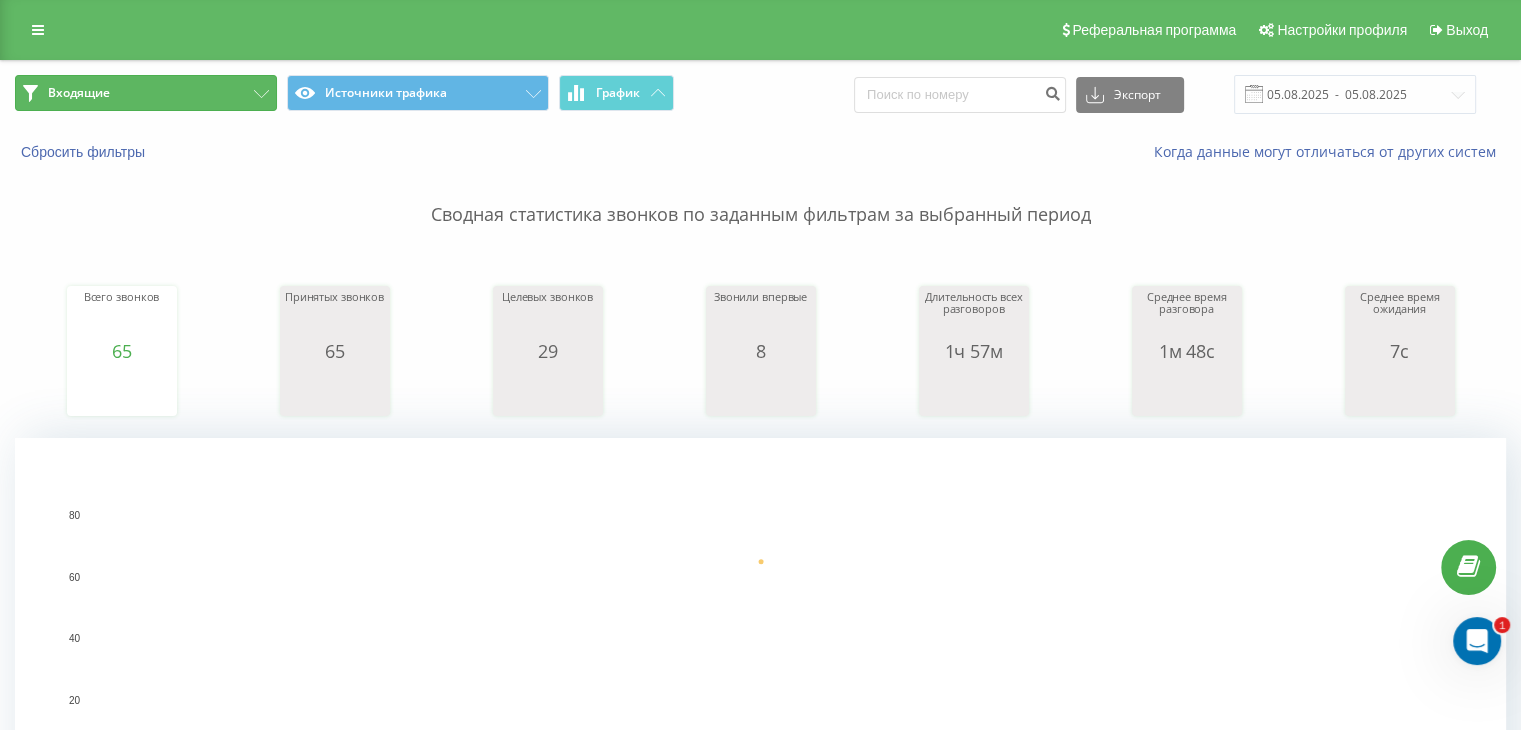 click on "Входящие" at bounding box center (146, 93) 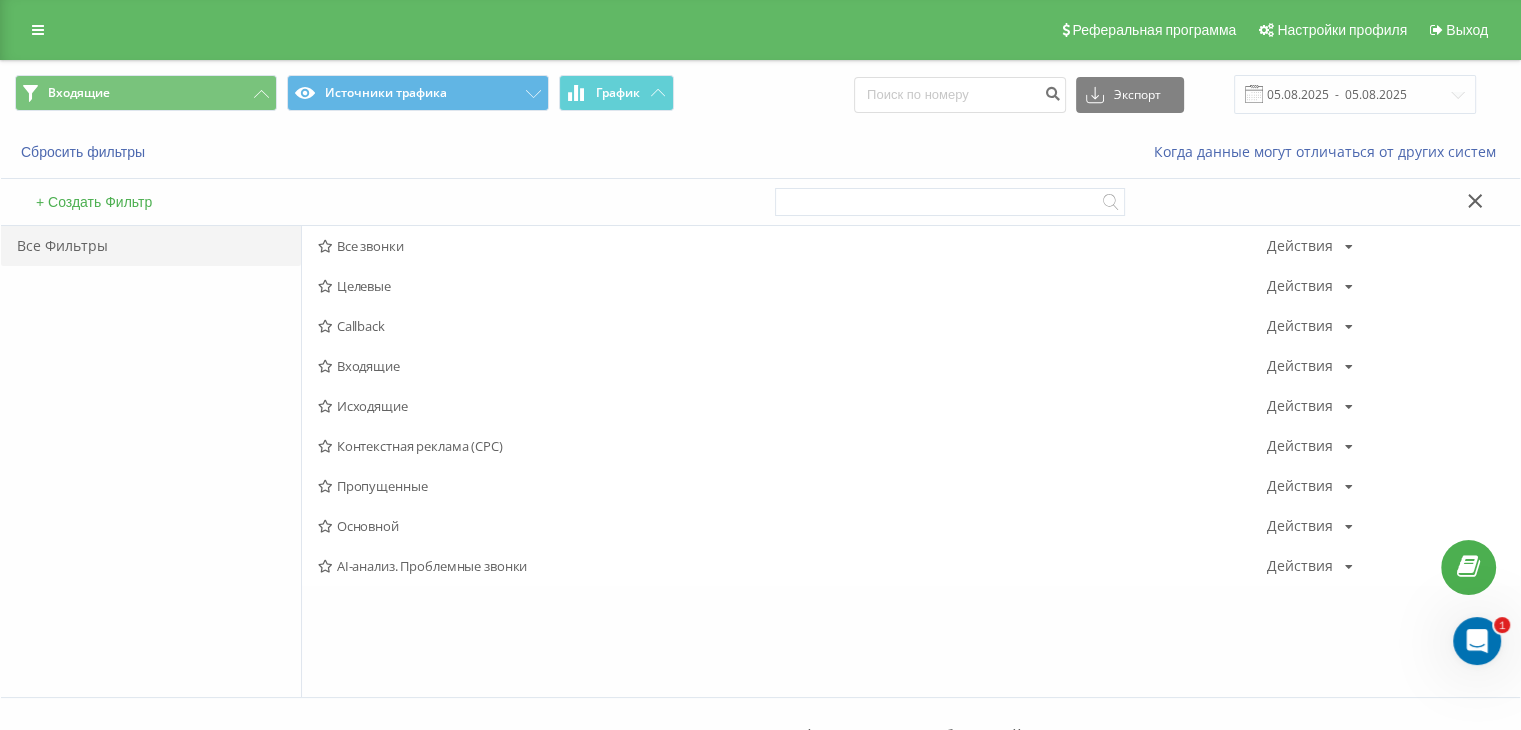 click on "Исходящие" at bounding box center (792, 406) 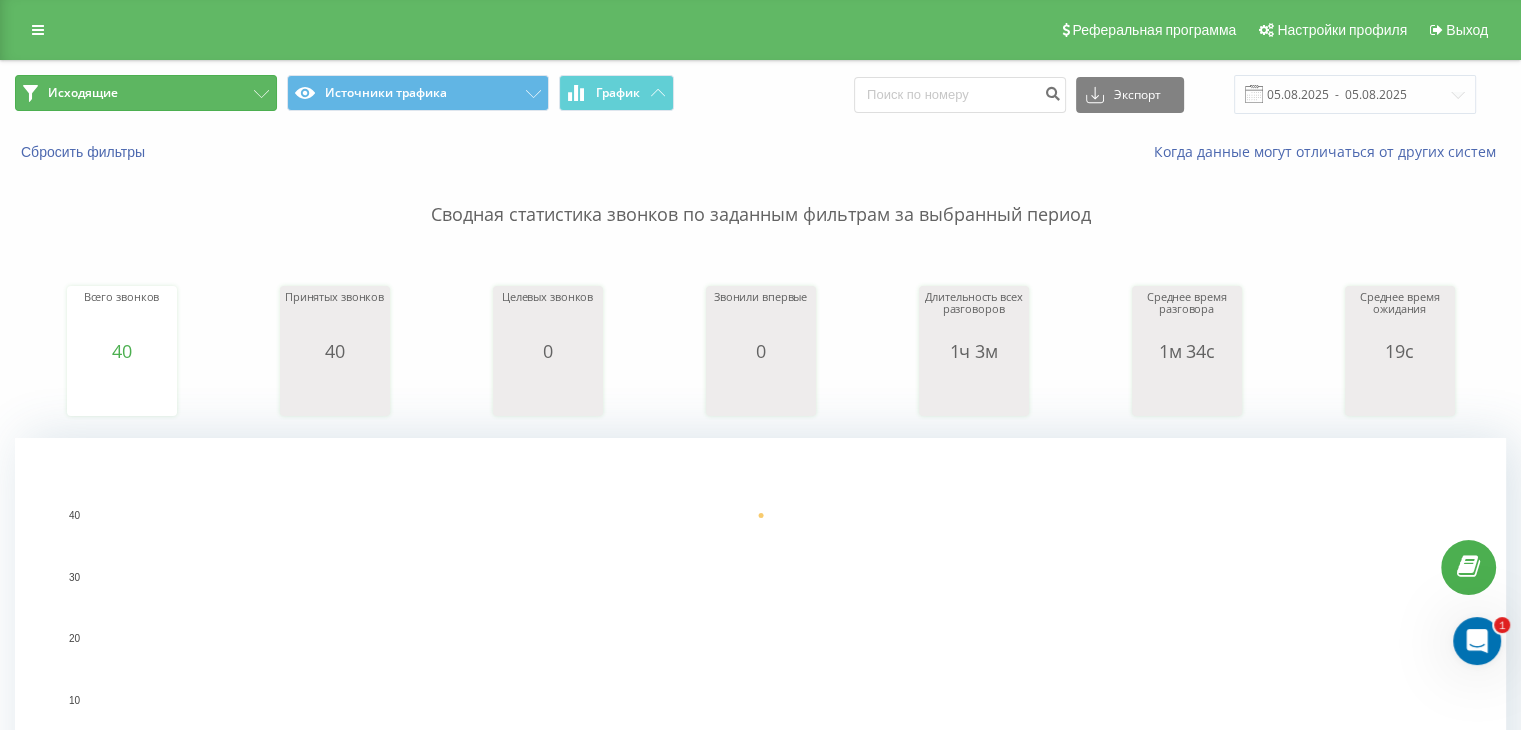 drag, startPoint x: 213, startPoint y: 93, endPoint x: 288, endPoint y: 163, distance: 102.59142 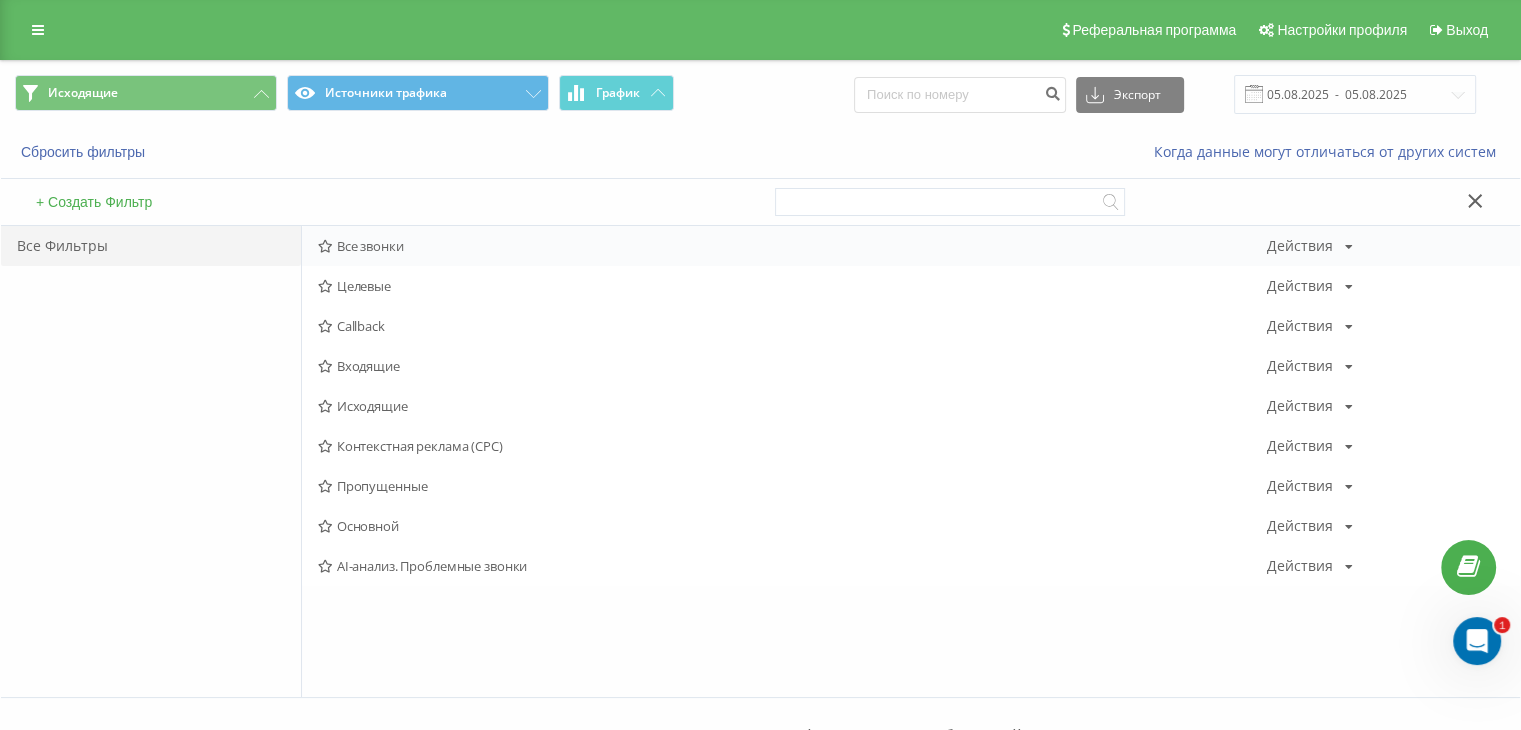 drag, startPoint x: 386, startPoint y: 245, endPoint x: 401, endPoint y: 204, distance: 43.65776 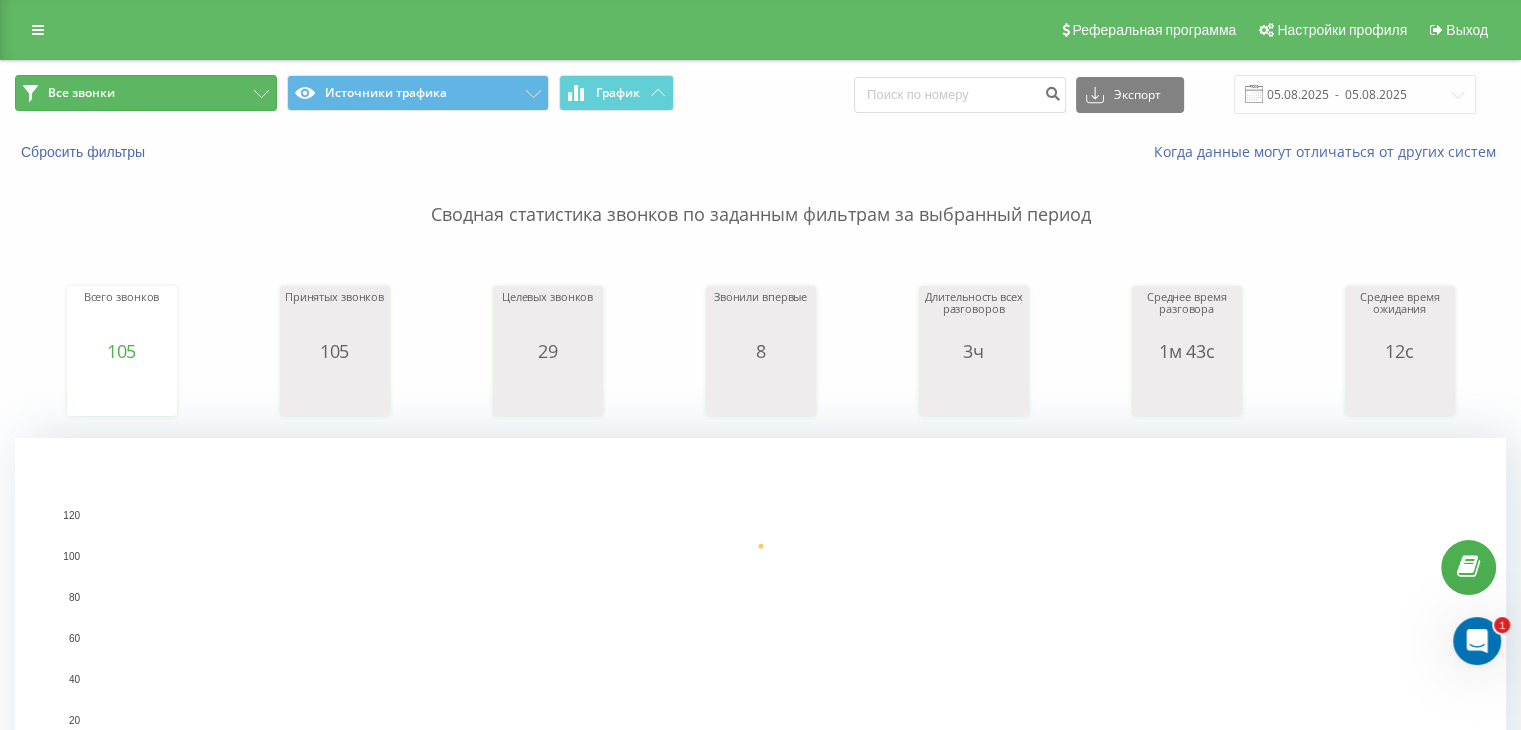 click on "Все звонки" at bounding box center (146, 93) 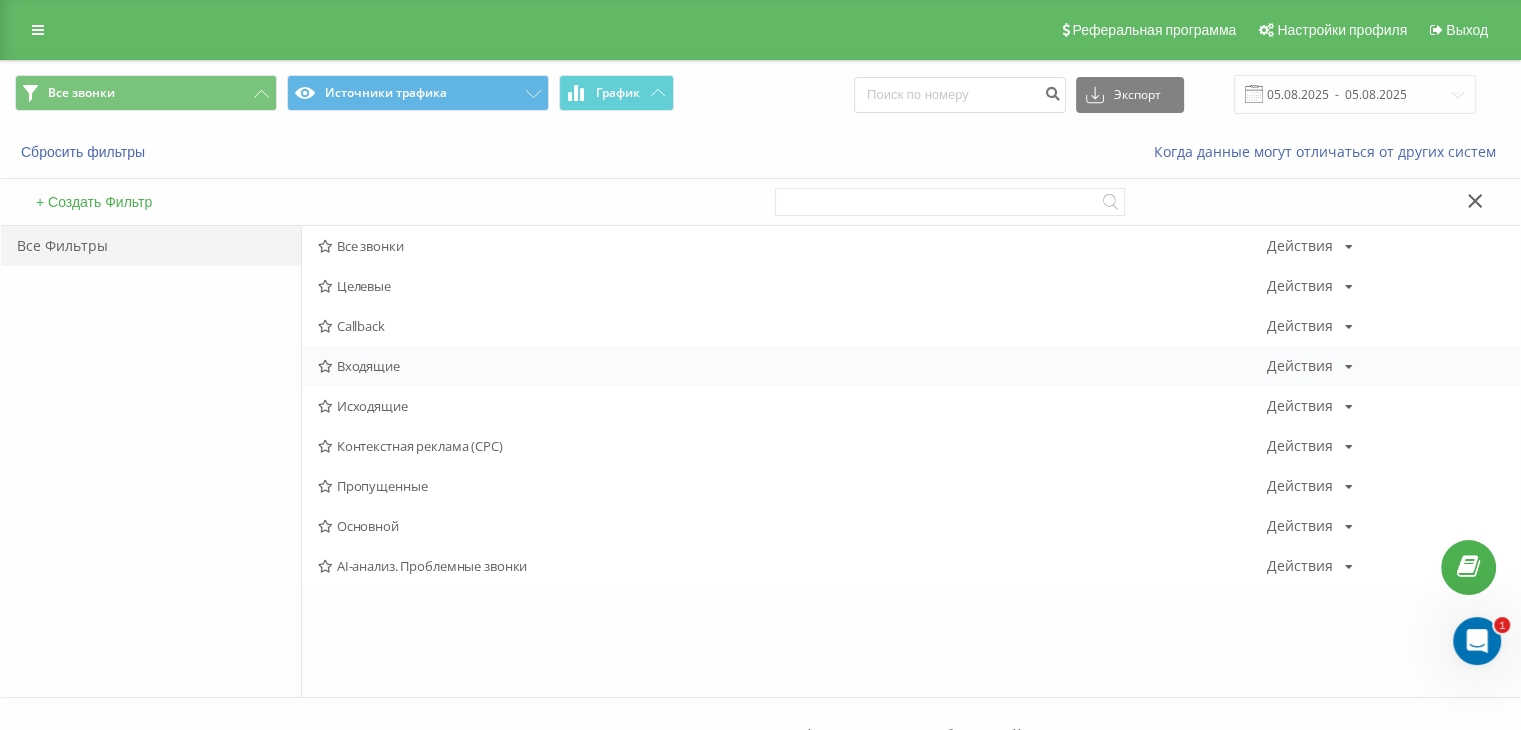 click on "Входящие" at bounding box center [792, 366] 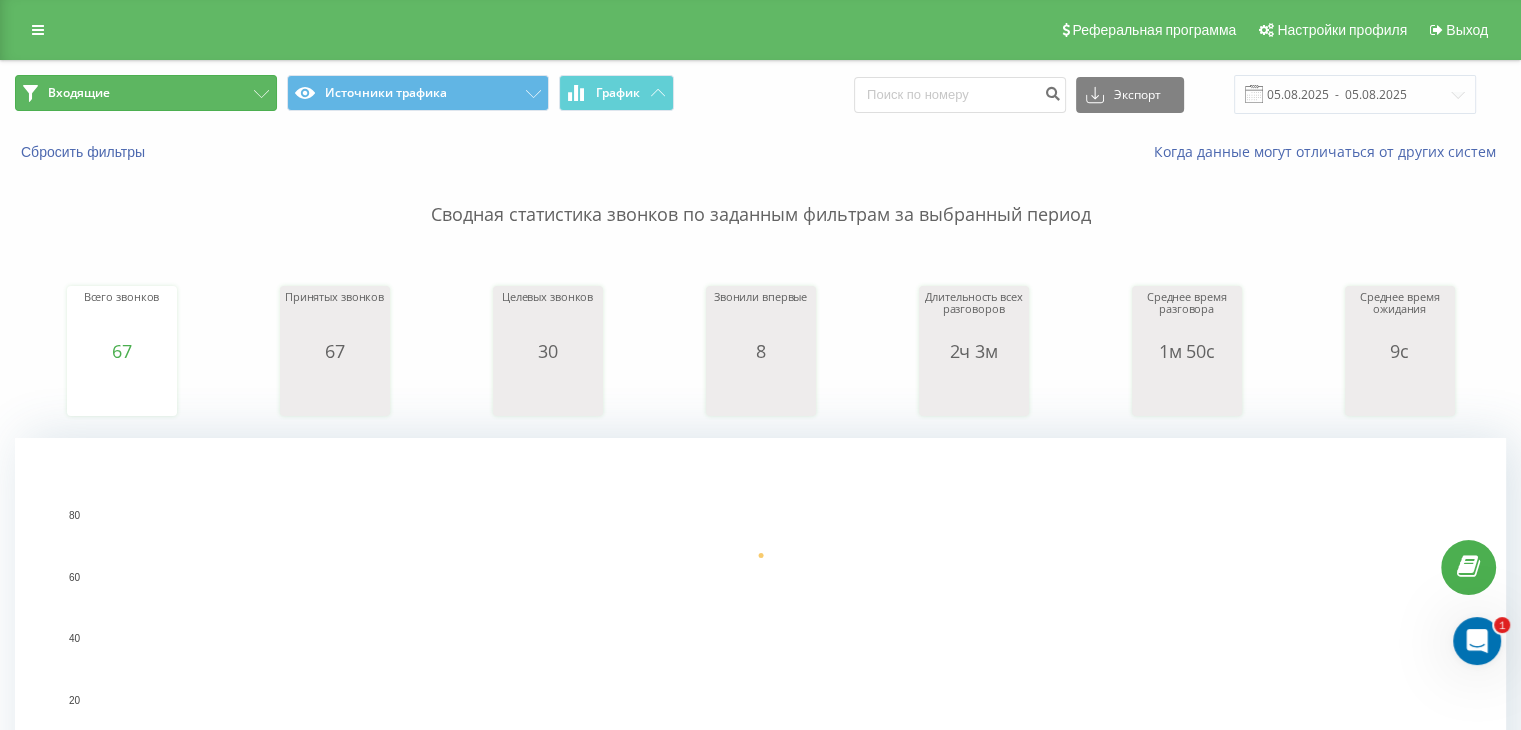 click on "Входящие" at bounding box center [146, 93] 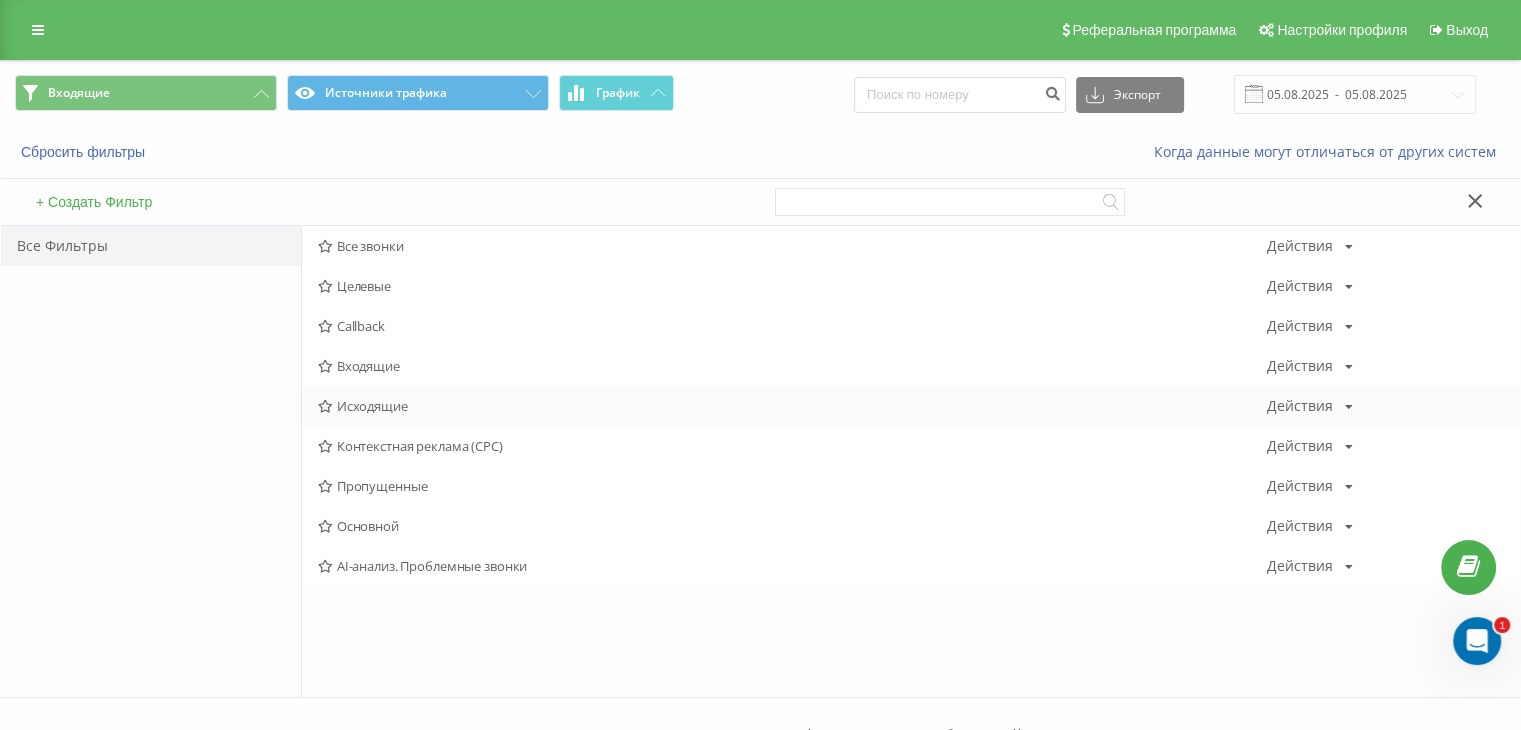 click on "Исходящие" at bounding box center (792, 406) 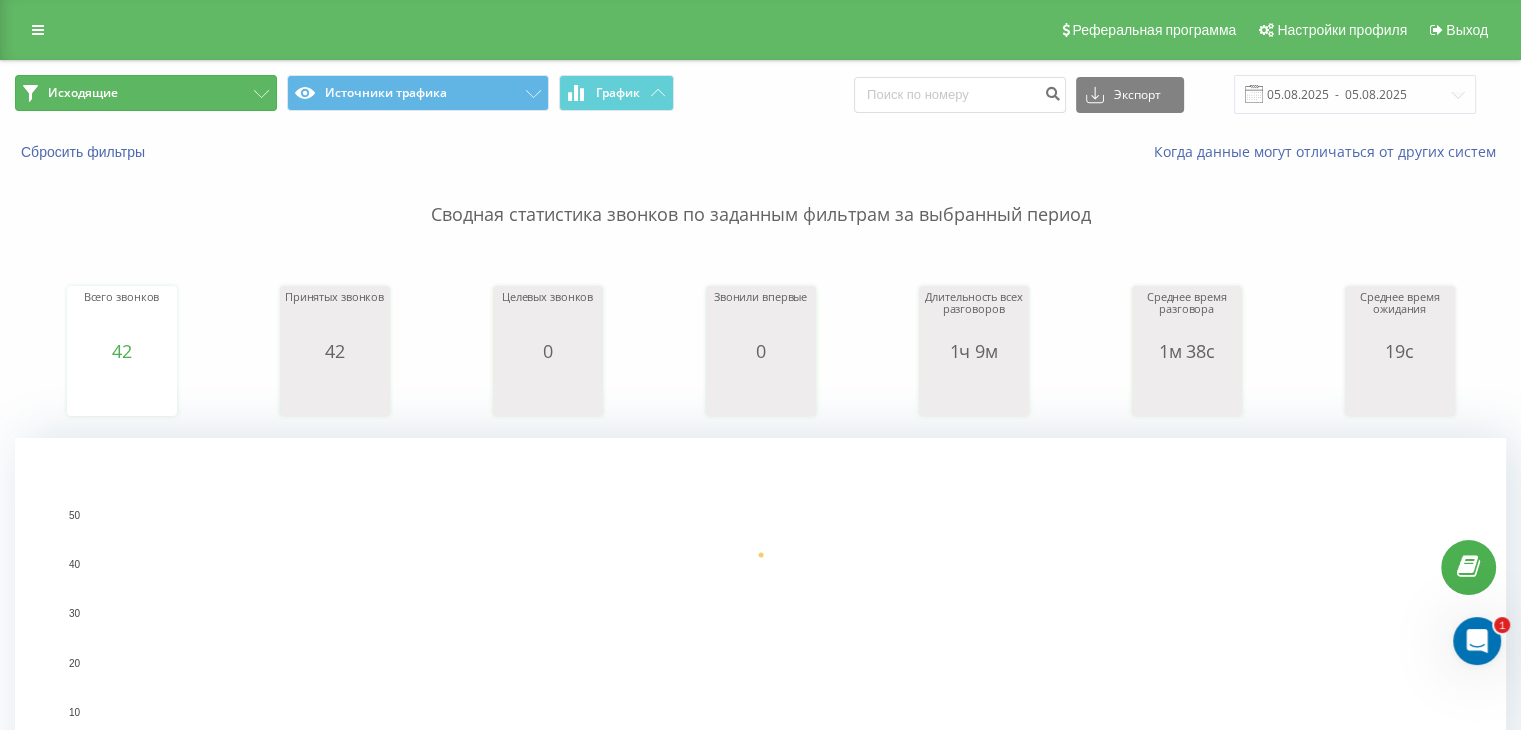 click on "Исходящие" at bounding box center (146, 93) 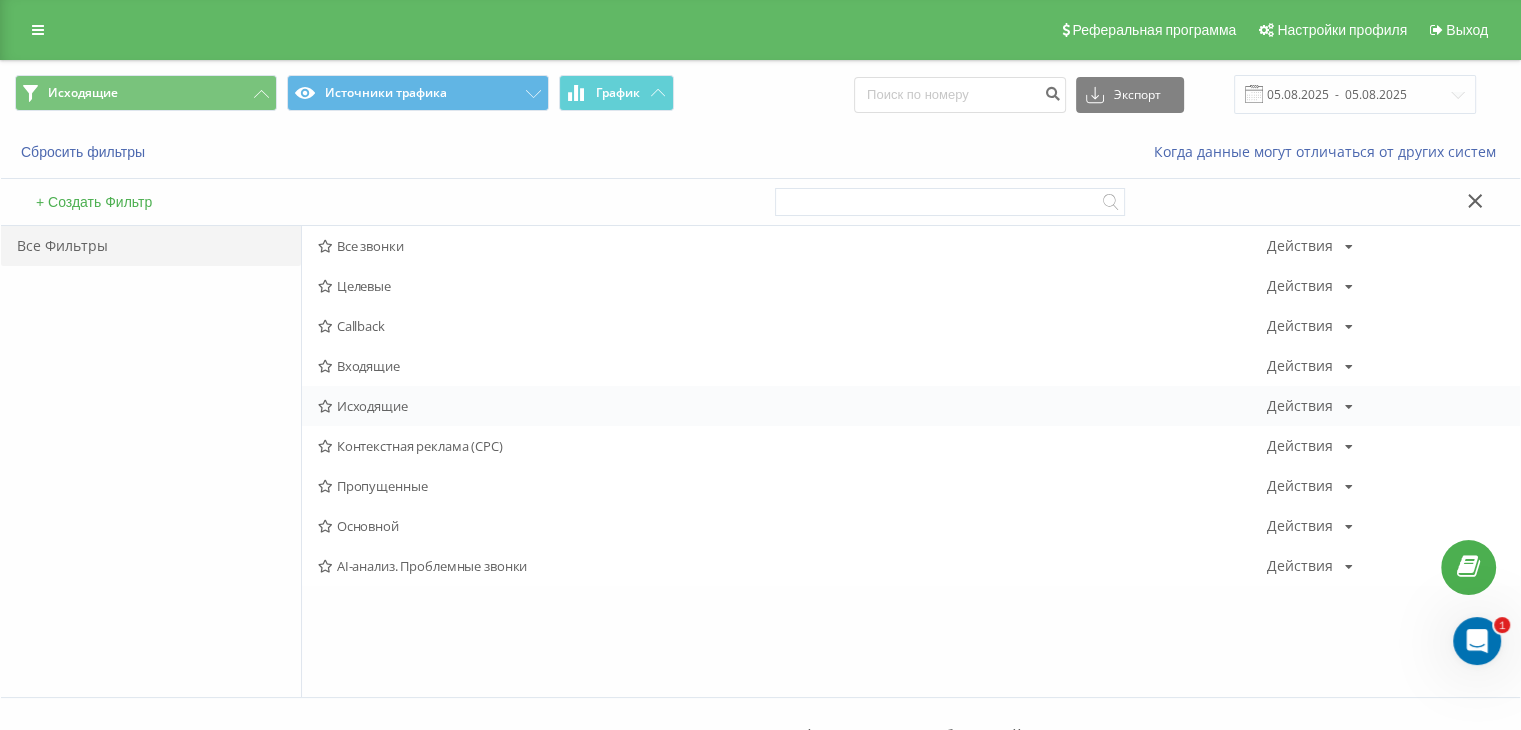 click on "Исходящие" at bounding box center [792, 406] 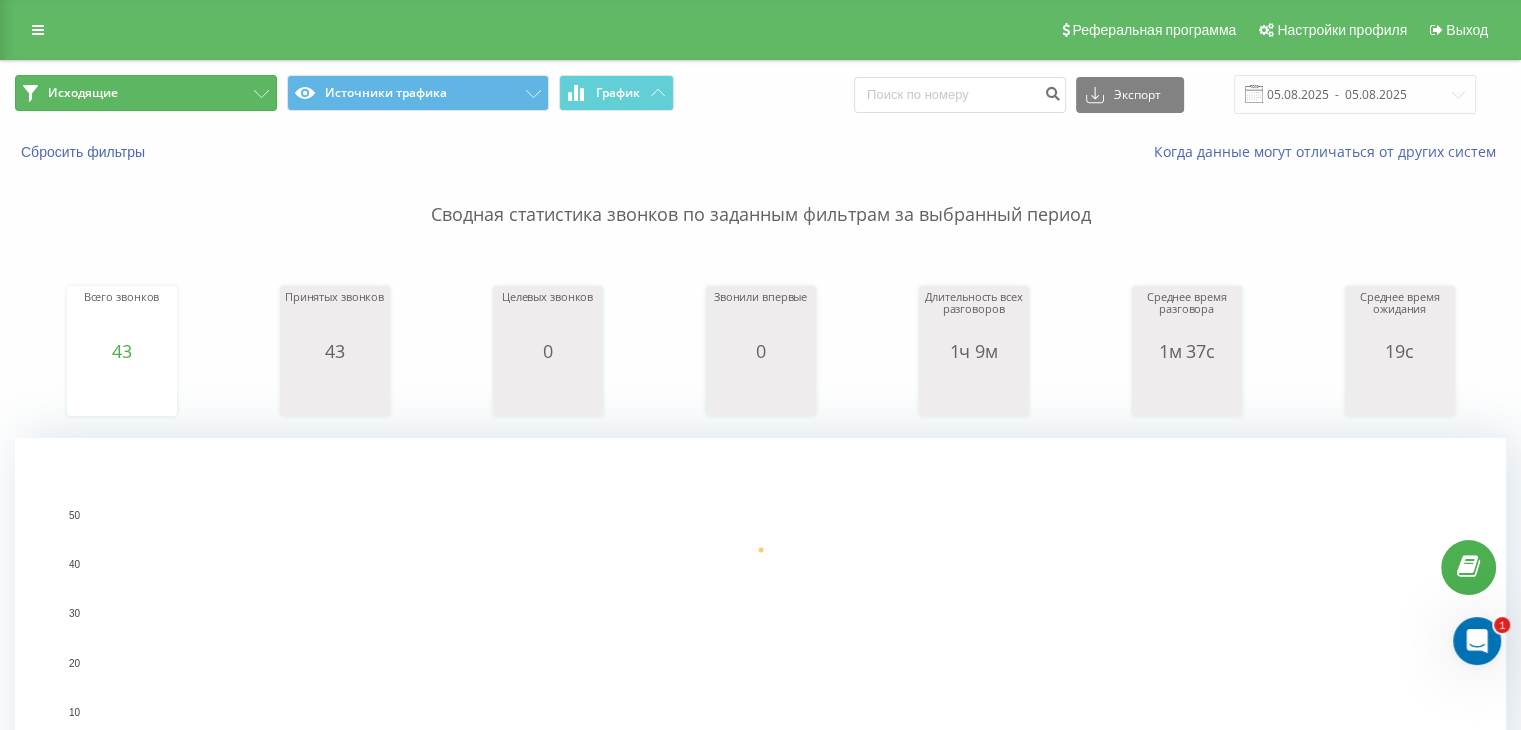 drag, startPoint x: 248, startPoint y: 91, endPoint x: 274, endPoint y: 142, distance: 57.245087 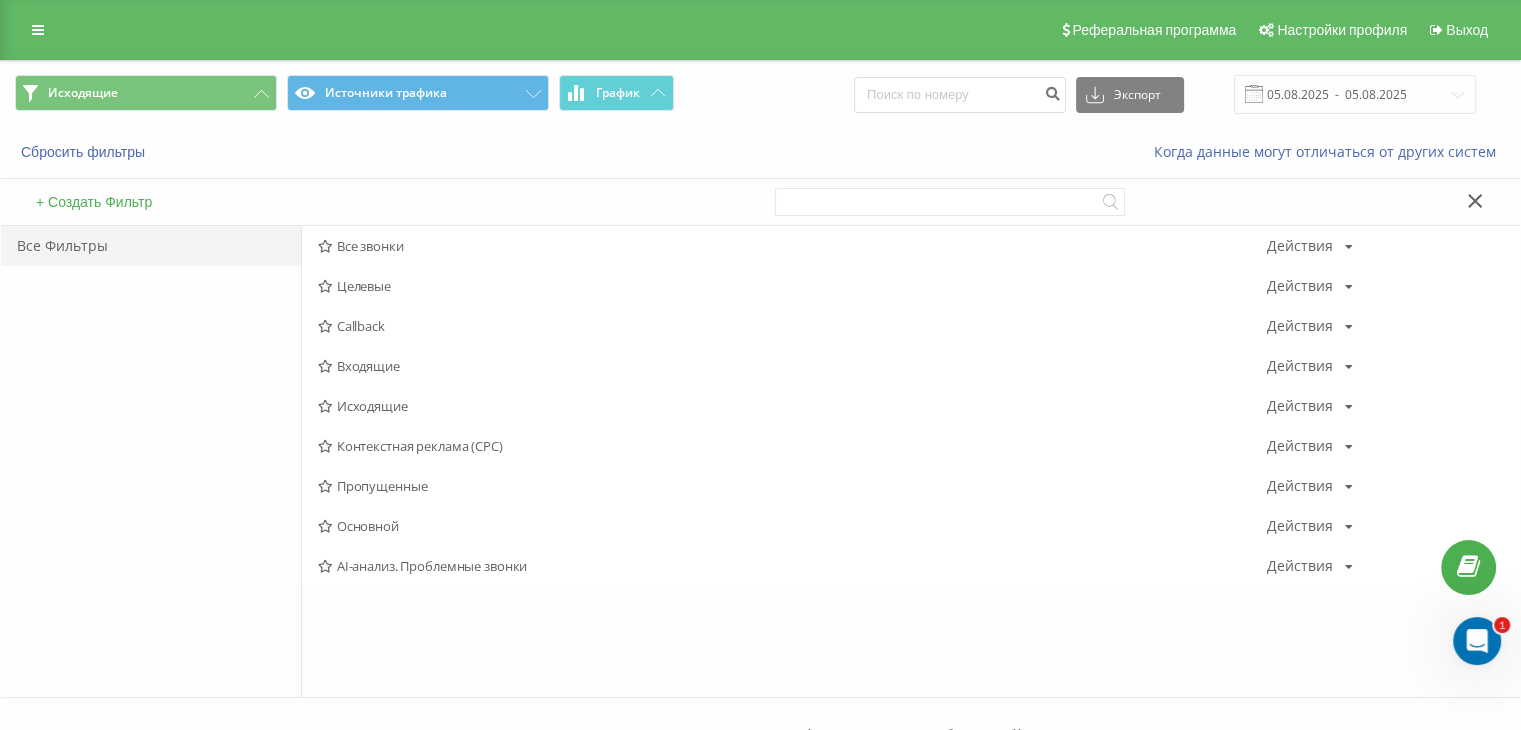 drag, startPoint x: 369, startPoint y: 366, endPoint x: 853, endPoint y: 197, distance: 512.6568 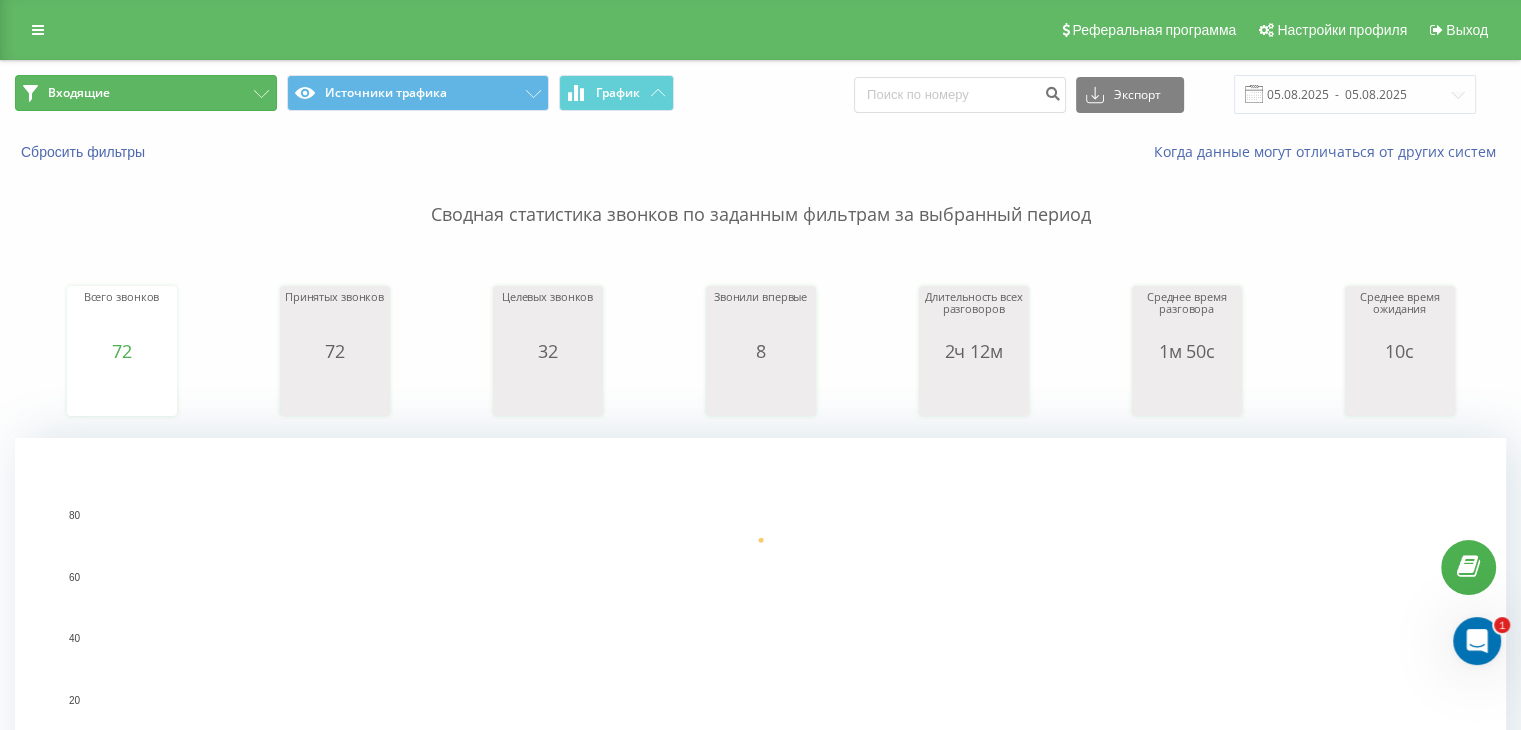 click on "Входящие" at bounding box center (146, 93) 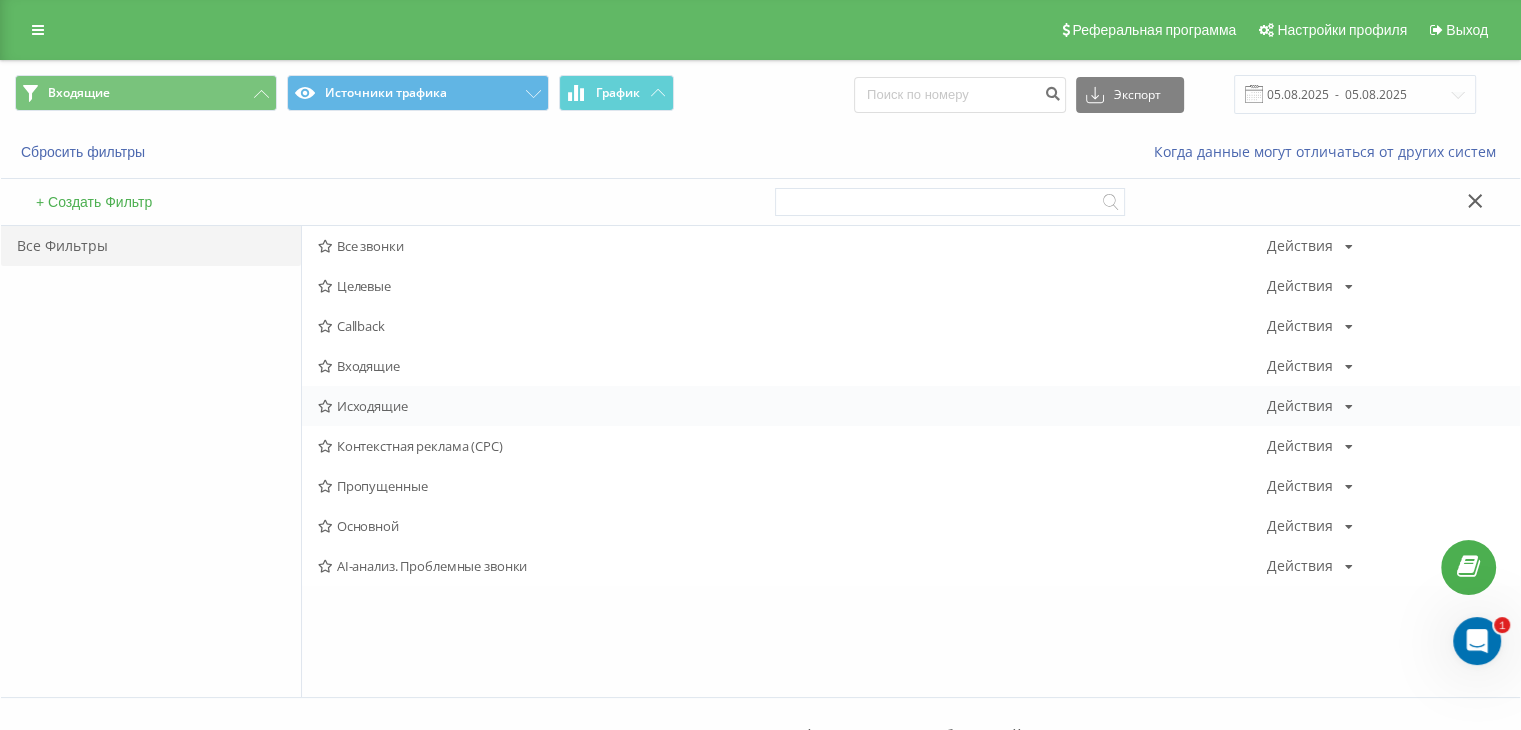 click on "Исходящие" at bounding box center [792, 406] 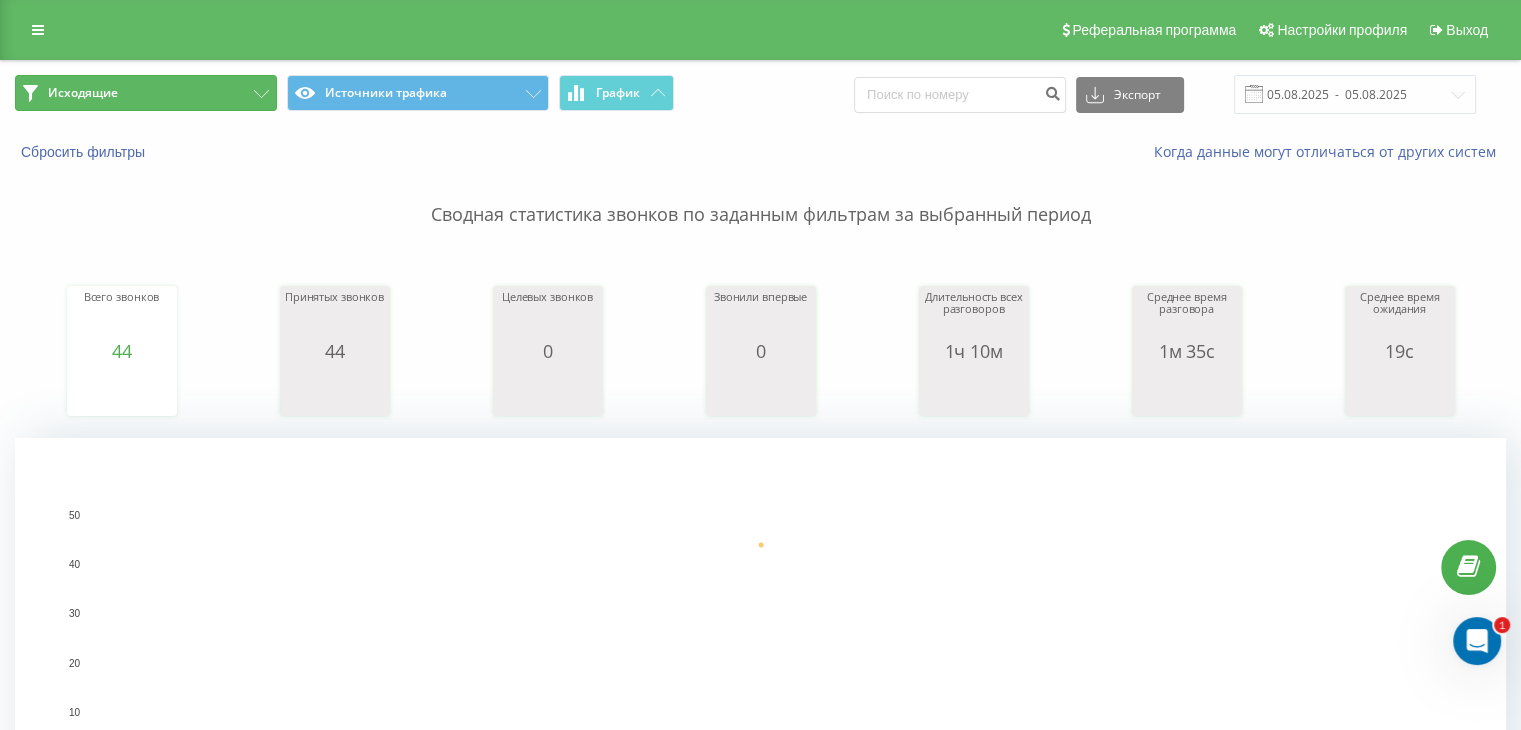click on "Исходящие" at bounding box center (146, 93) 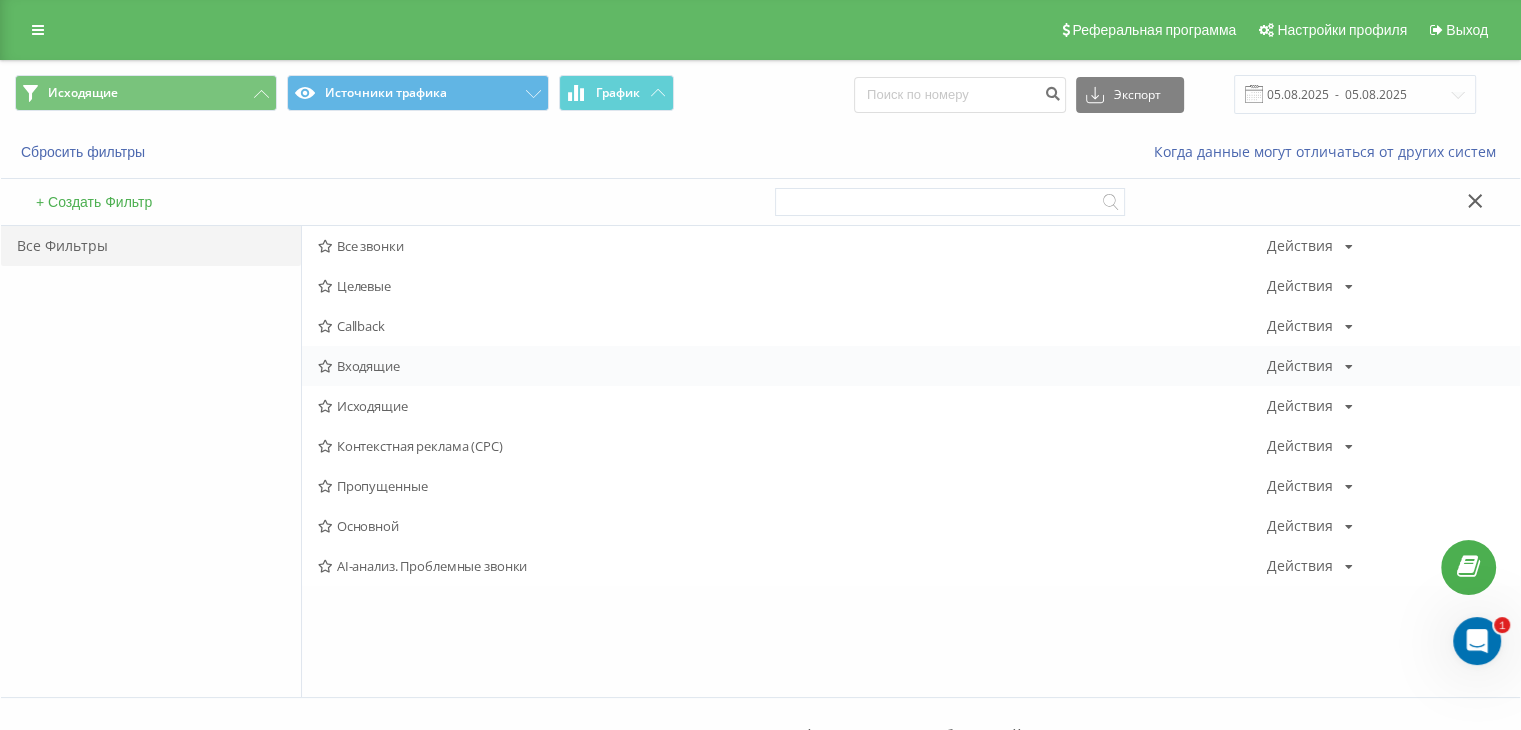 click on "Входящие" at bounding box center [792, 366] 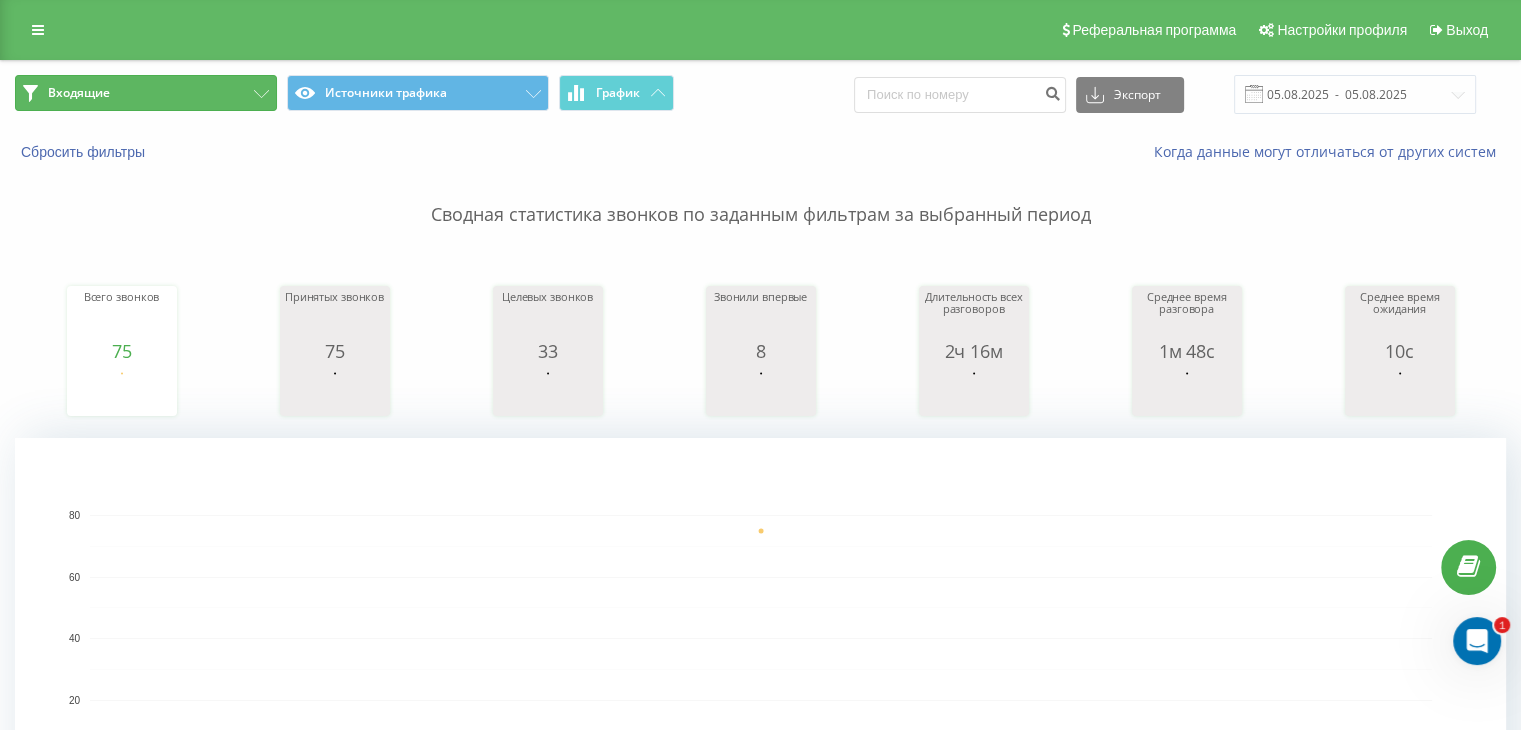 click on "Входящие" at bounding box center [146, 93] 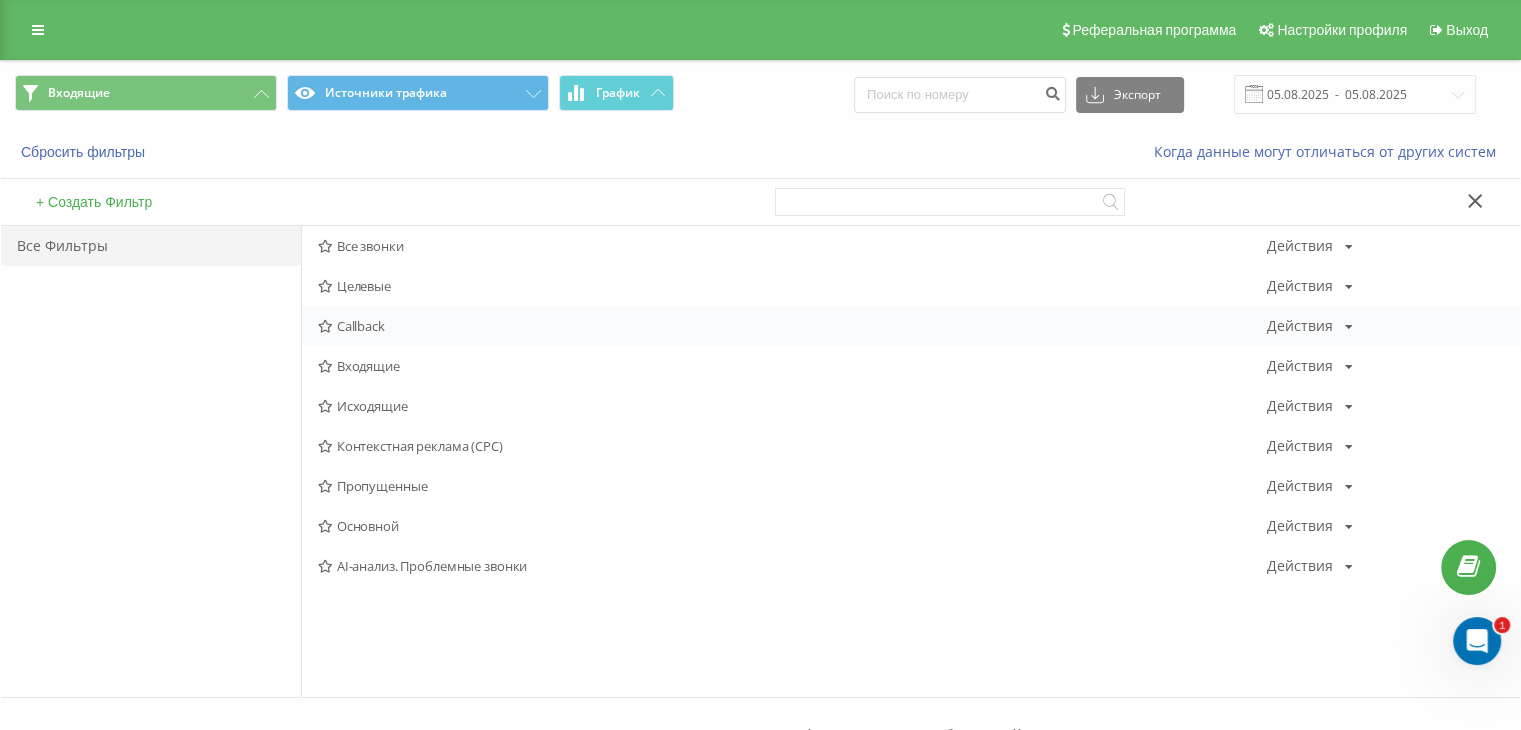click on "Исходящие Действия Редактировать Копировать Удалить По умолчанию Поделиться" at bounding box center (911, 406) 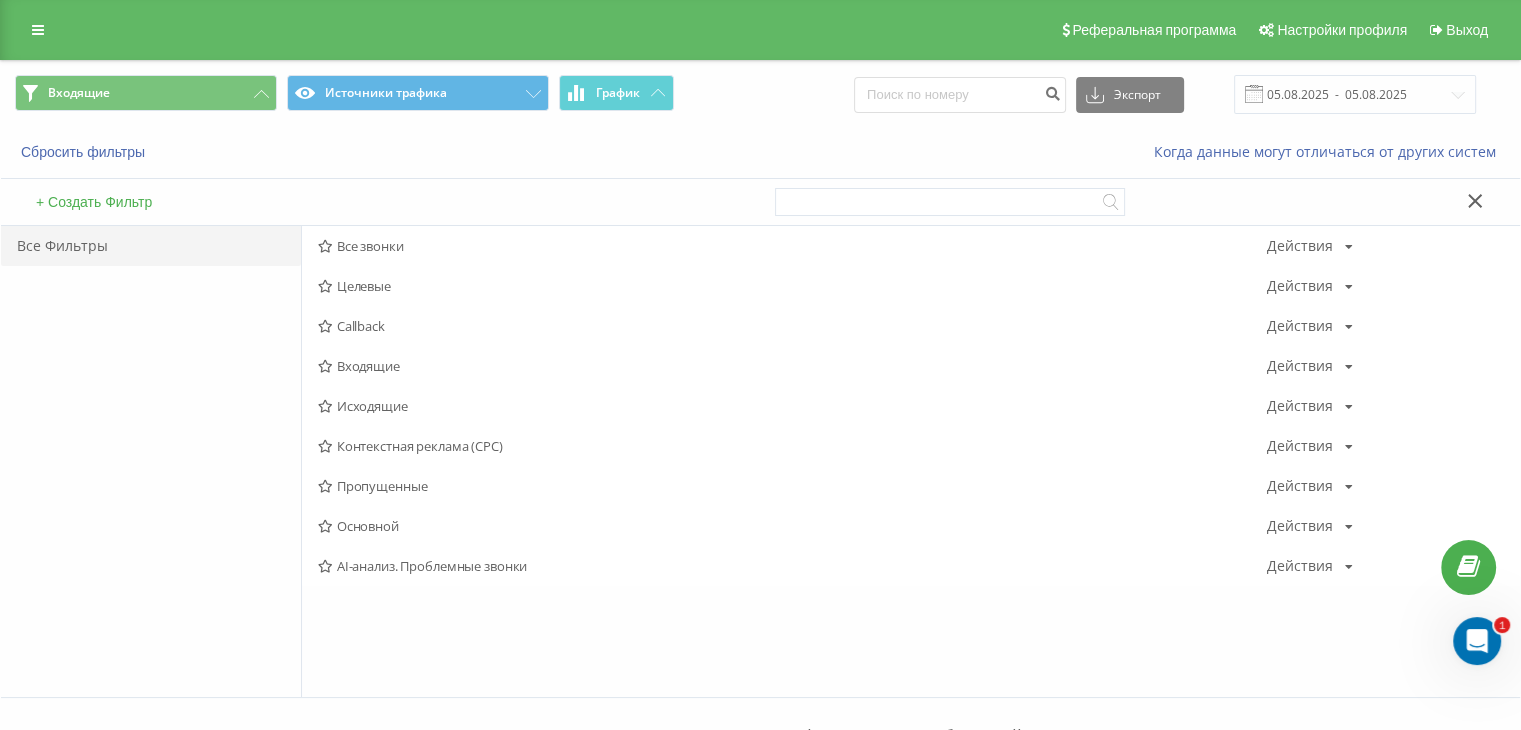 click on "Исходящие" at bounding box center [792, 406] 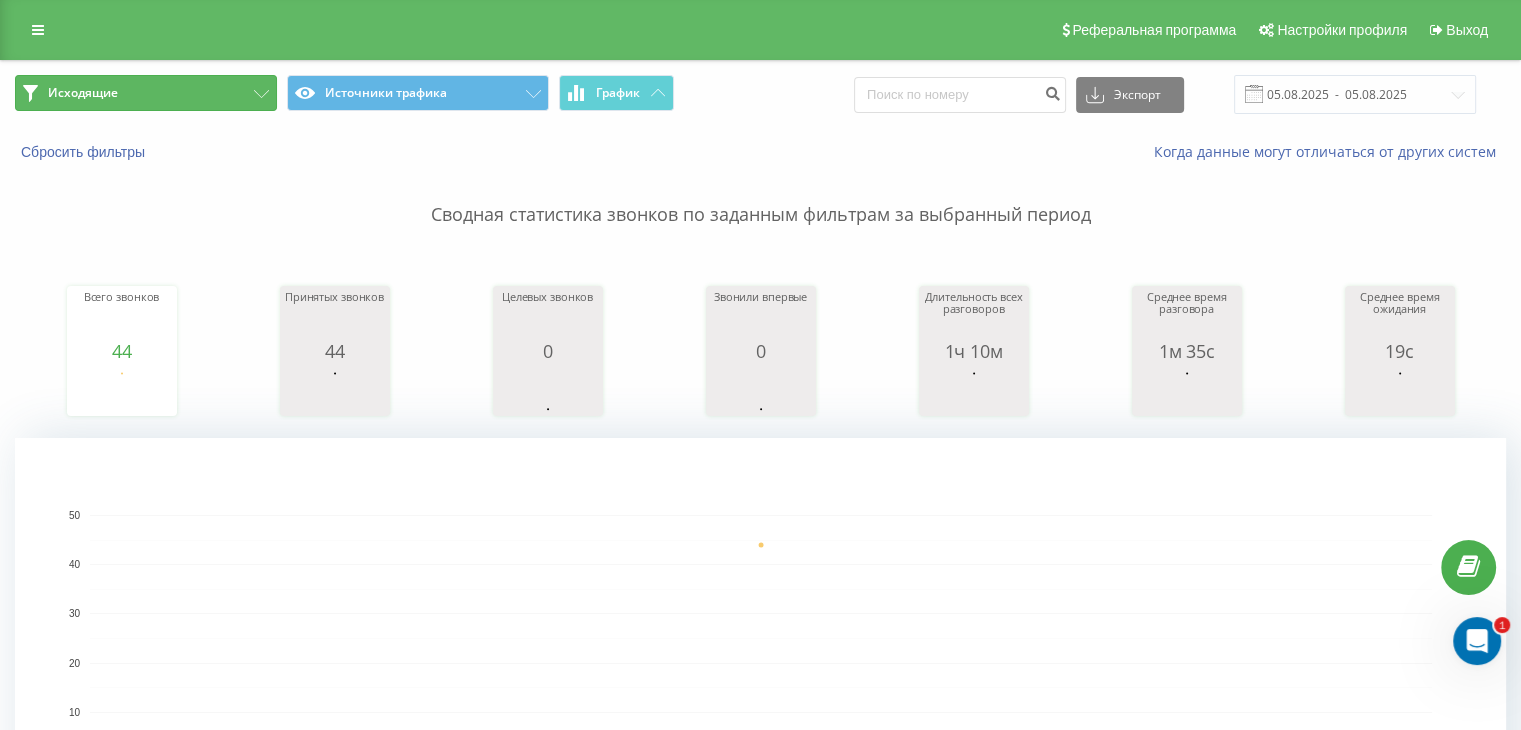 drag, startPoint x: 171, startPoint y: 90, endPoint x: 206, endPoint y: 117, distance: 44.20407 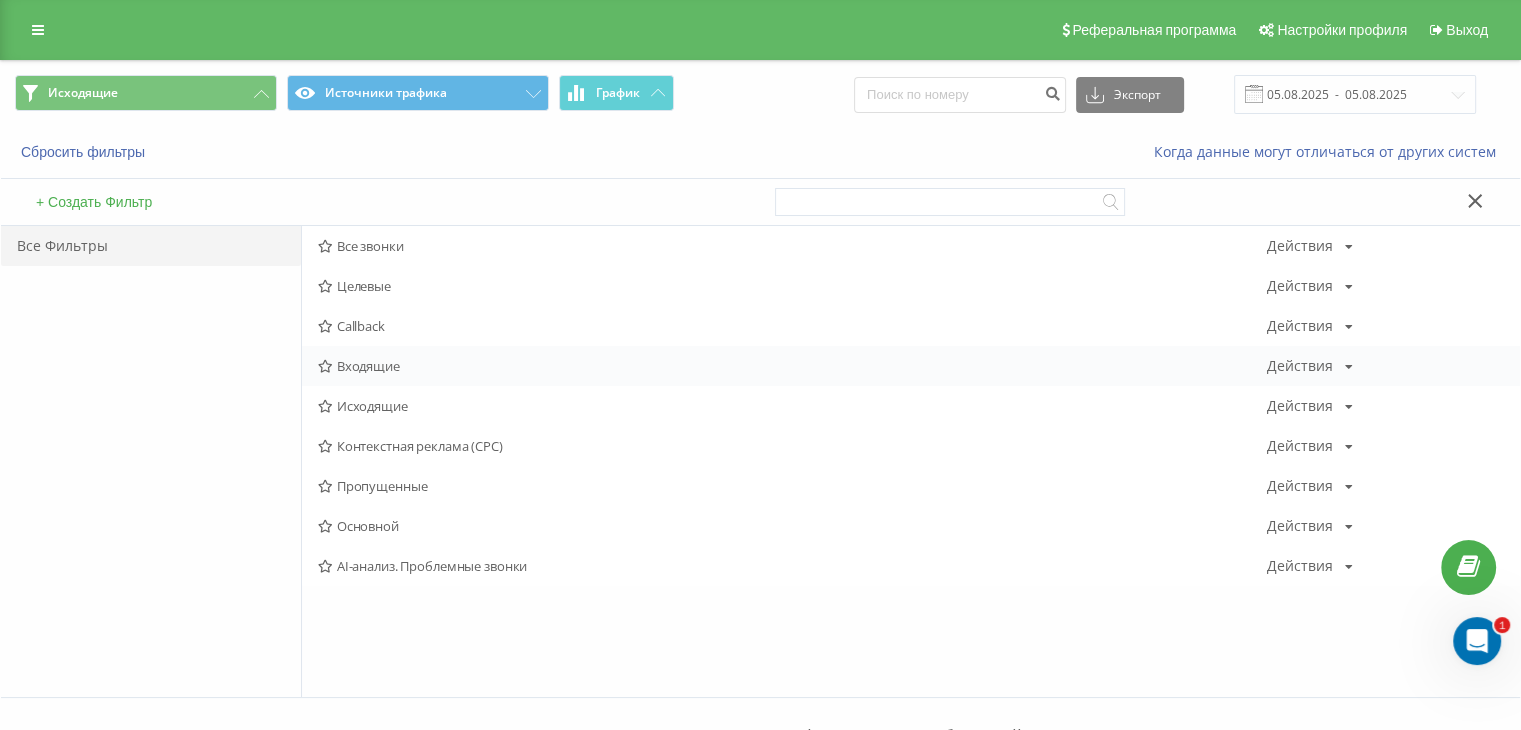 click on "Входящие" at bounding box center (792, 366) 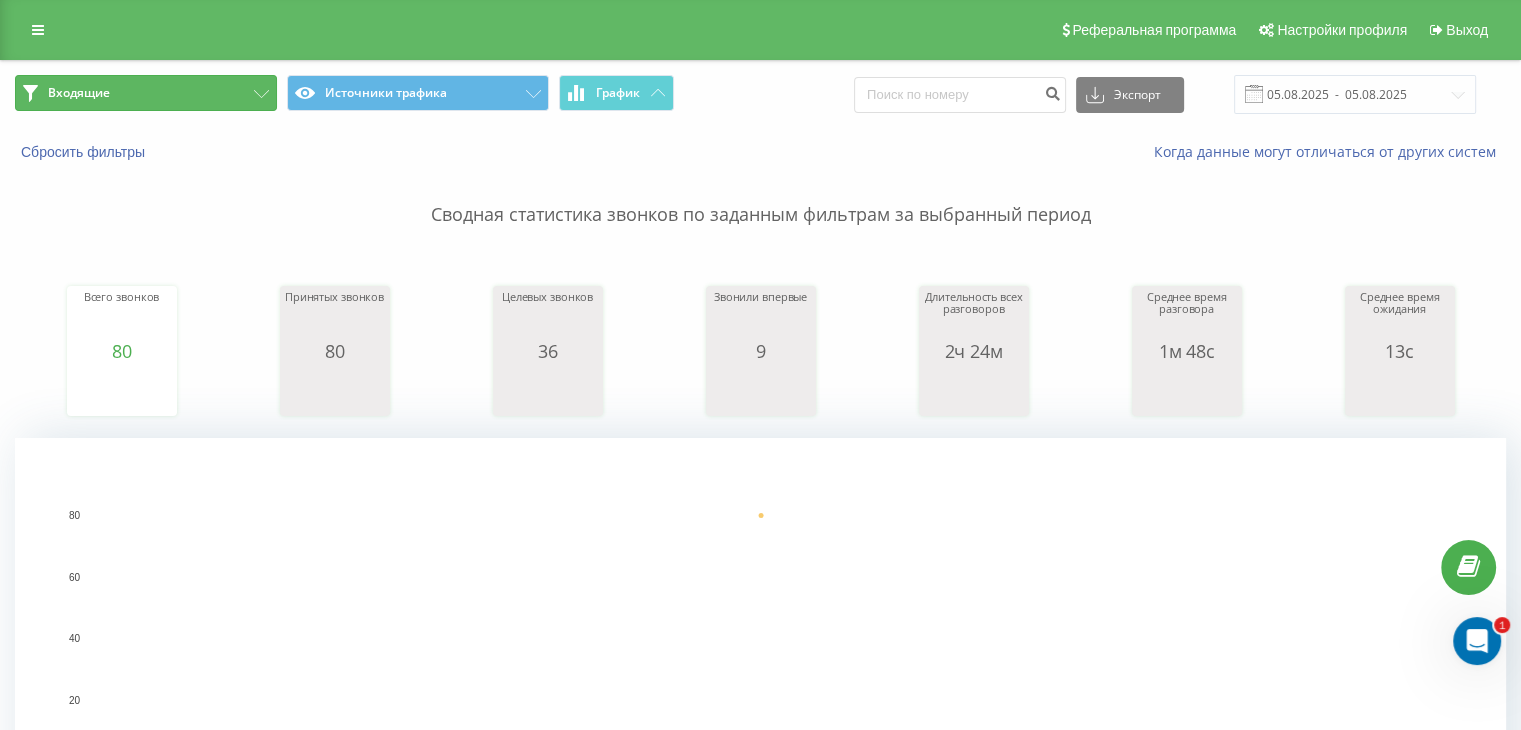 click on "Входящие" at bounding box center (146, 93) 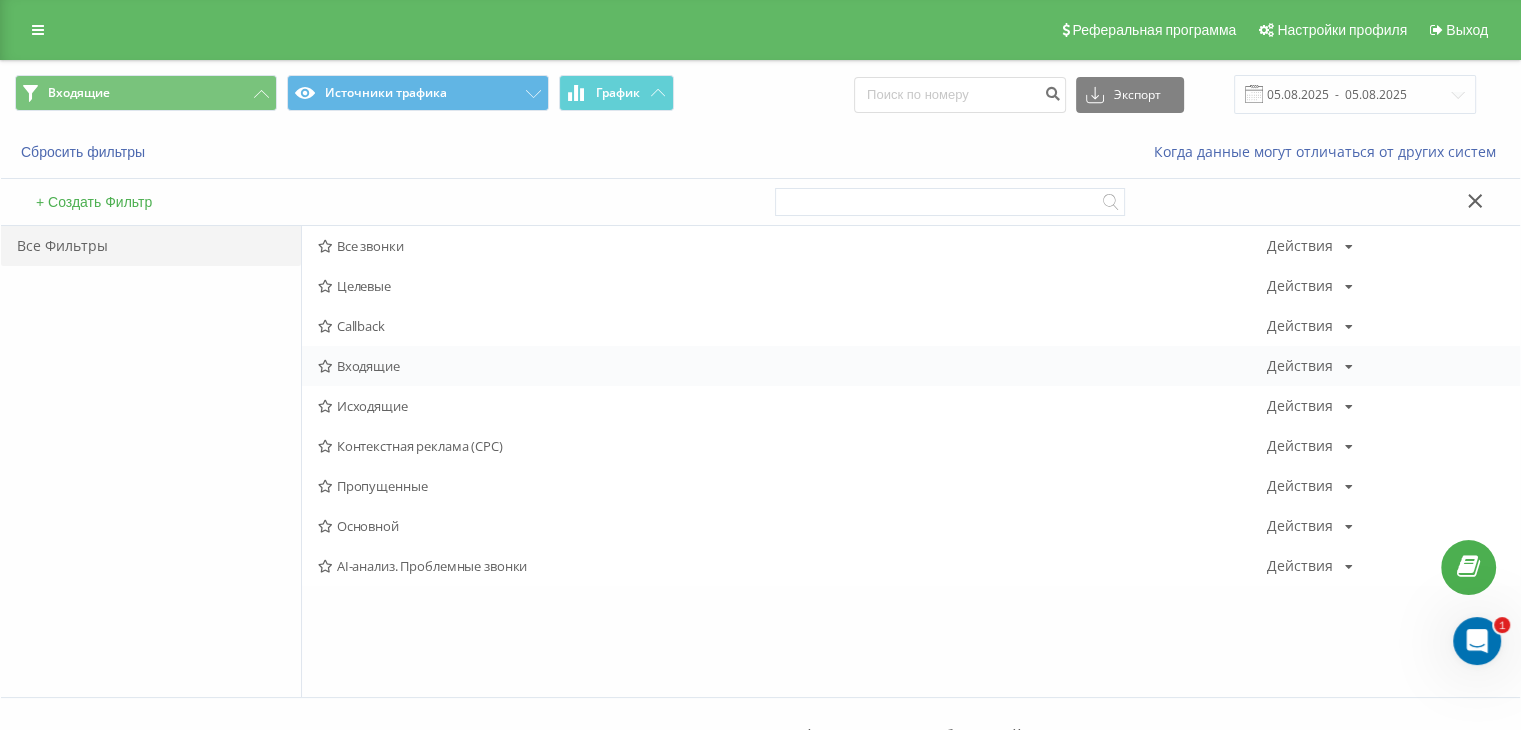 click on "Входящие" at bounding box center [792, 366] 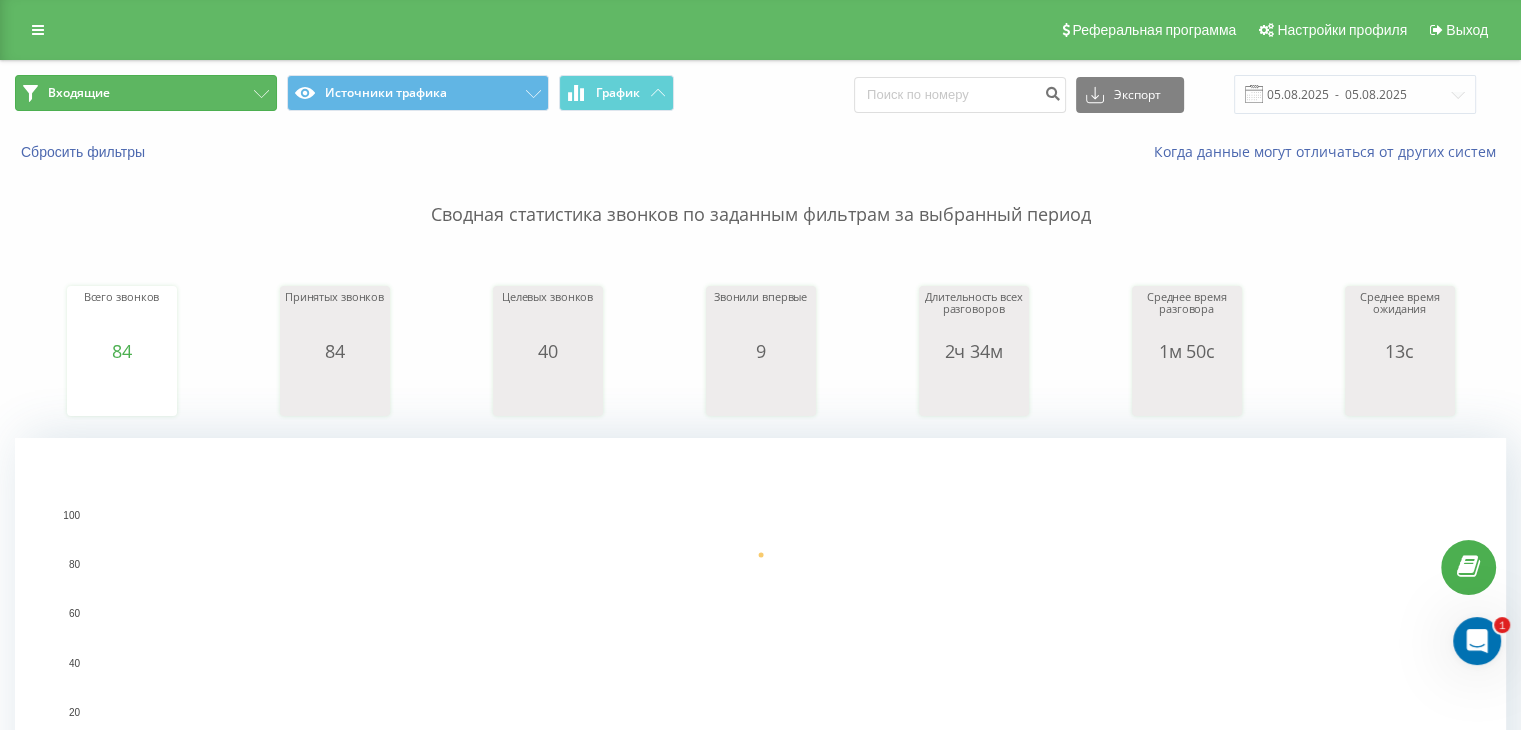 drag, startPoint x: 188, startPoint y: 103, endPoint x: 212, endPoint y: 138, distance: 42.43819 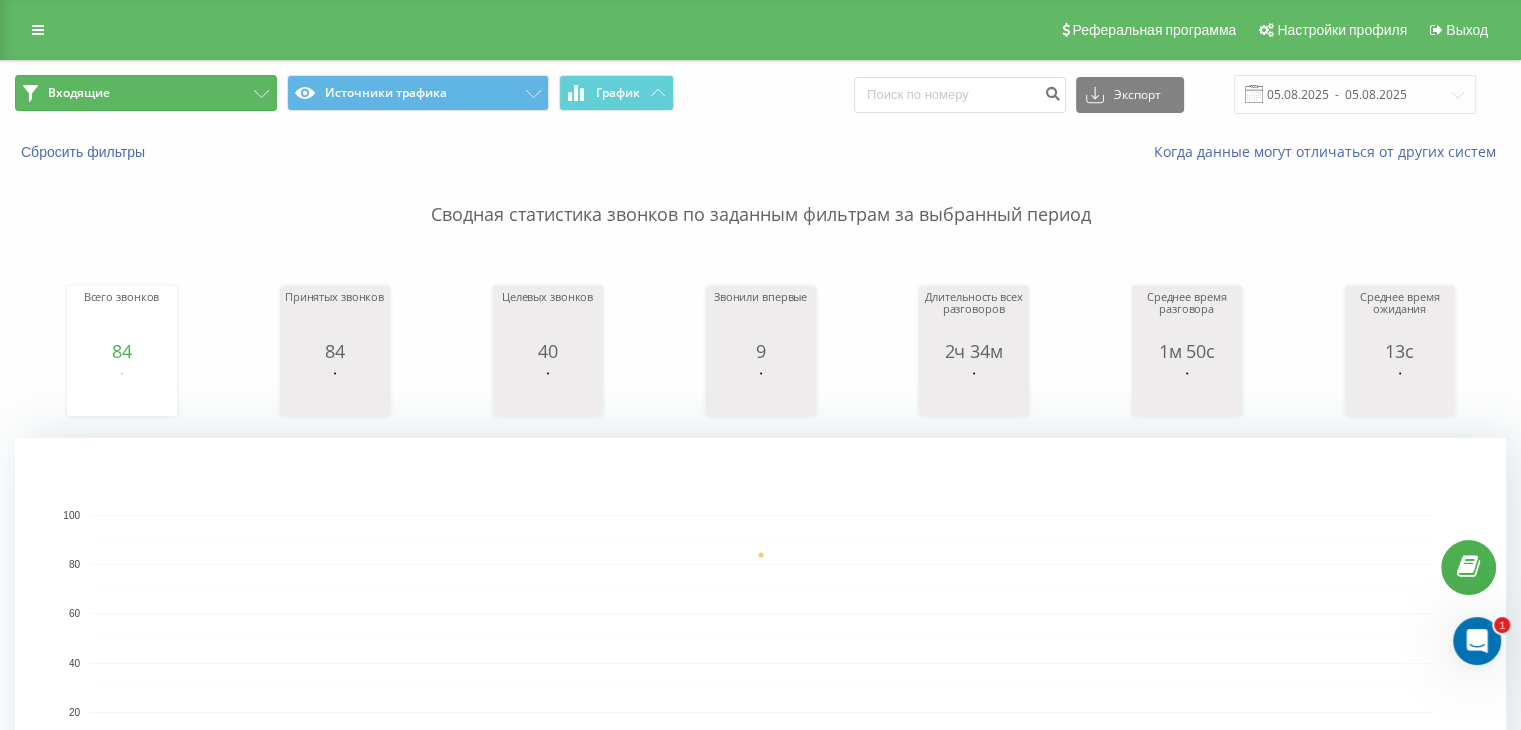 click on "Входящие" at bounding box center (146, 93) 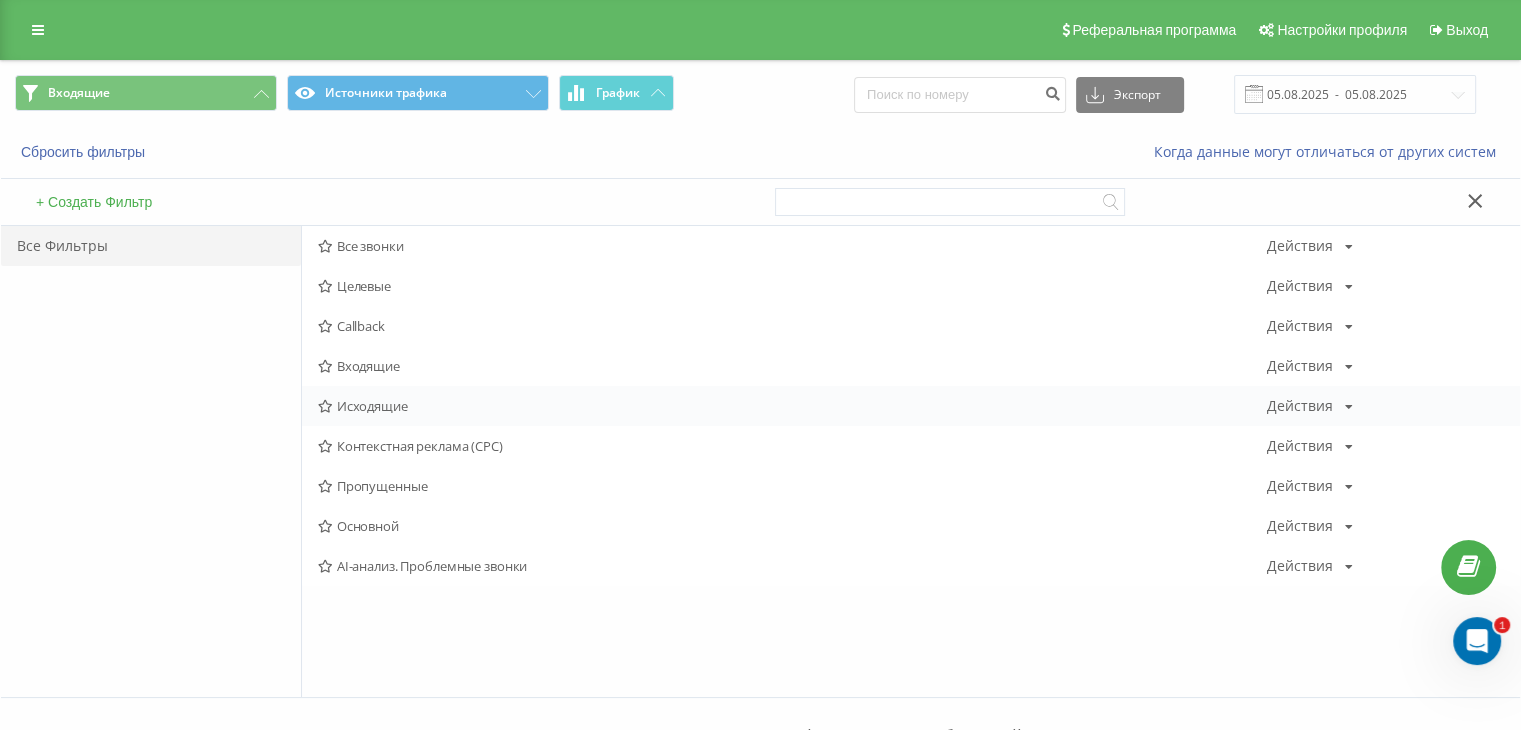 click on "Исходящие" at bounding box center (792, 406) 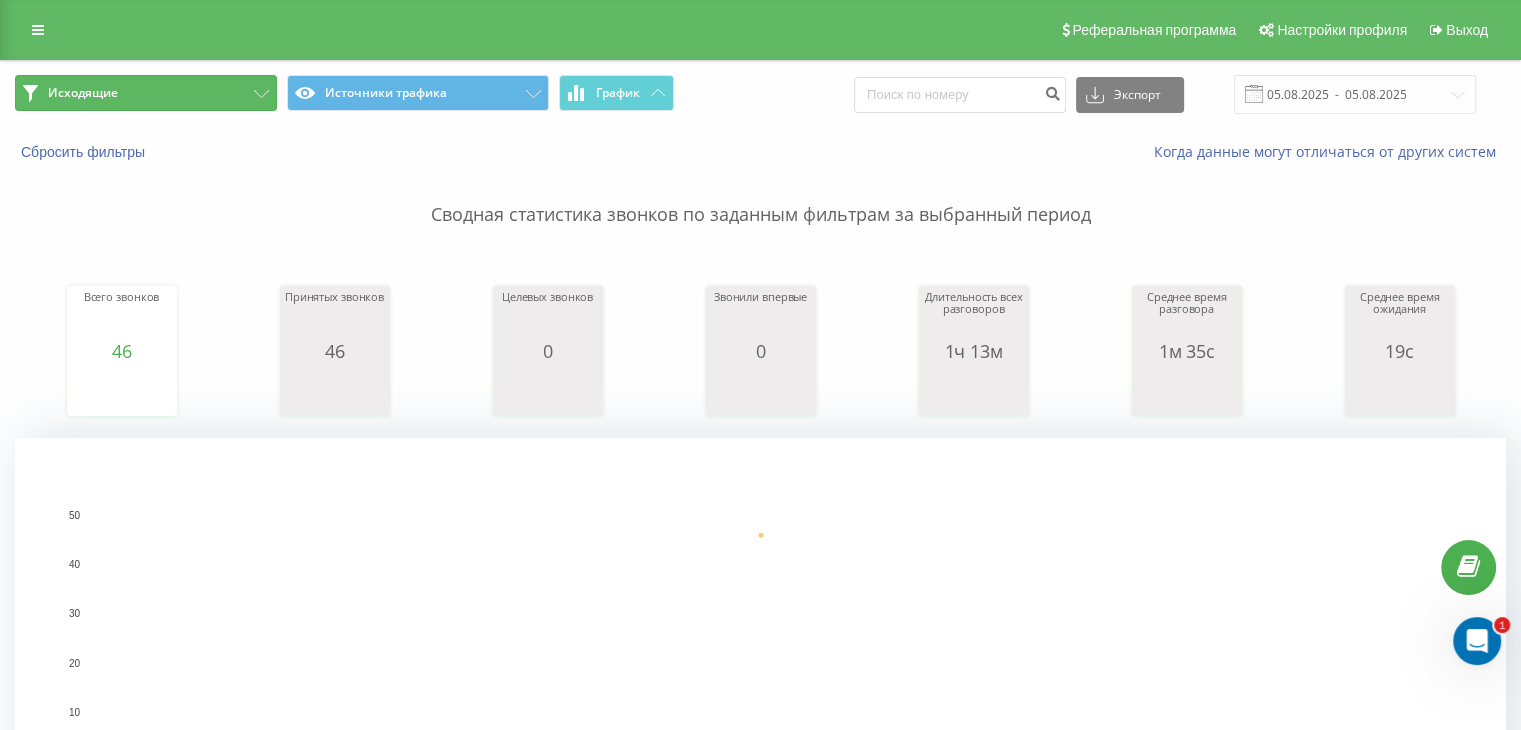 click on "Исходящие" at bounding box center [146, 93] 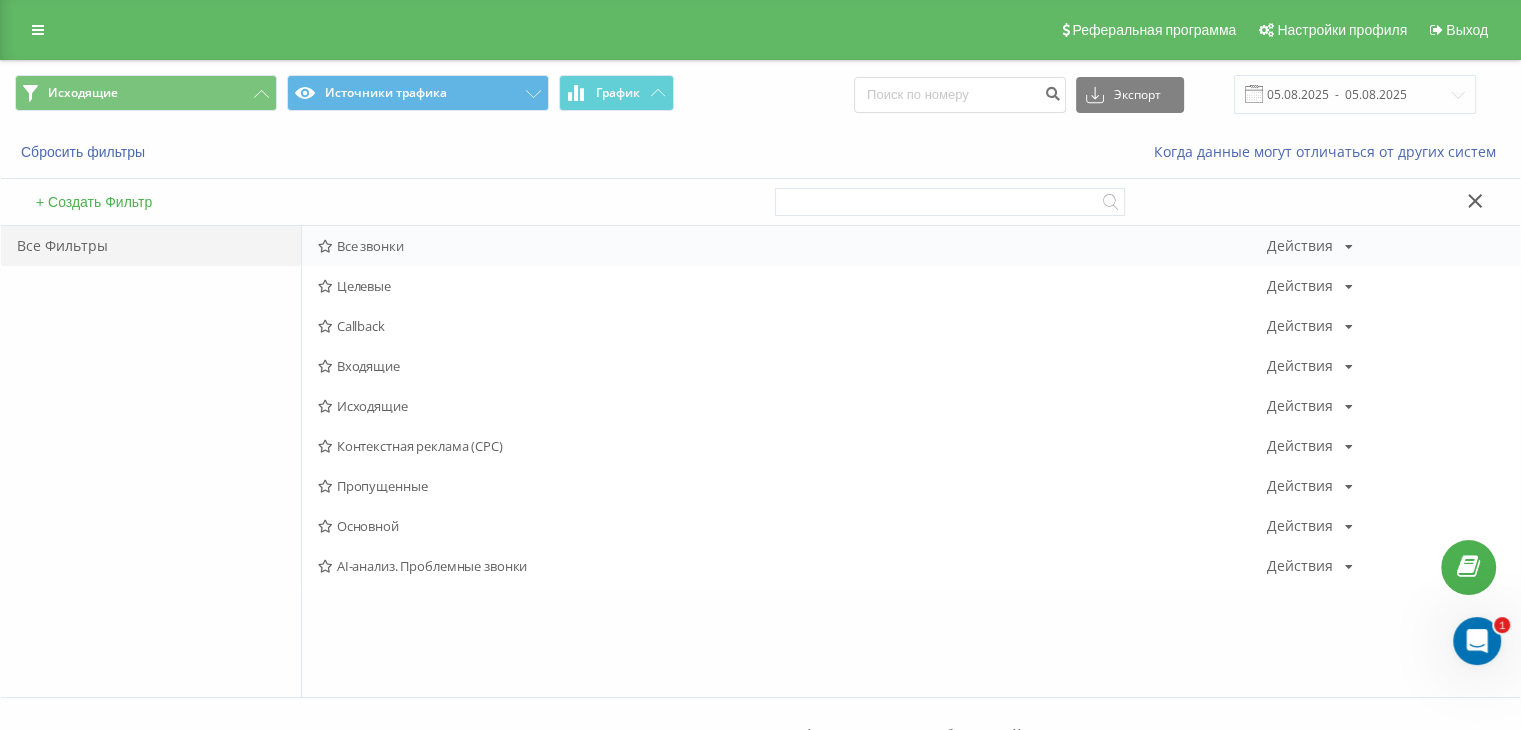 click on "Все звонки" at bounding box center (792, 246) 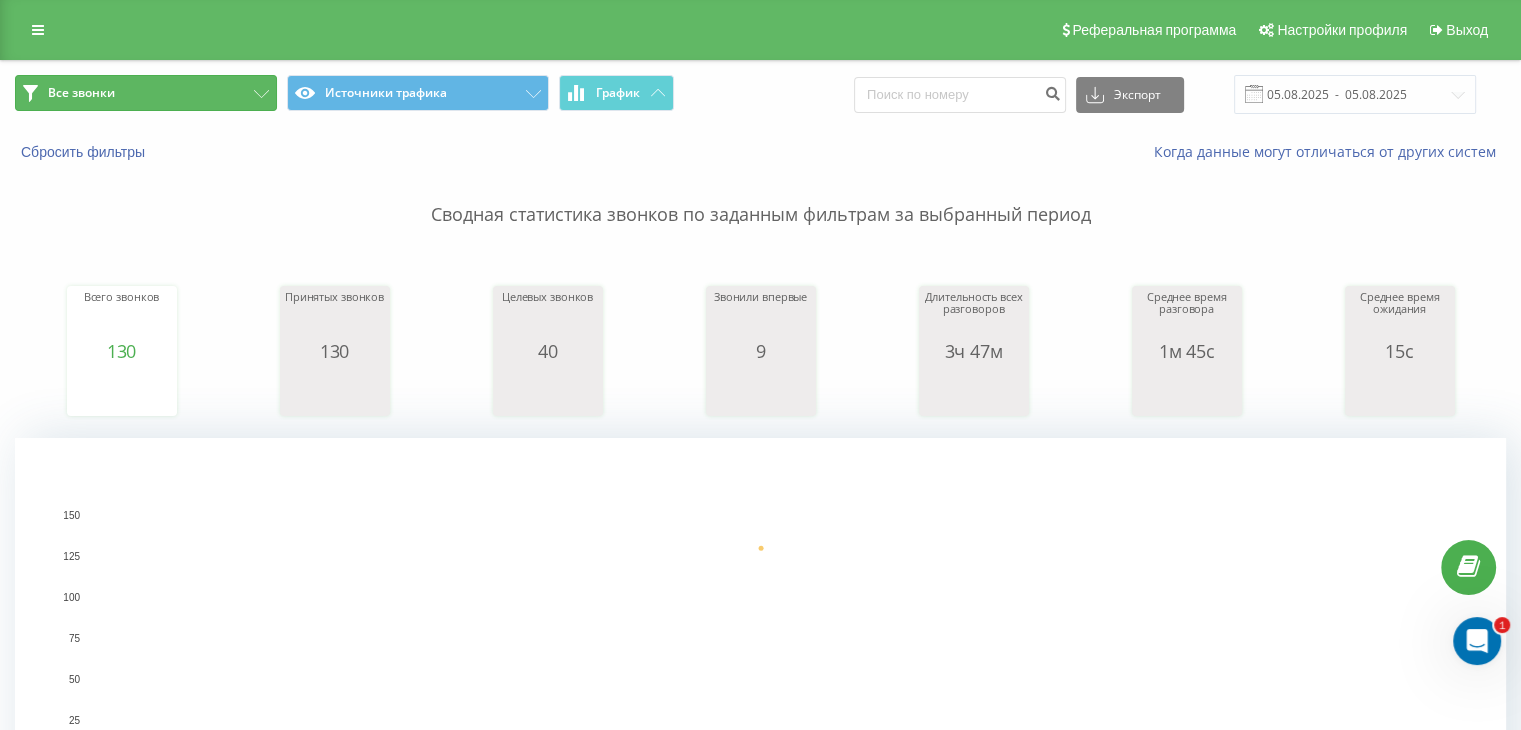 click on "Все звонки" at bounding box center (146, 93) 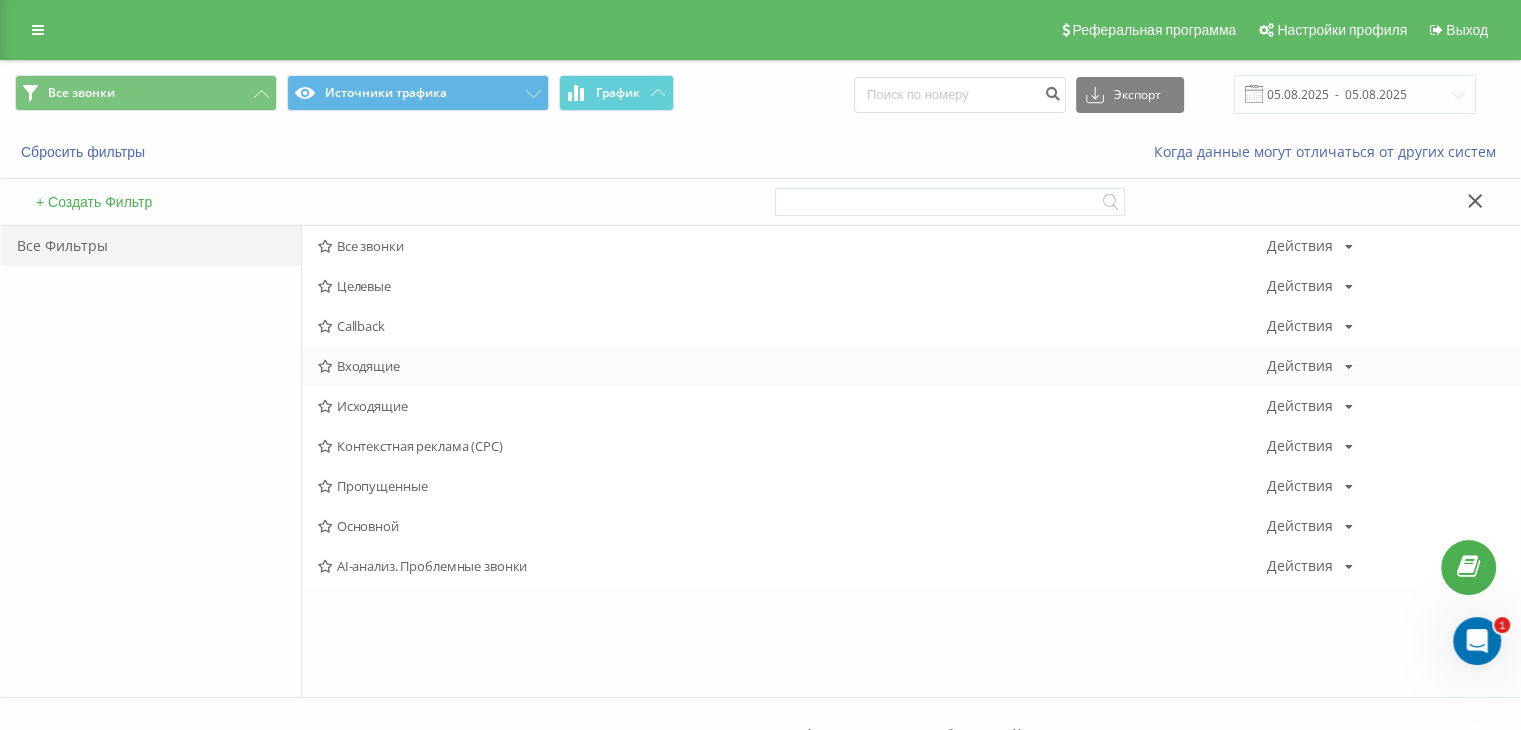 click on "Входящие" at bounding box center [792, 366] 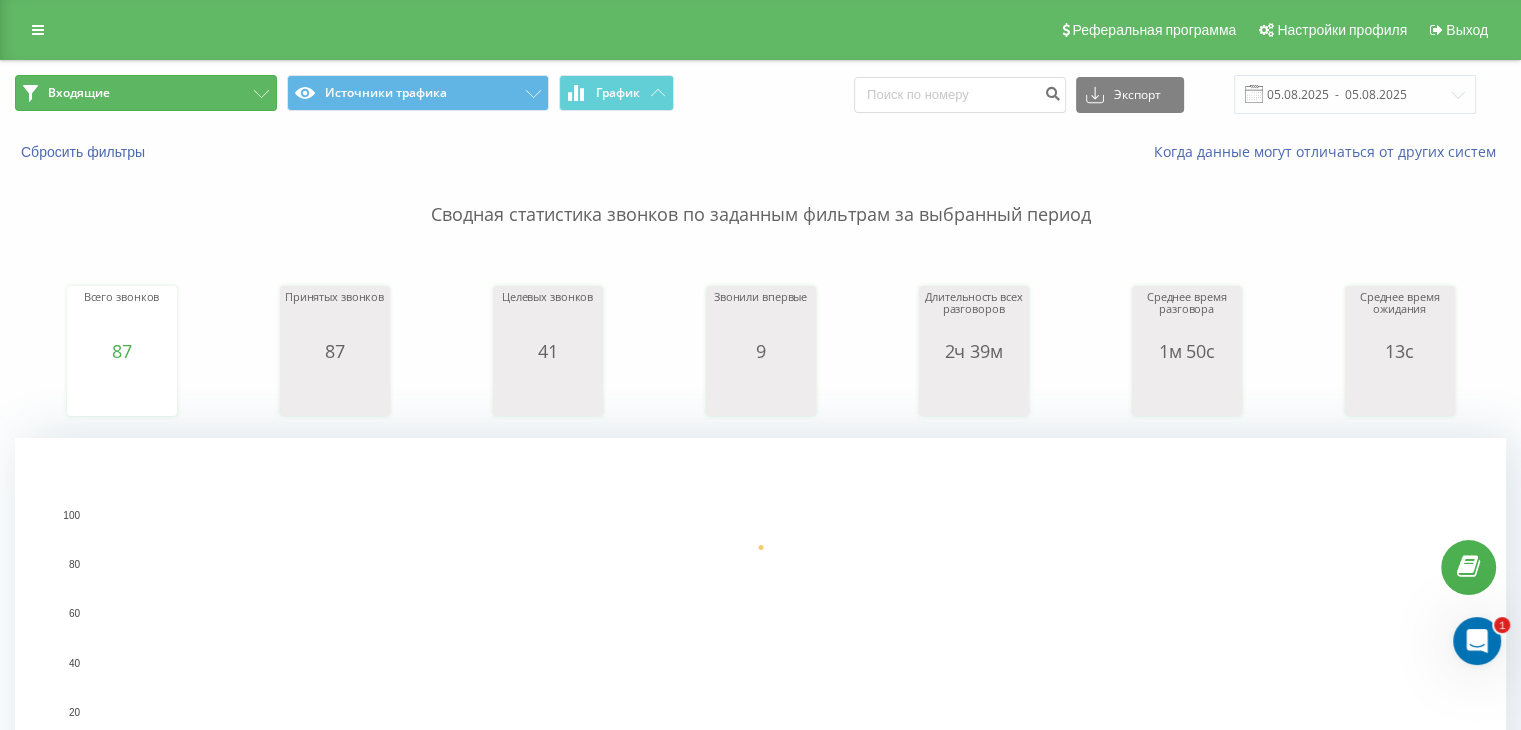 click on "Входящие" at bounding box center (146, 93) 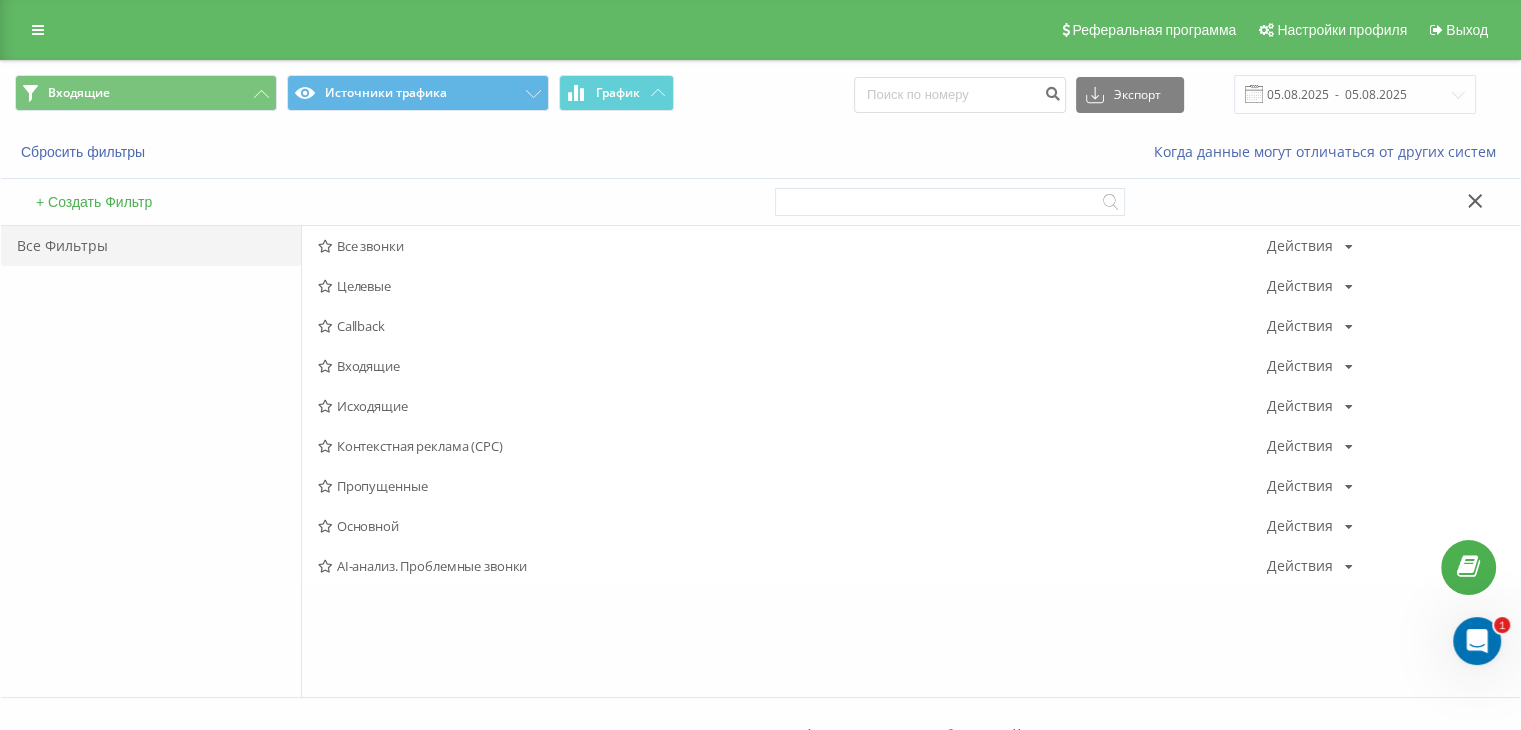 drag, startPoint x: 365, startPoint y: 406, endPoint x: 619, endPoint y: 357, distance: 258.6832 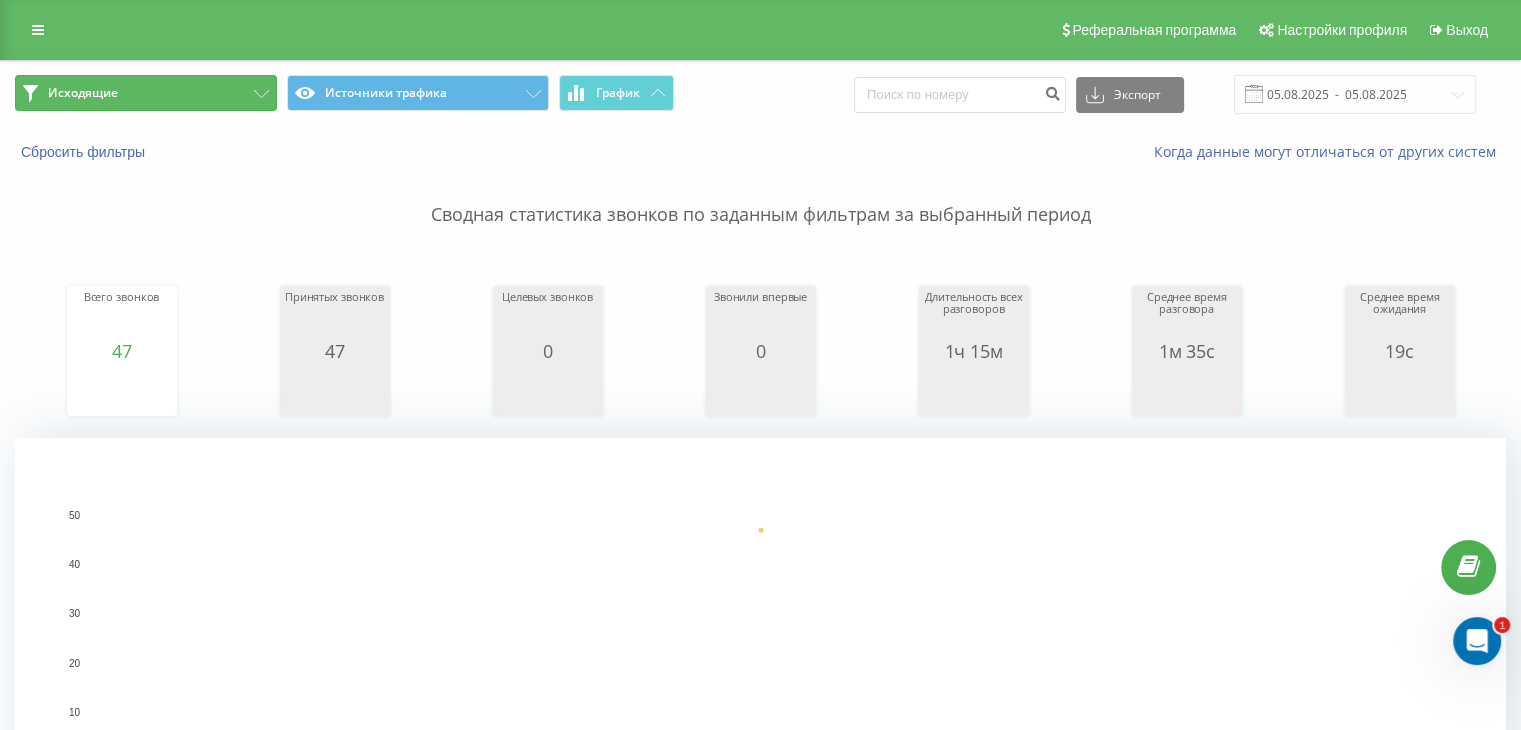 click on "Исходящие" at bounding box center [146, 93] 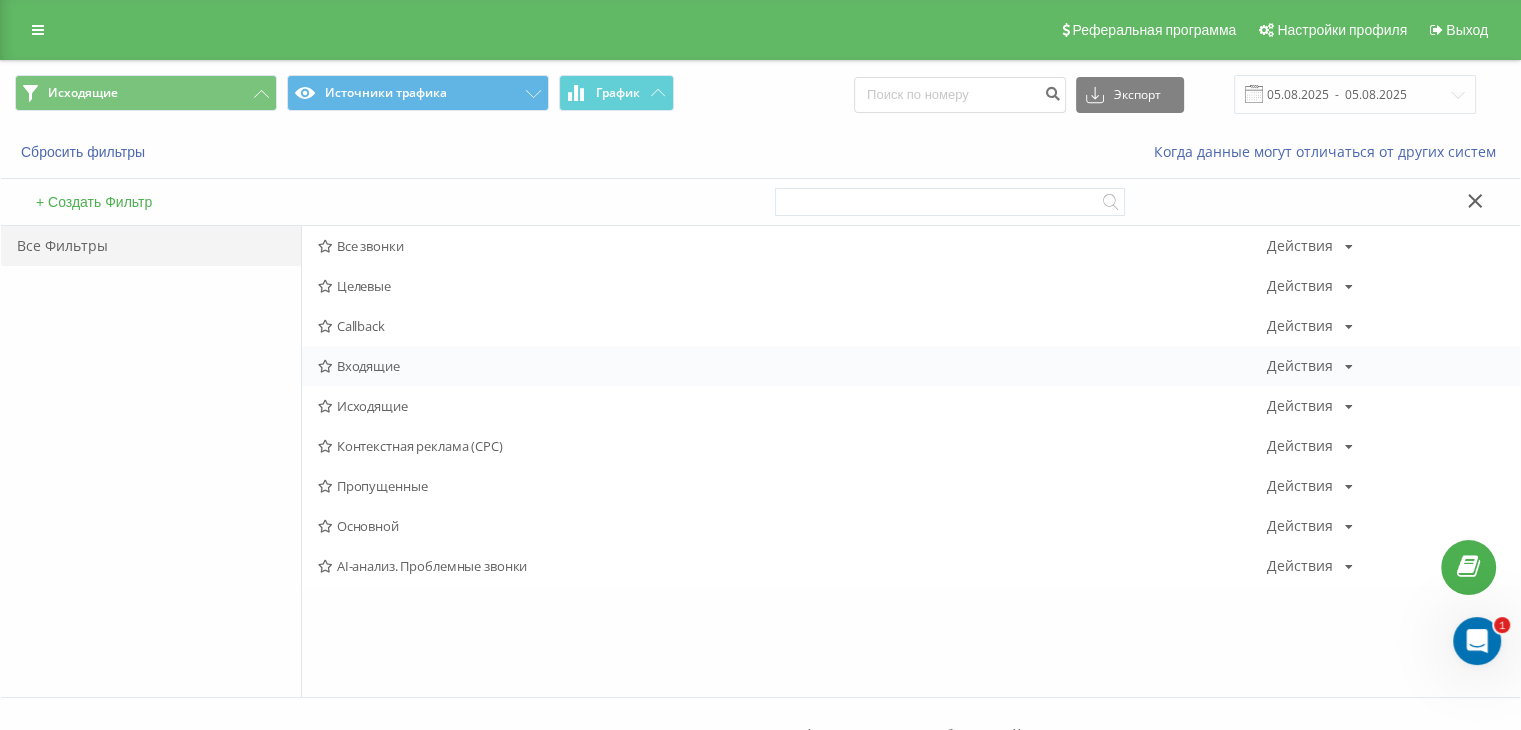 click on "Входящие" at bounding box center (792, 366) 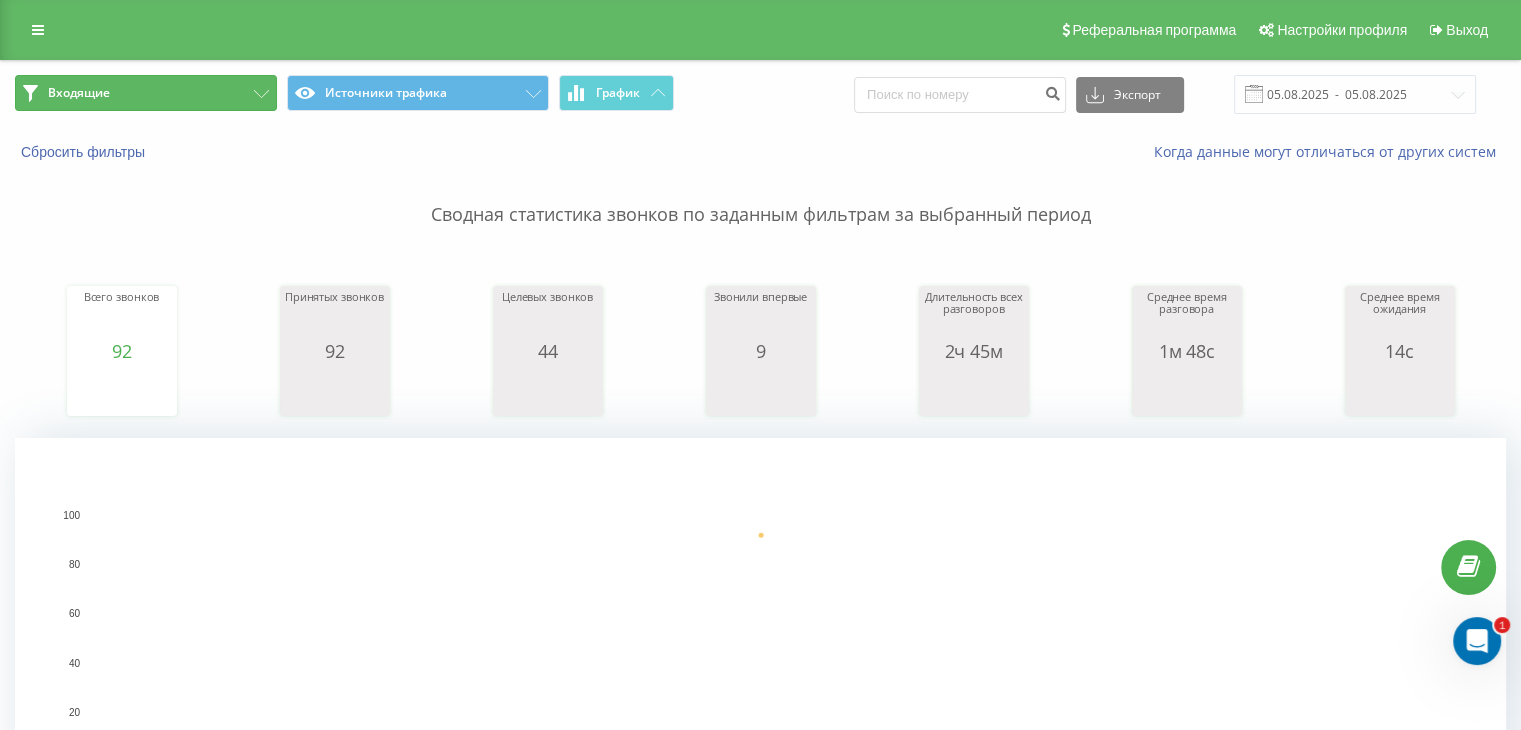 click on "Входящие" at bounding box center (146, 93) 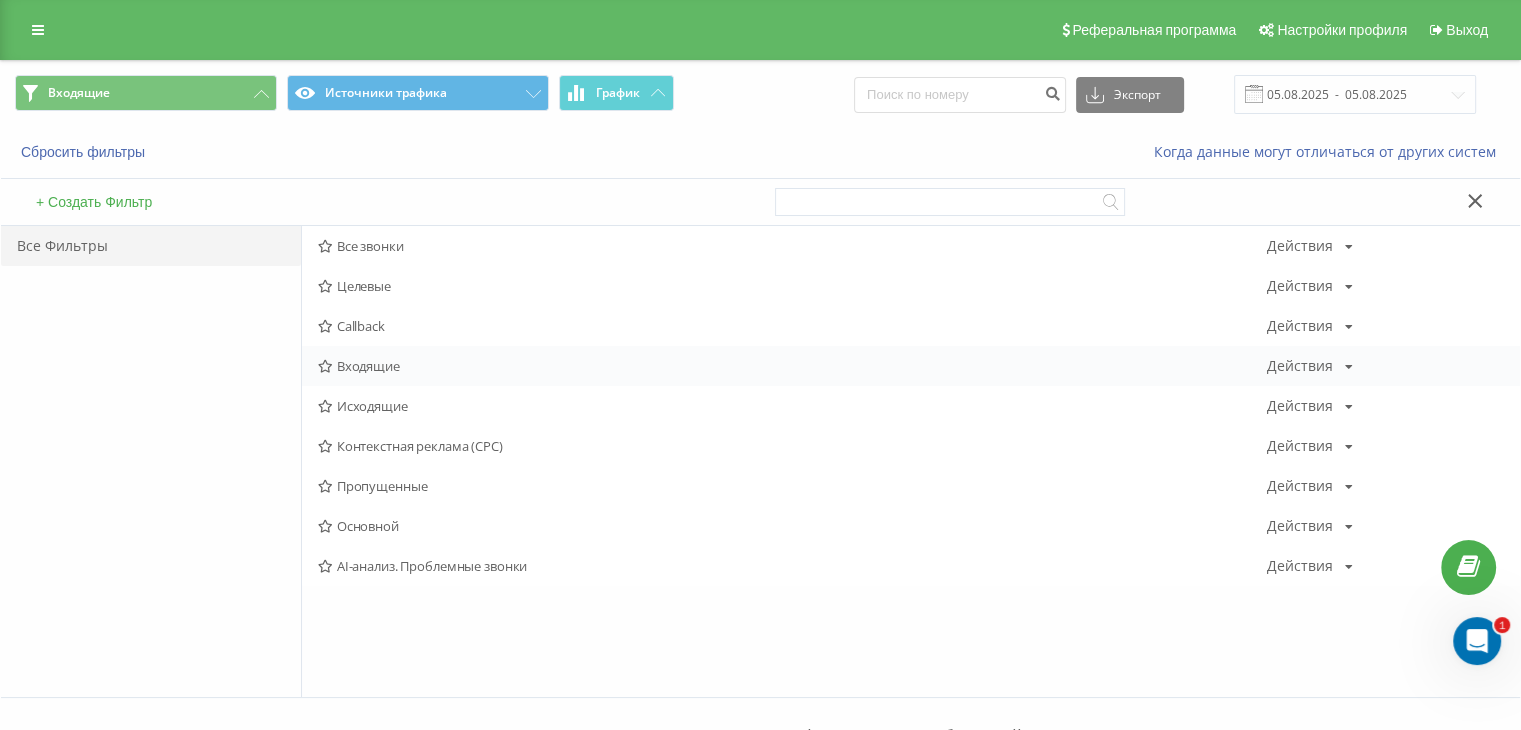 click on "Входящие" at bounding box center [792, 366] 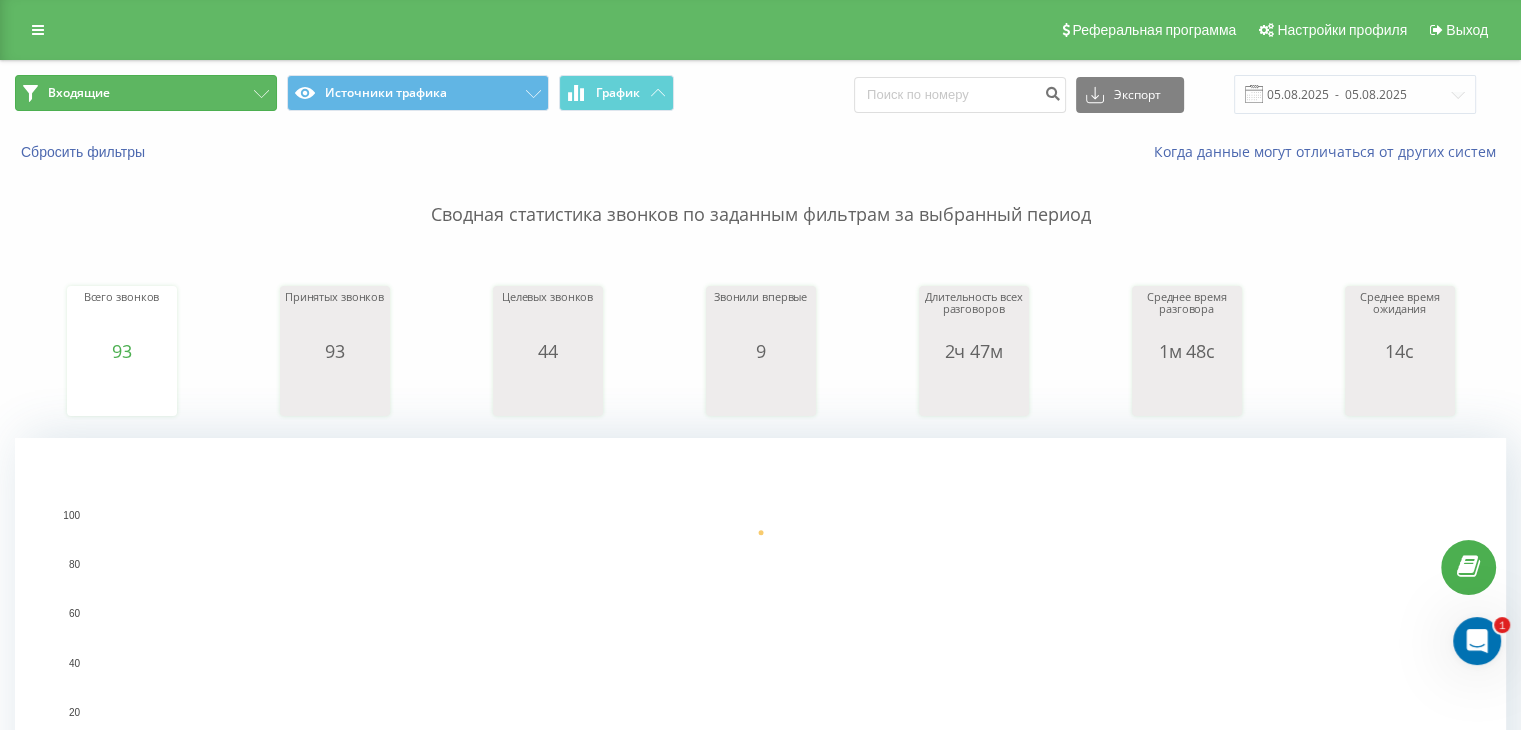 drag, startPoint x: 160, startPoint y: 101, endPoint x: 212, endPoint y: 125, distance: 57.271286 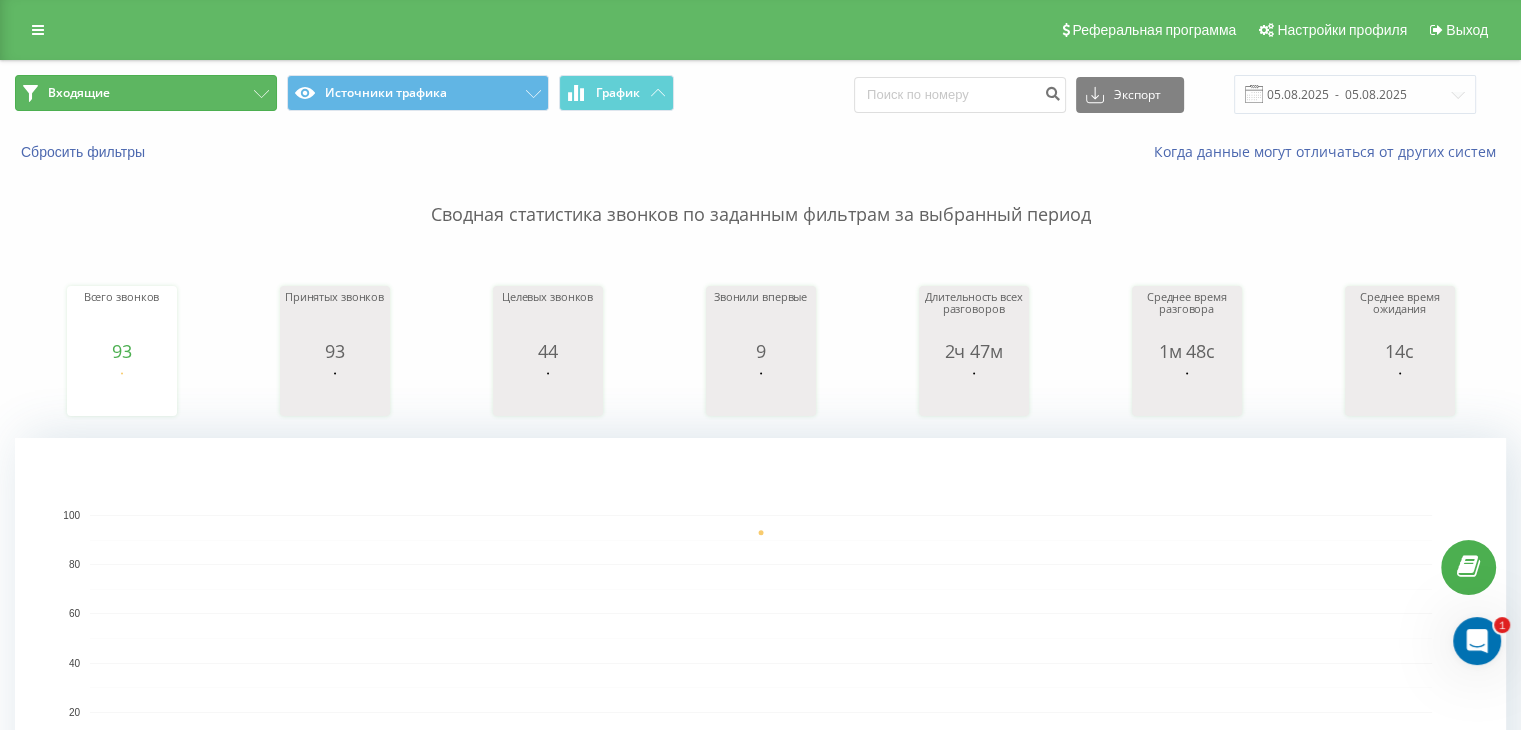 click on "Входящие" at bounding box center (146, 93) 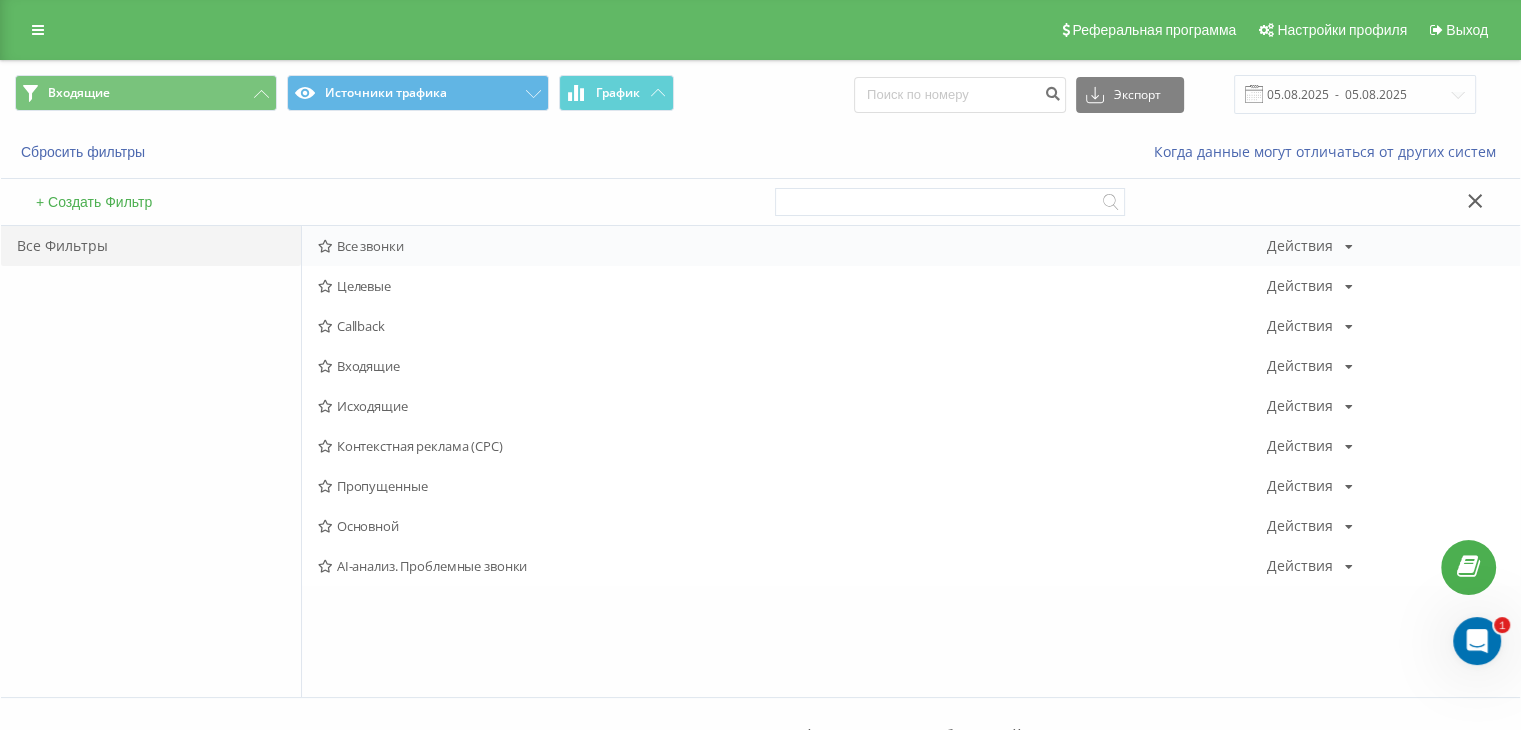 click on "Все звонки Действия Редактировать Копировать Удалить По умолчанию Поделиться" at bounding box center [911, 246] 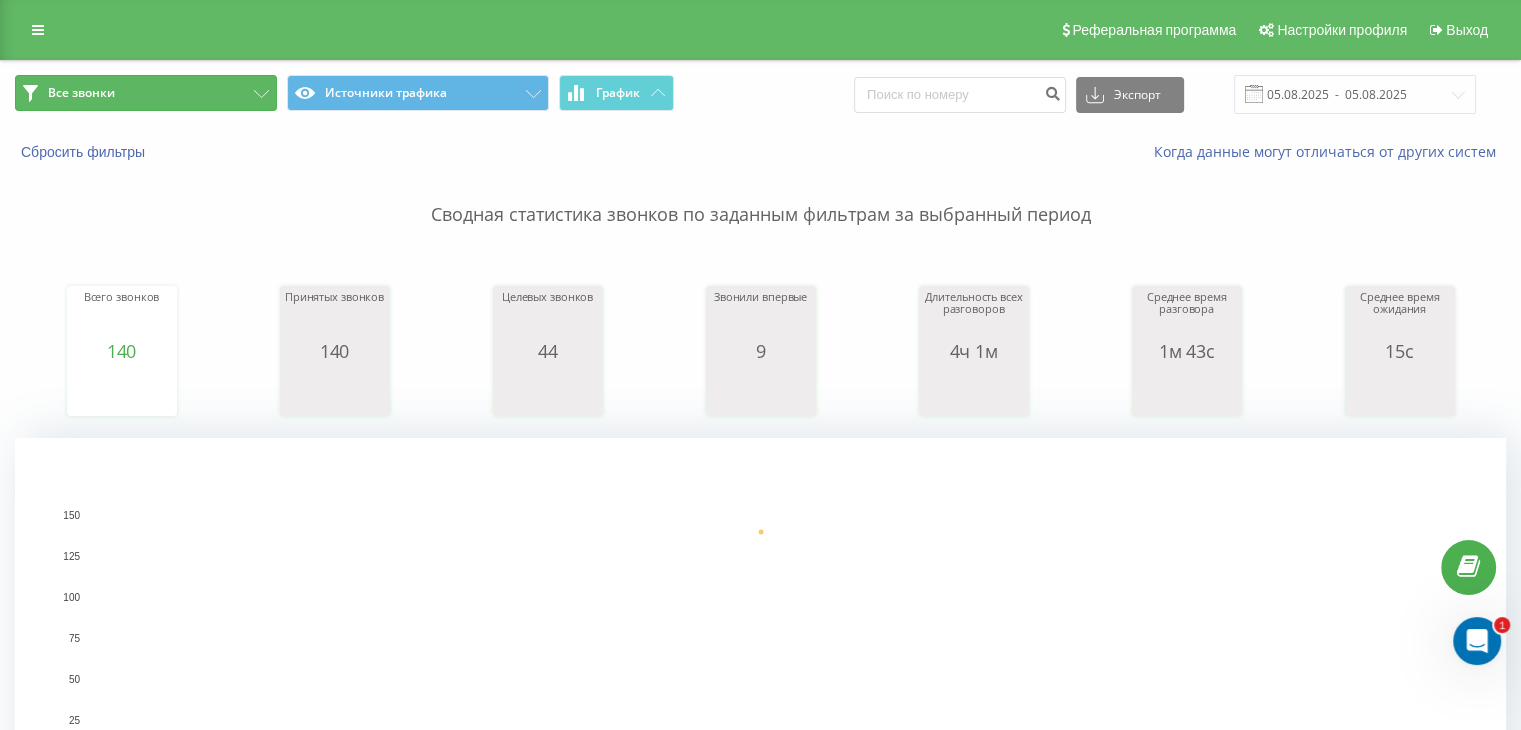 click on "Все звонки" at bounding box center (146, 93) 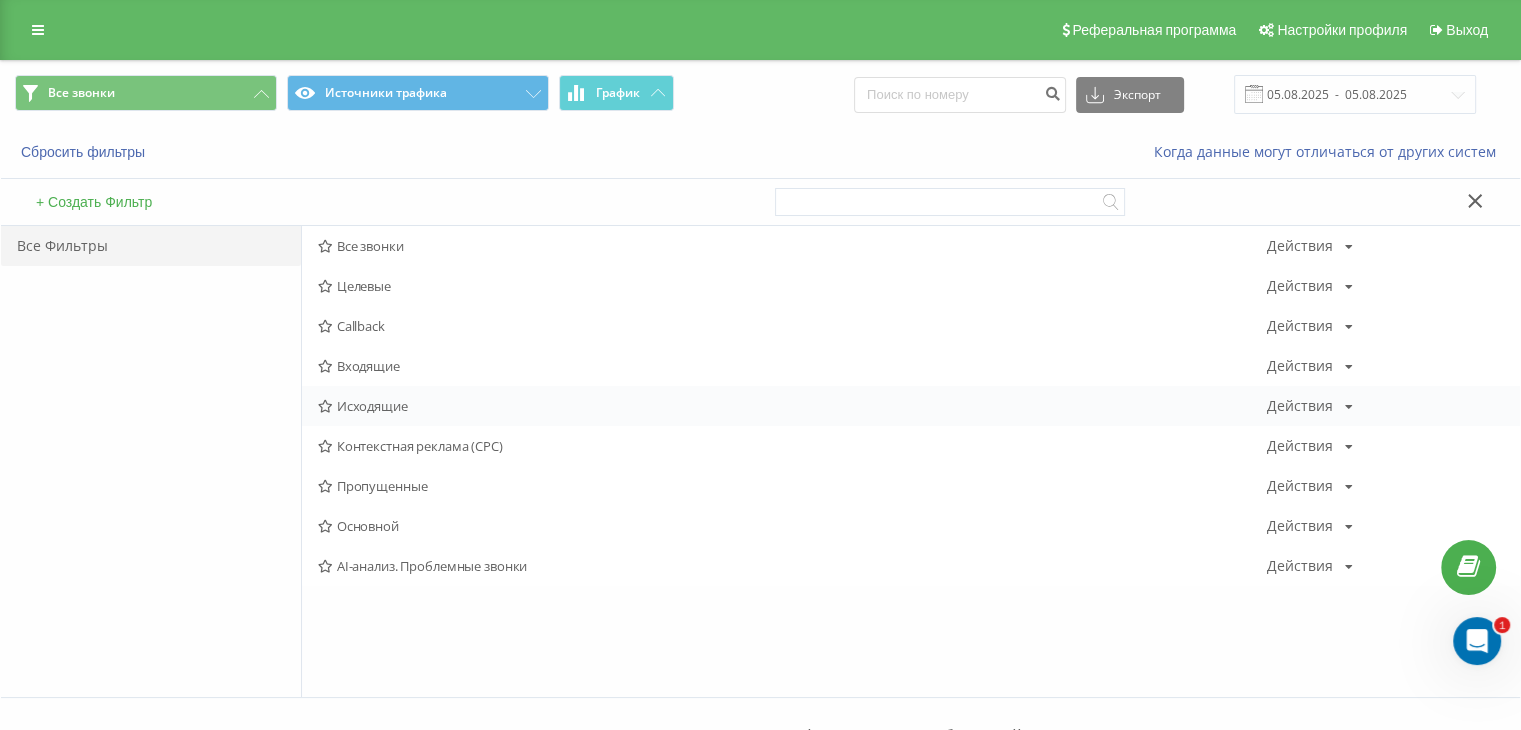 click on "Исходящие" at bounding box center (792, 406) 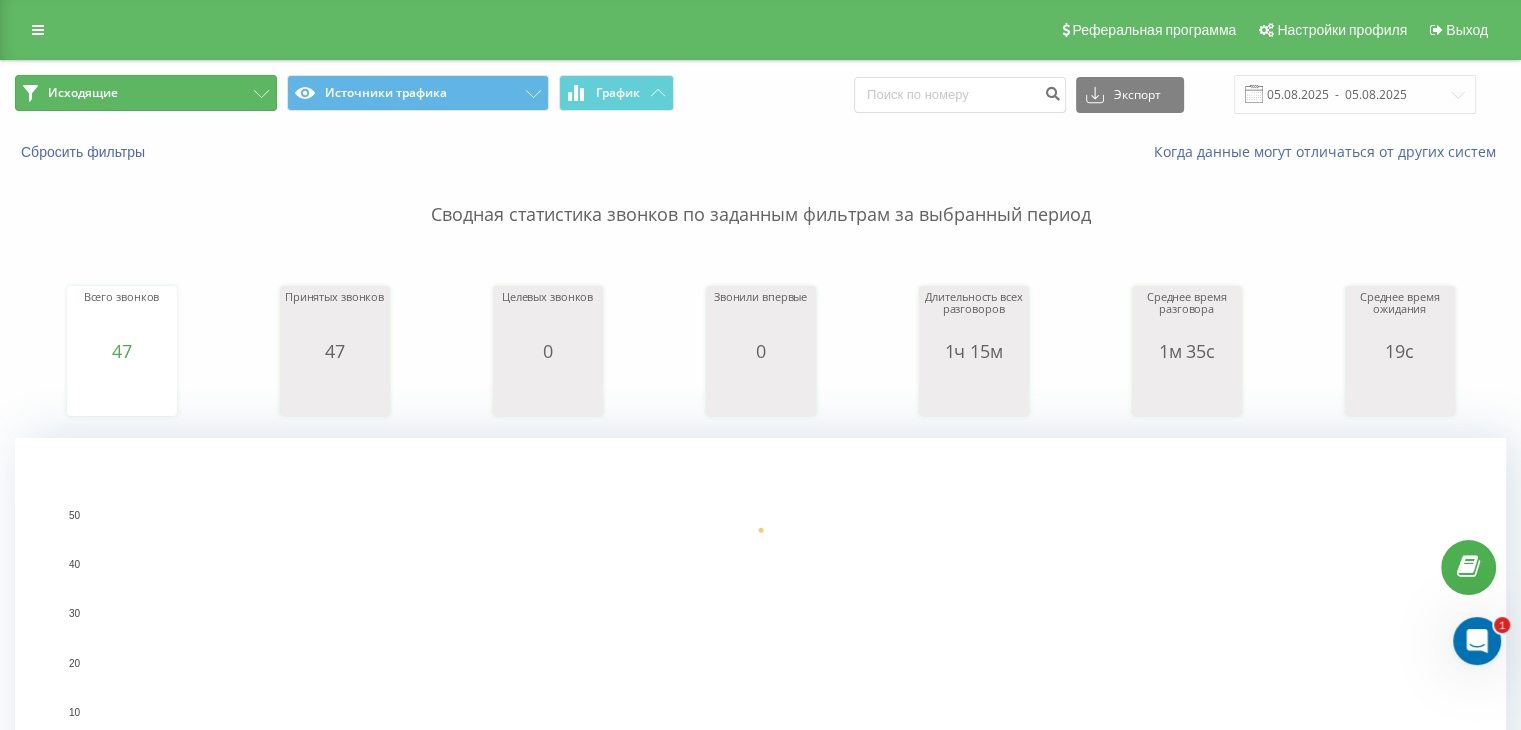 click on "Исходящие" at bounding box center (146, 93) 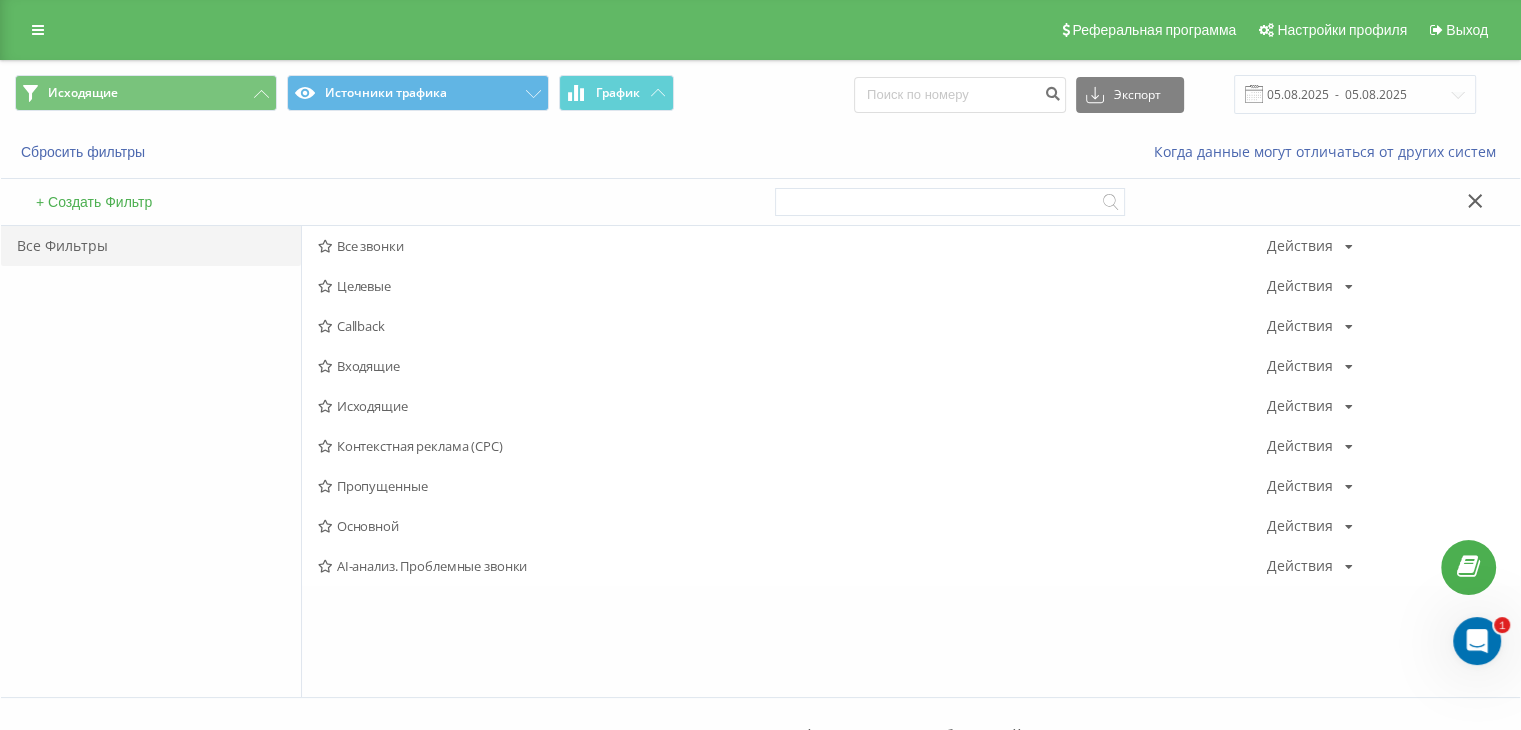 drag, startPoint x: 392, startPoint y: 237, endPoint x: 552, endPoint y: 375, distance: 211.29128 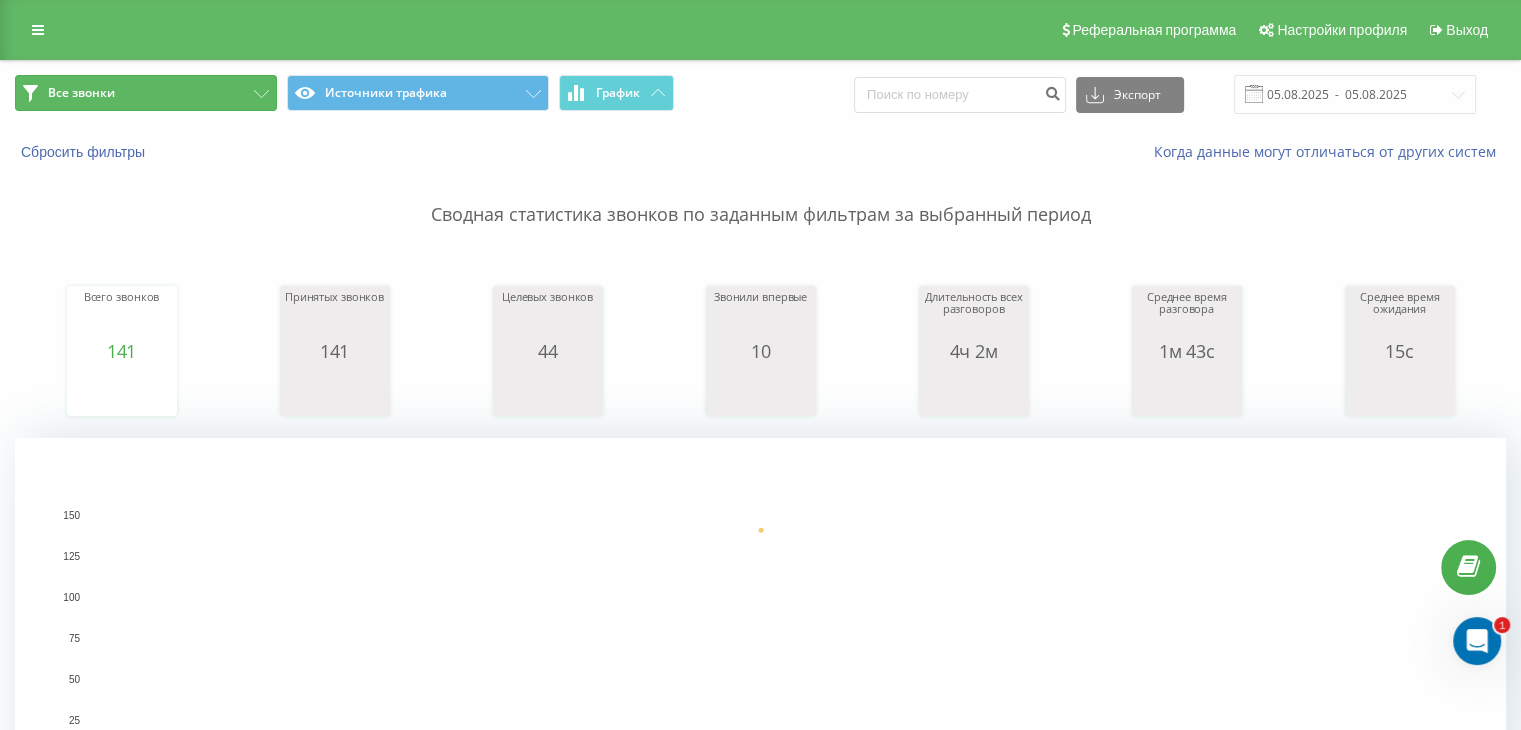 click on "Все звонки" at bounding box center [81, 93] 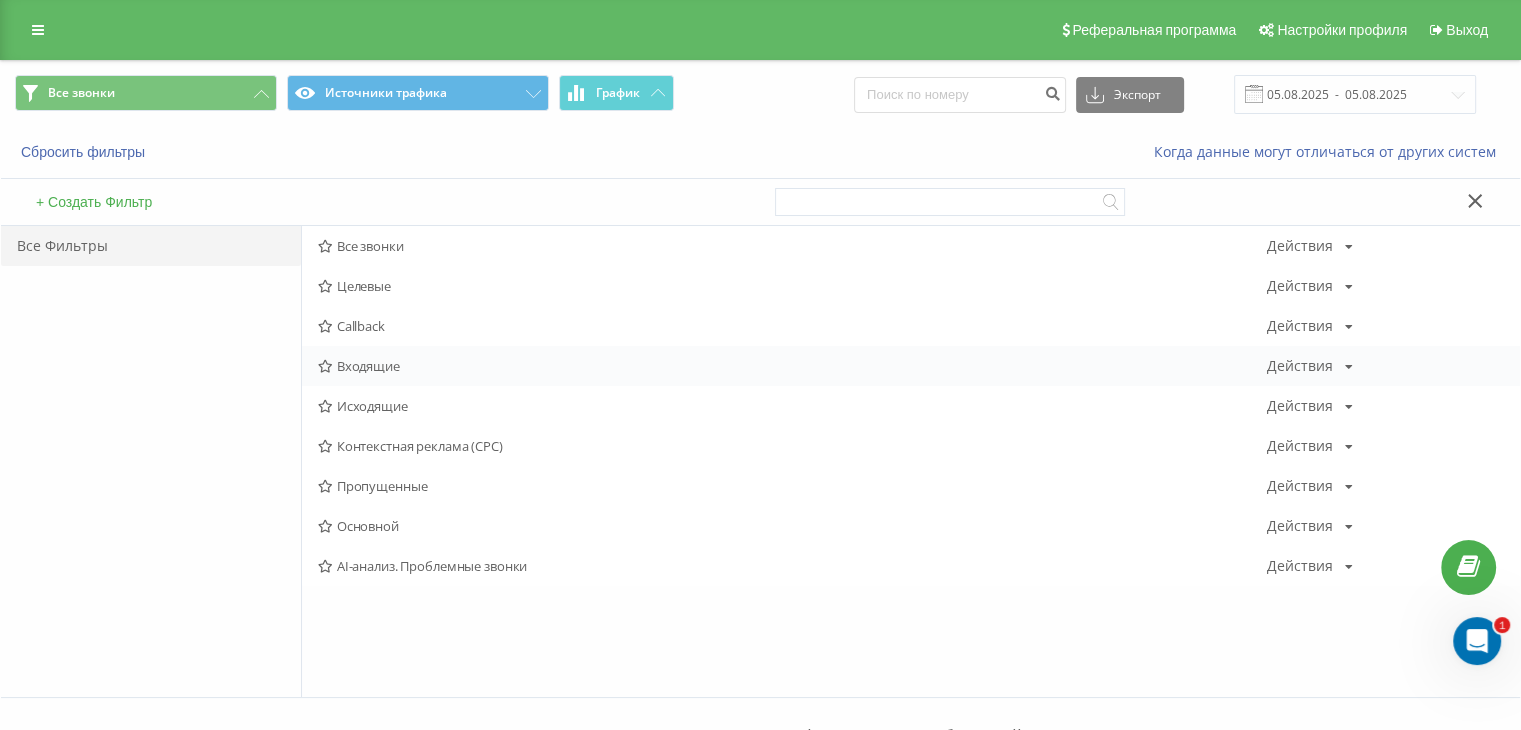 click on "Входящие" at bounding box center [792, 366] 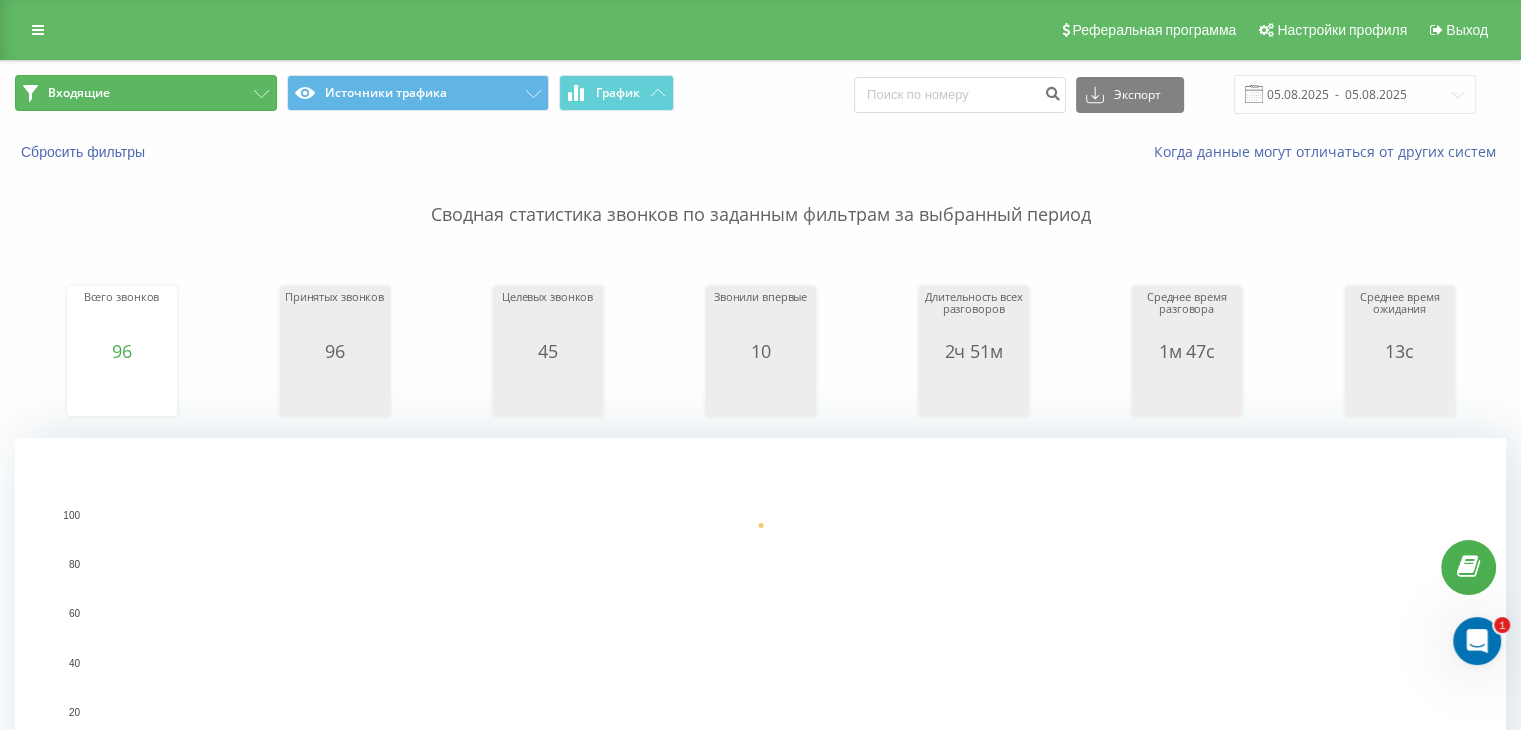 click on "Входящие" at bounding box center (146, 93) 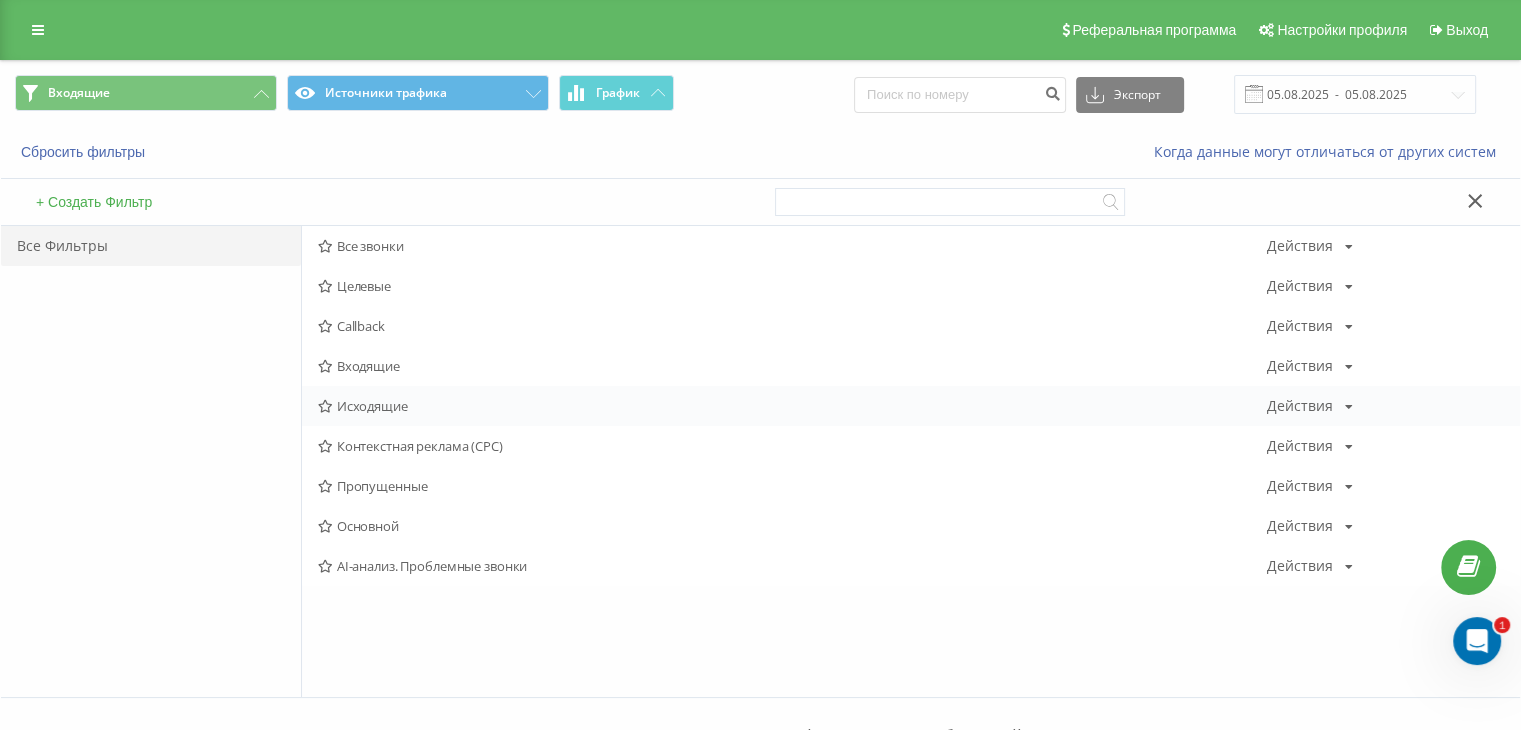 click on "Исходящие" at bounding box center (792, 406) 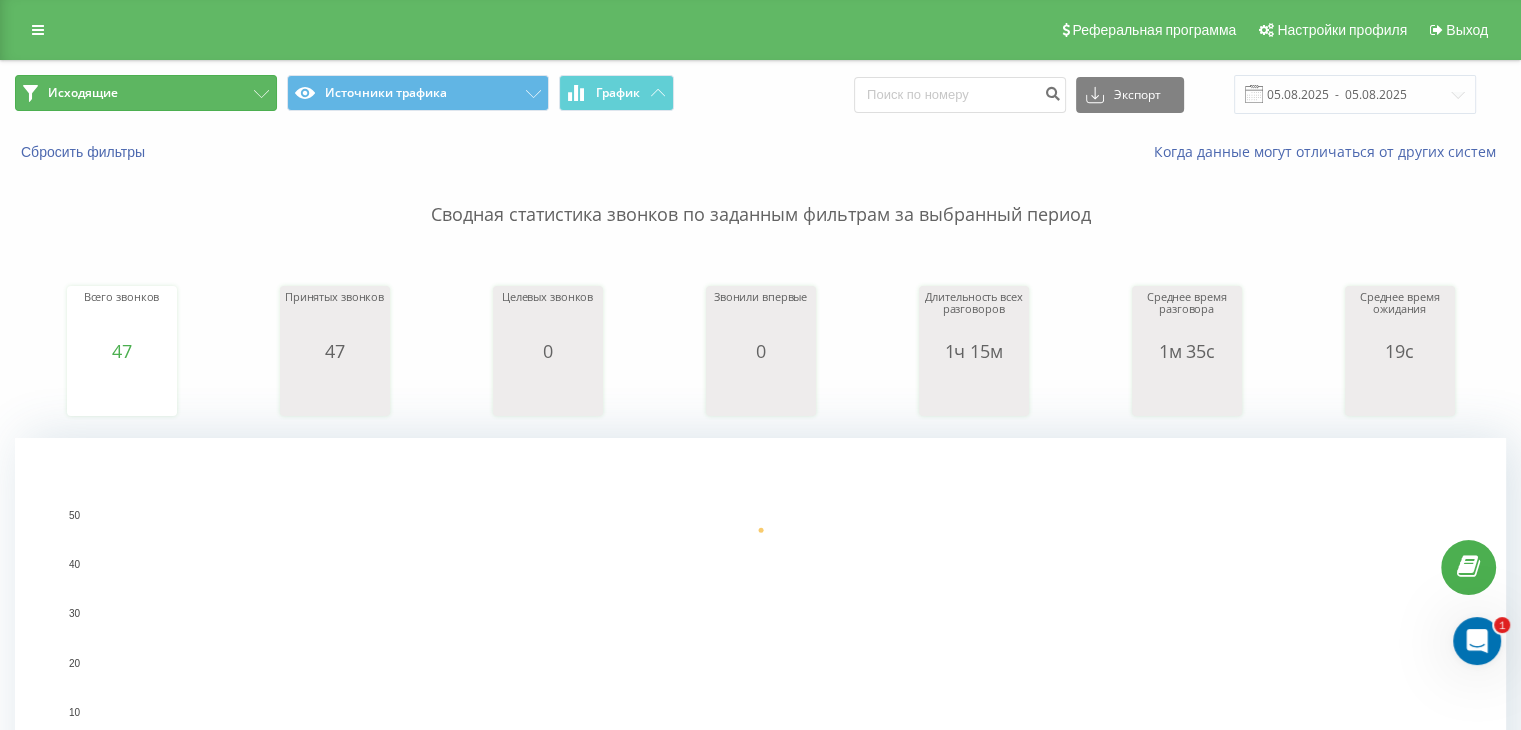 click on "Исходящие" at bounding box center [146, 93] 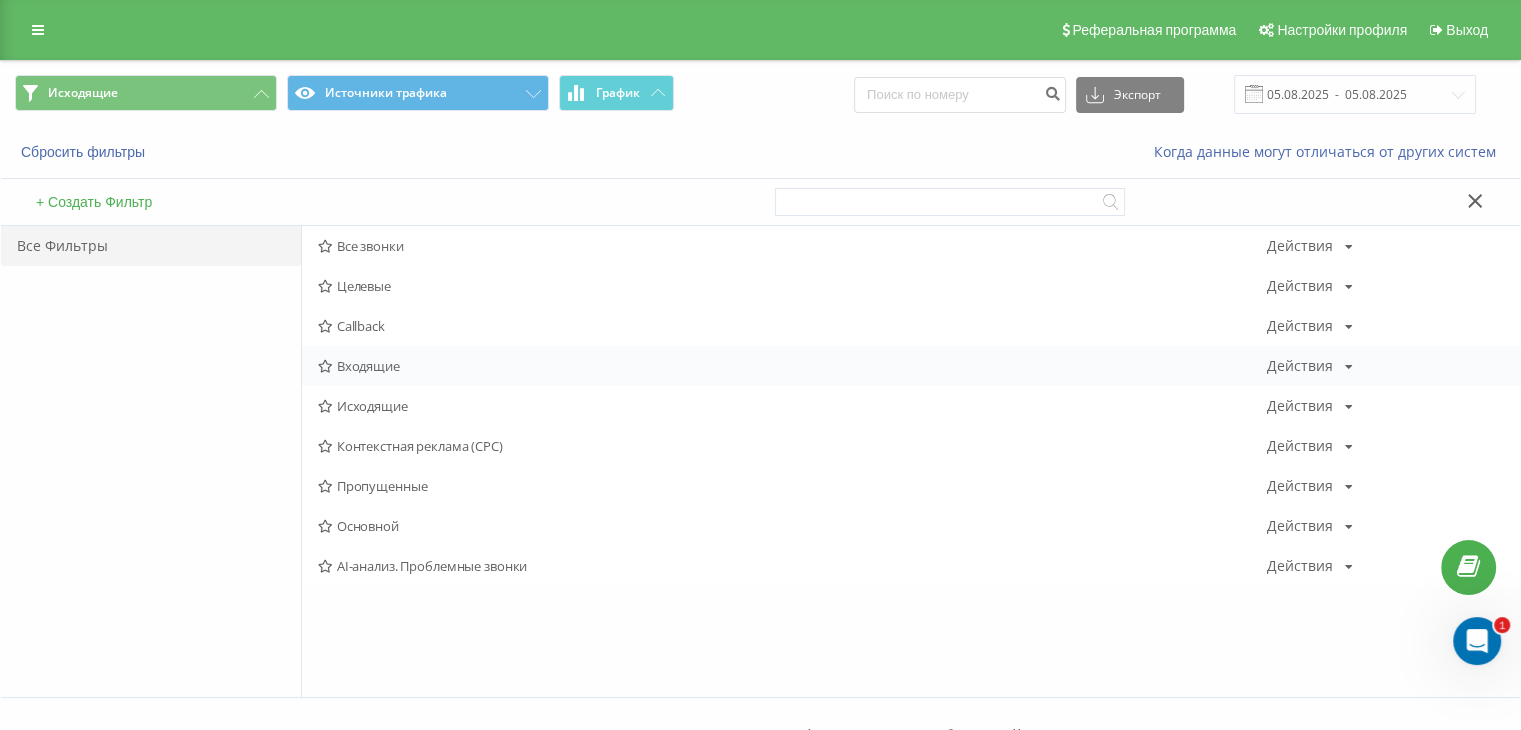 click on "Входящие" at bounding box center (792, 366) 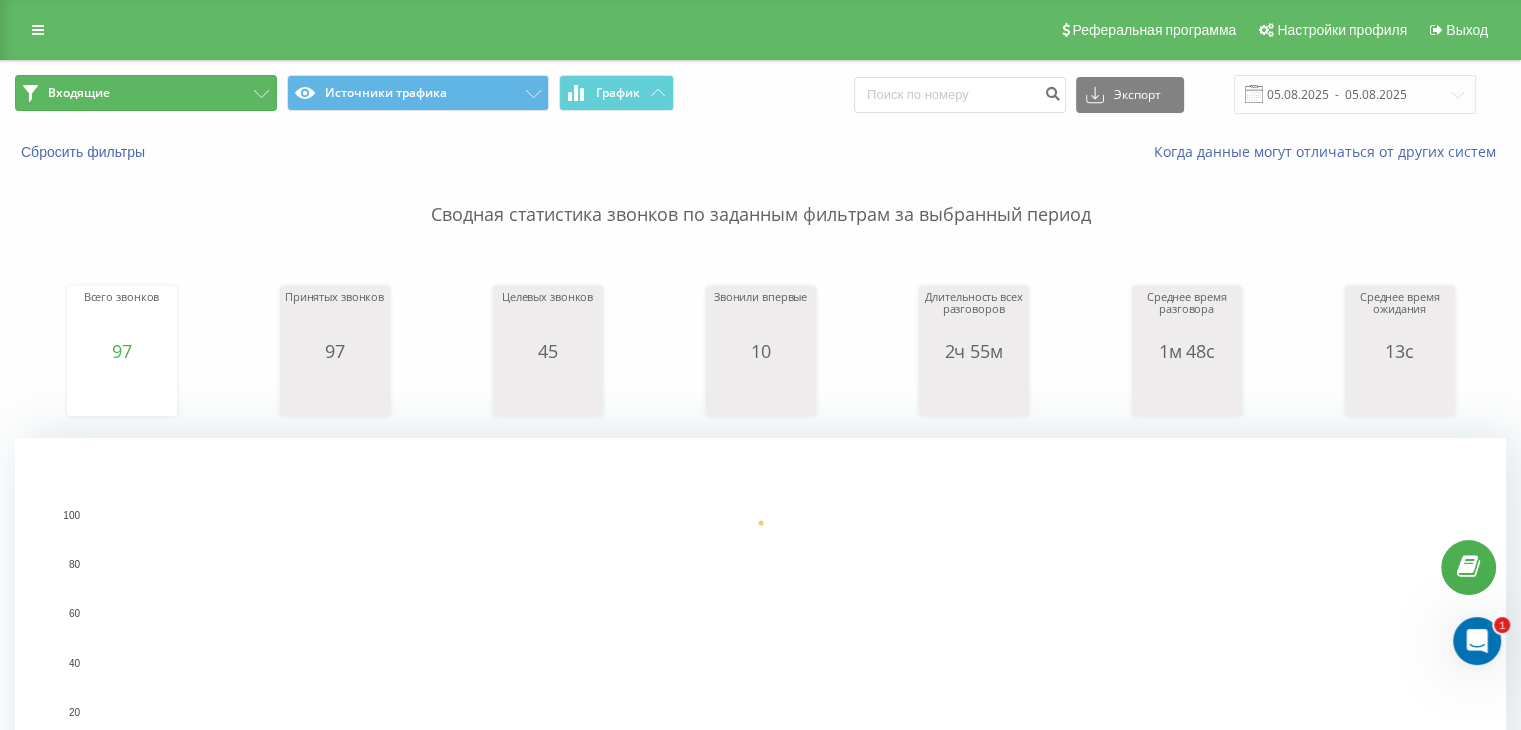 click on "Входящие" at bounding box center (146, 93) 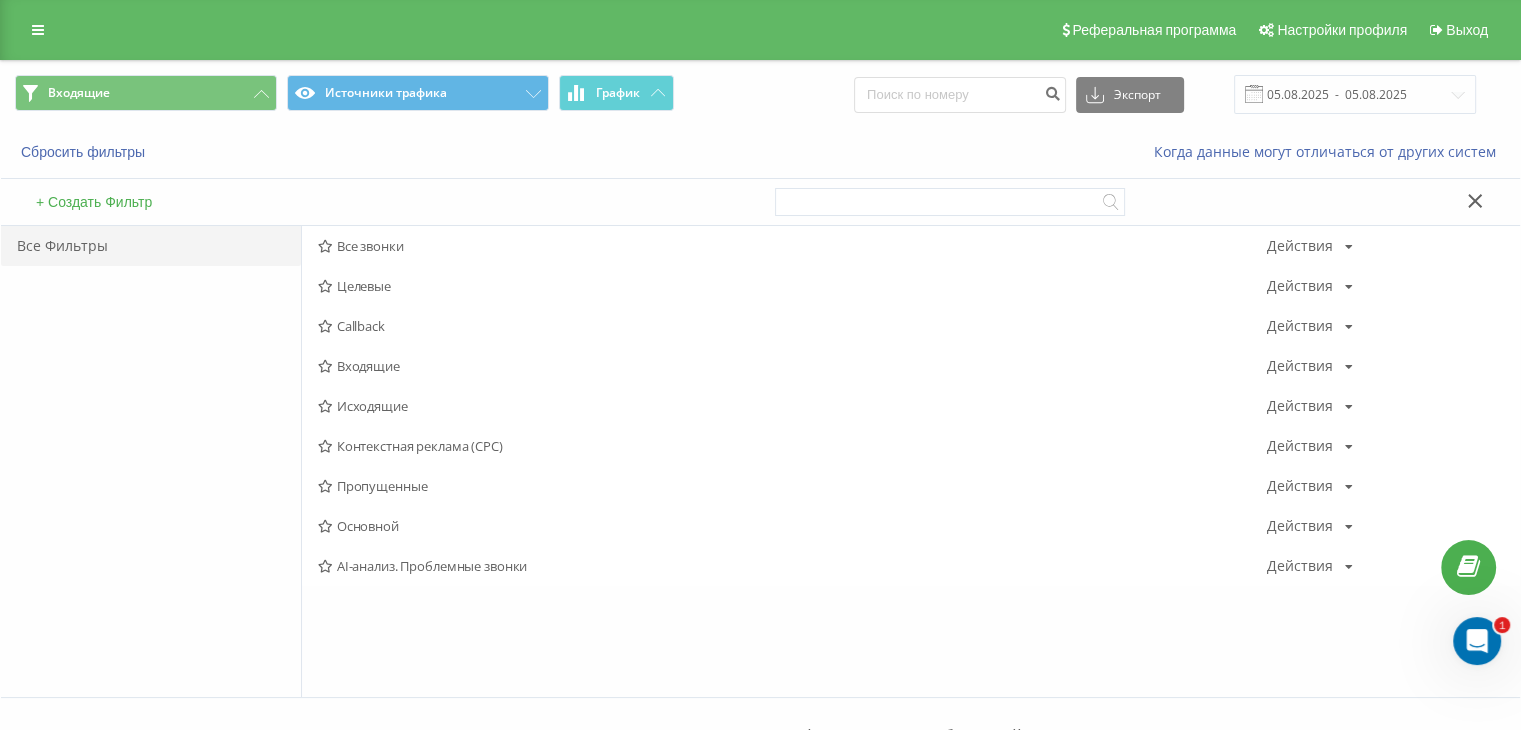 drag, startPoint x: 375, startPoint y: 403, endPoint x: 486, endPoint y: 368, distance: 116.38728 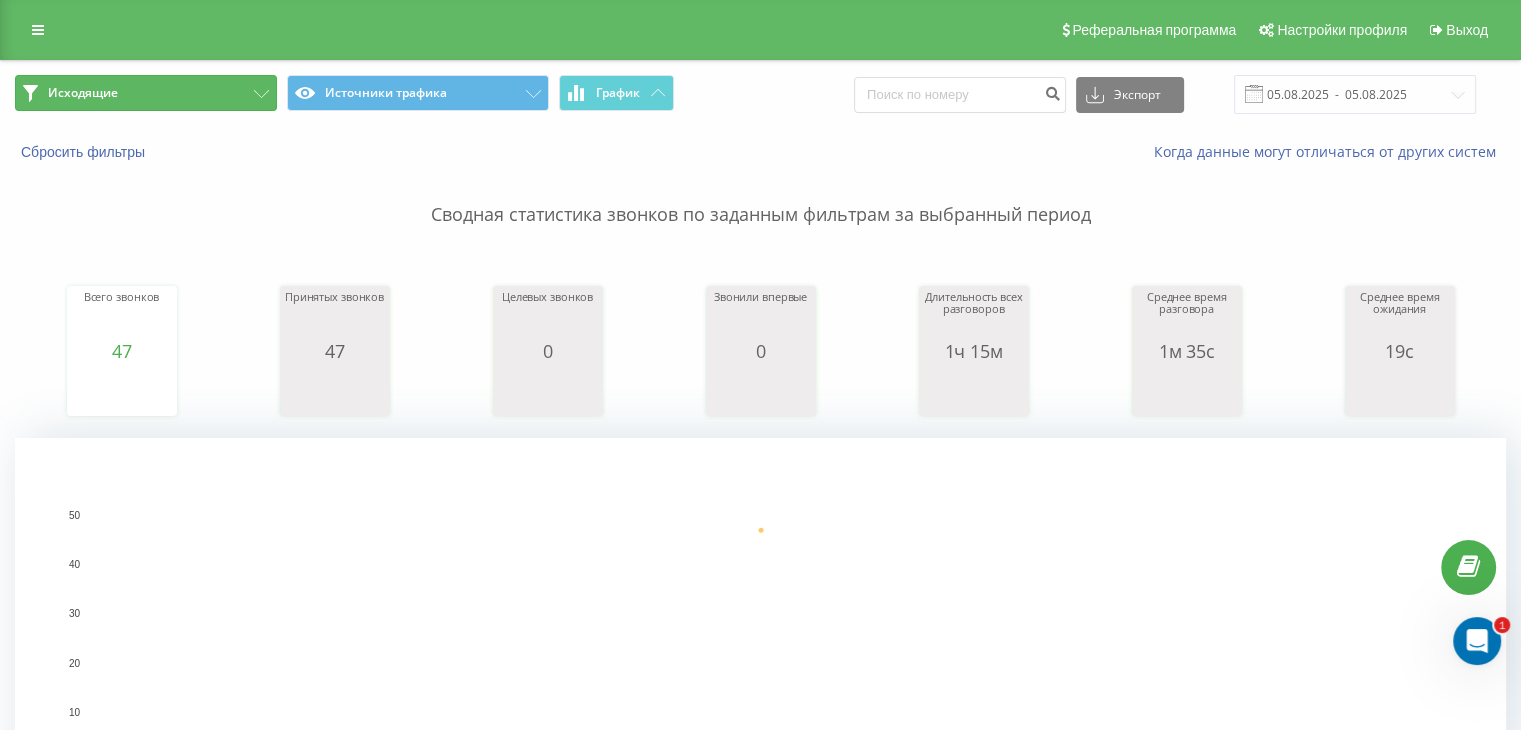 click on "Исходящие" at bounding box center [146, 93] 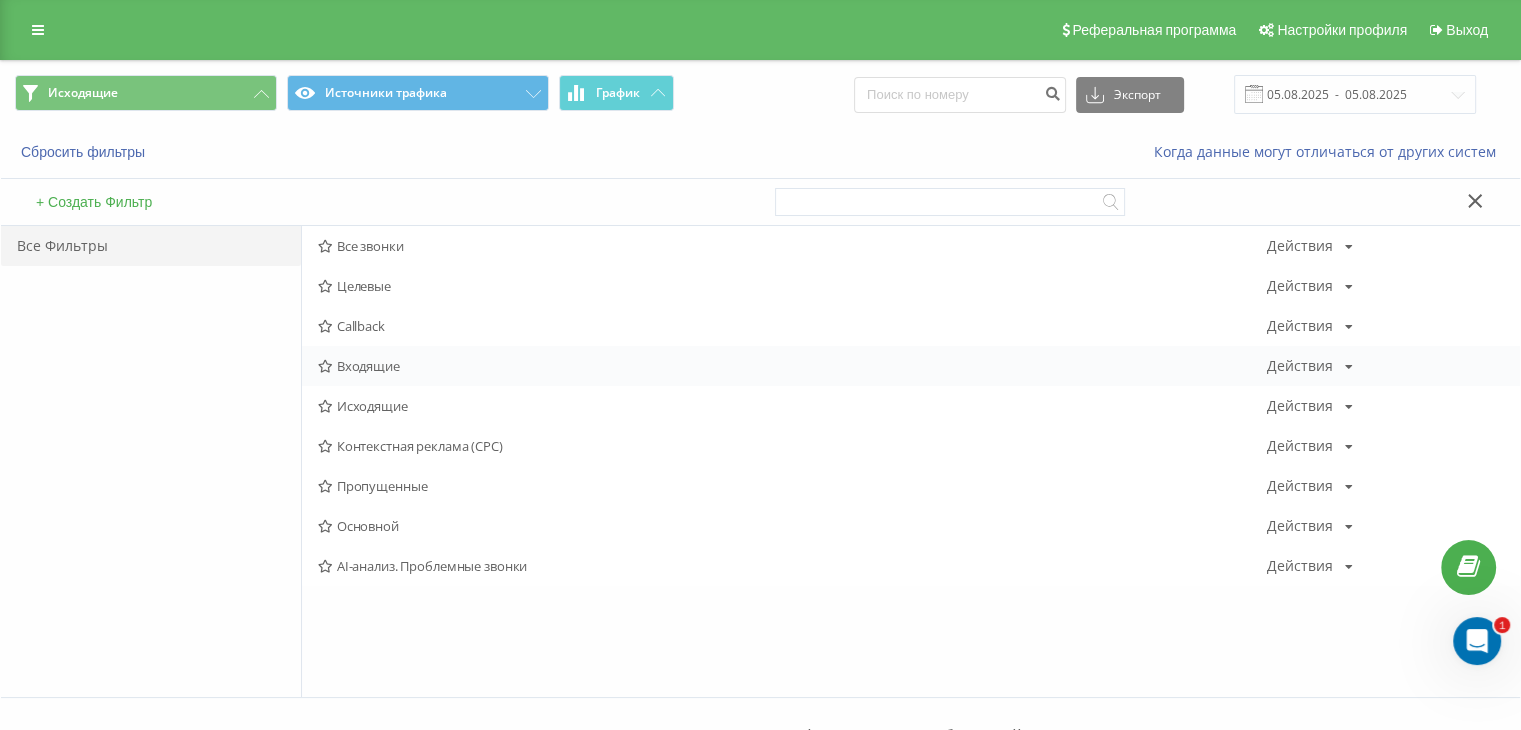 click on "Входящие" at bounding box center (792, 366) 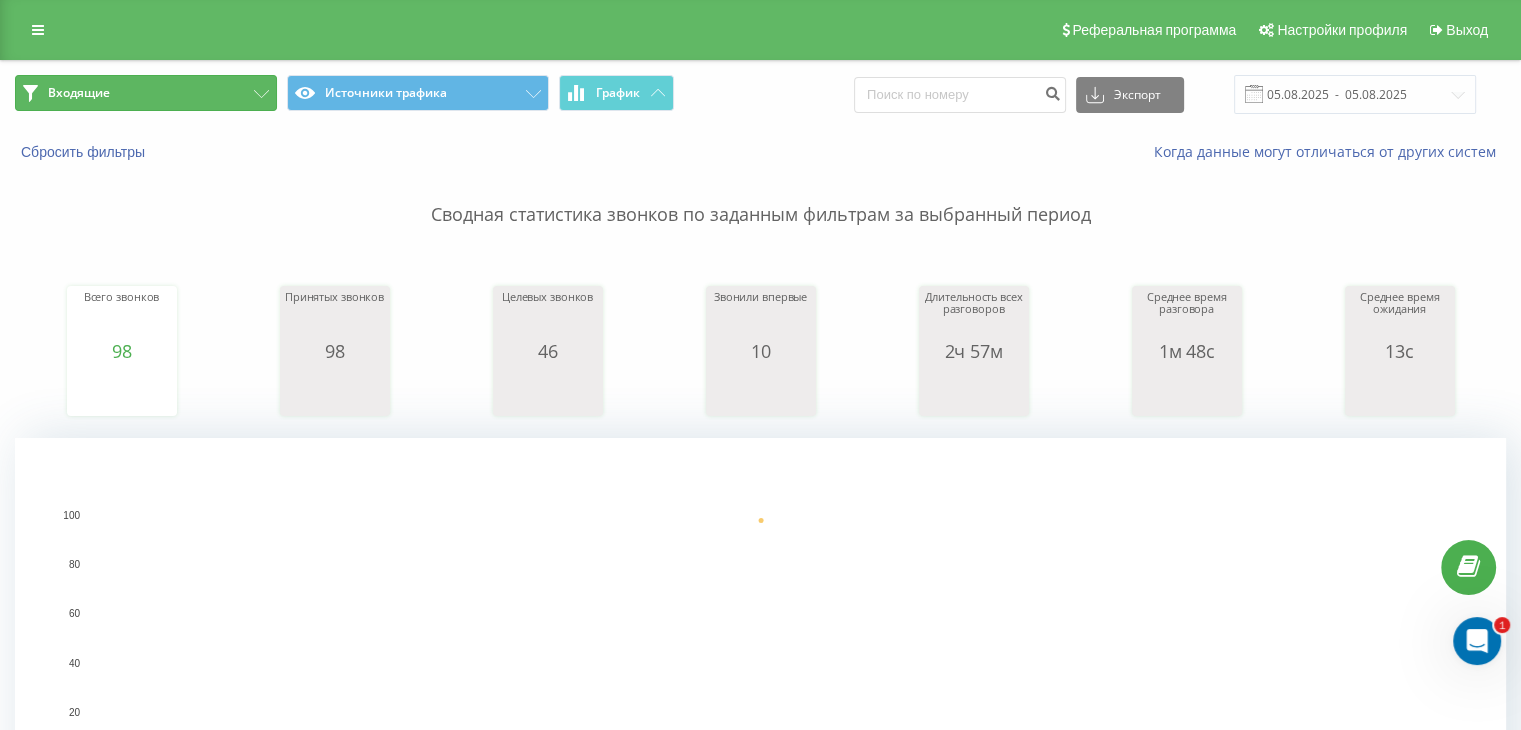 drag, startPoint x: 161, startPoint y: 95, endPoint x: 211, endPoint y: 123, distance: 57.306194 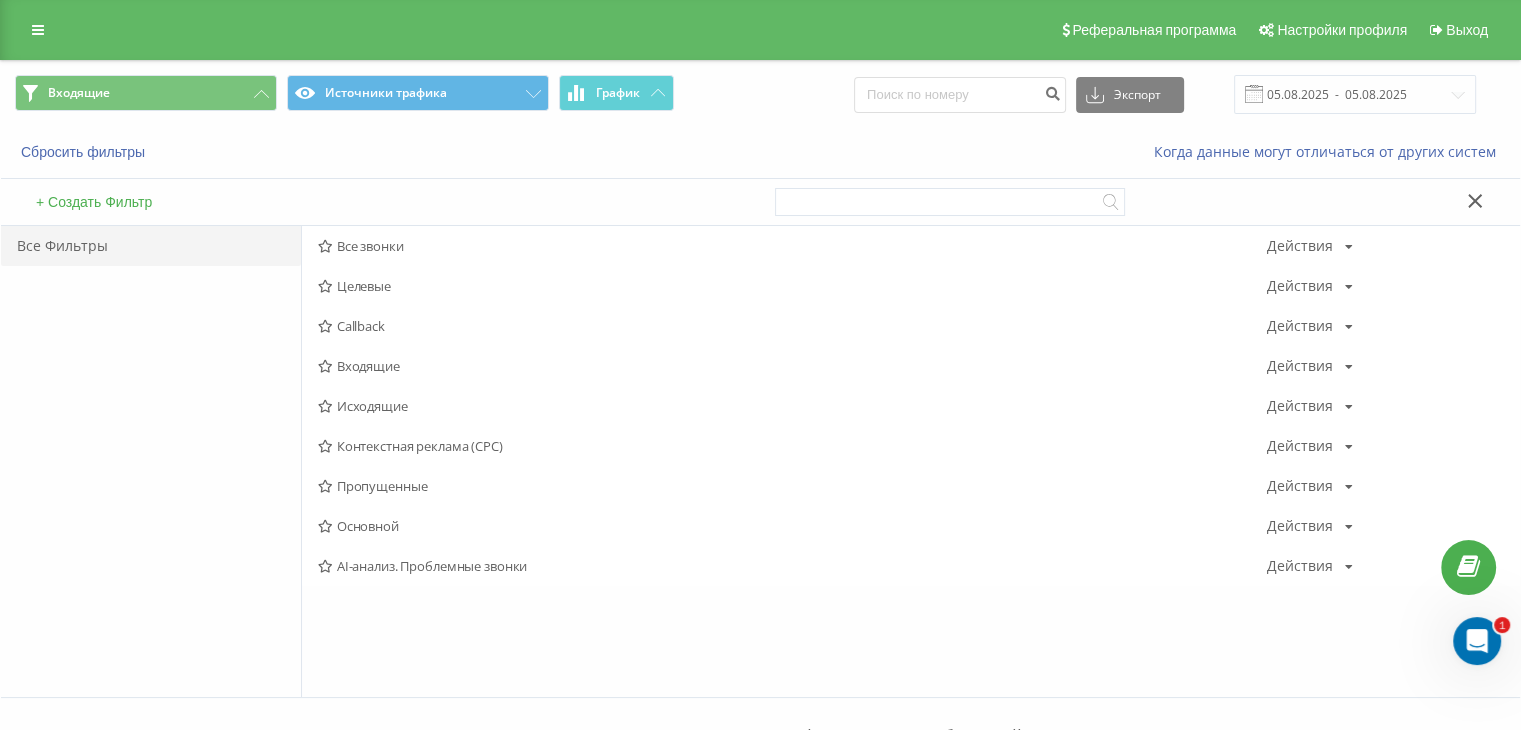 click on "Исходящие" at bounding box center [792, 406] 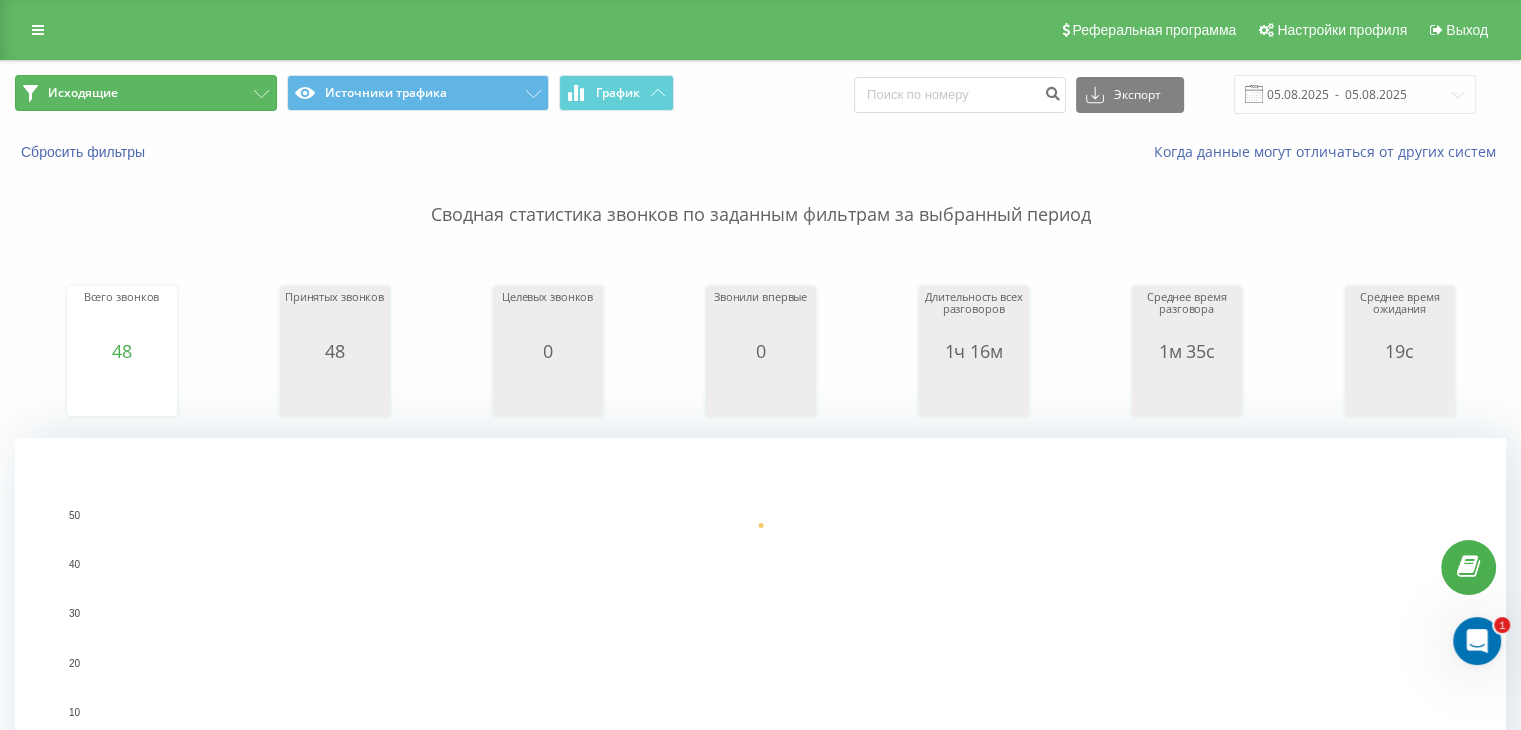 click on "Исходящие" at bounding box center [146, 93] 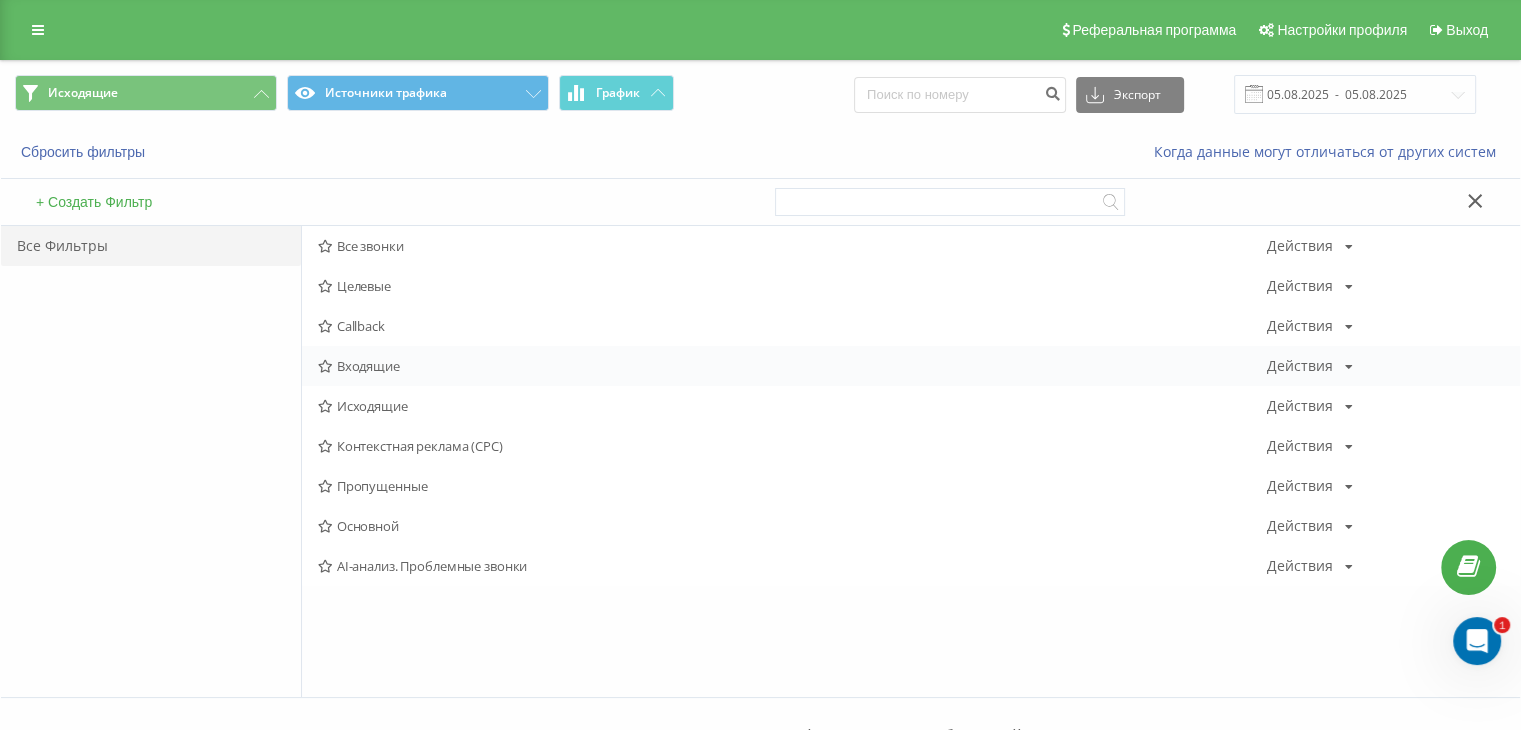 click on "Входящие" at bounding box center (792, 366) 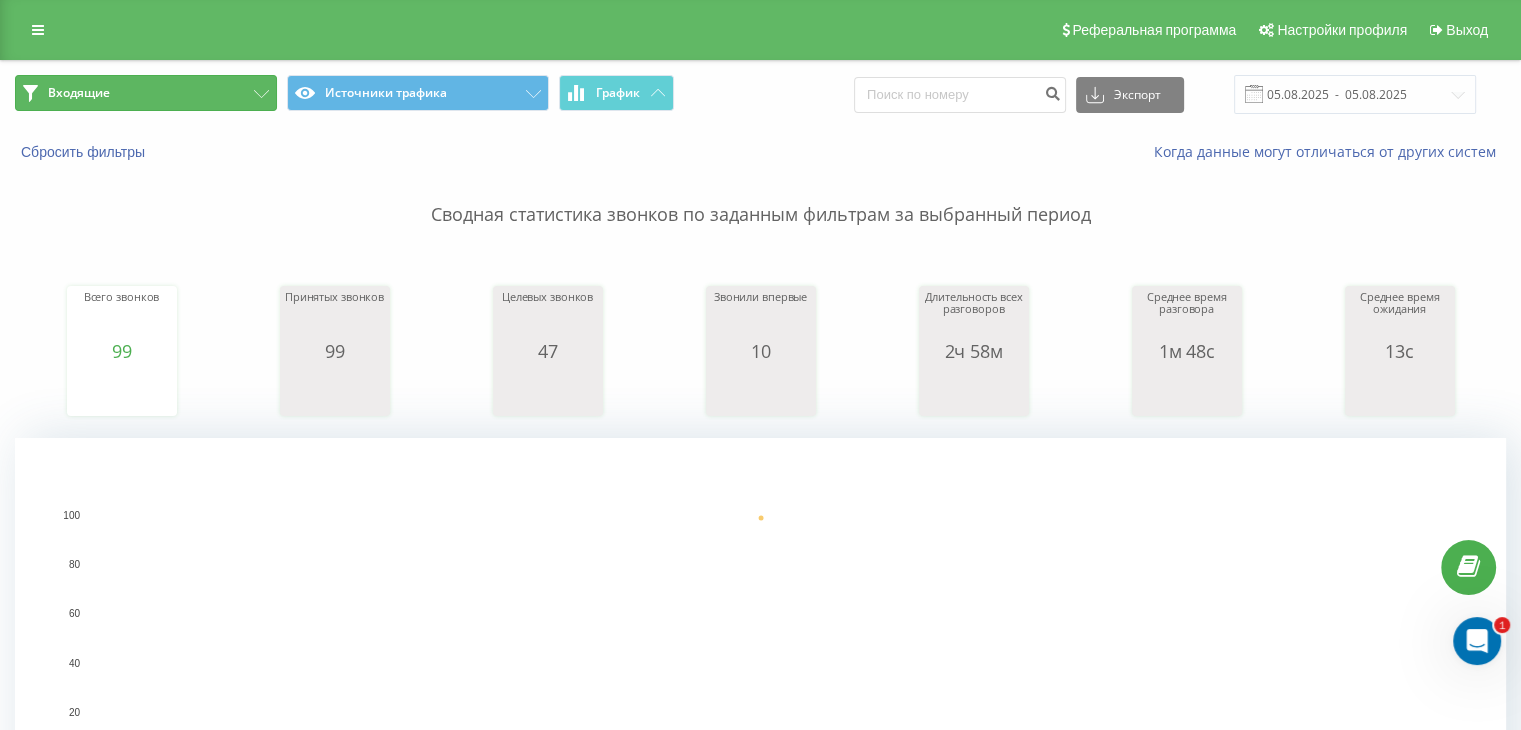 click on "Входящие" at bounding box center [146, 93] 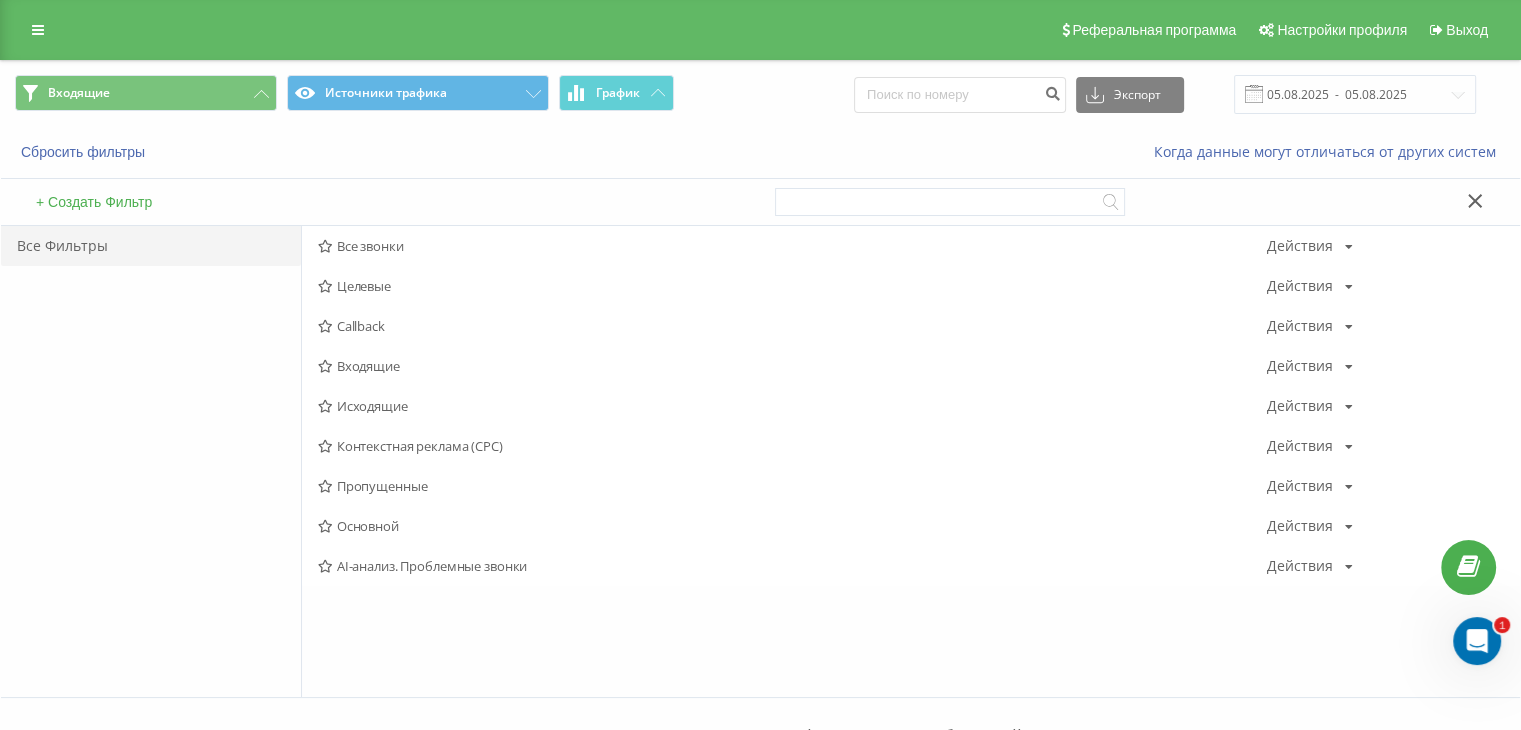 click on "Все звонки" at bounding box center [792, 246] 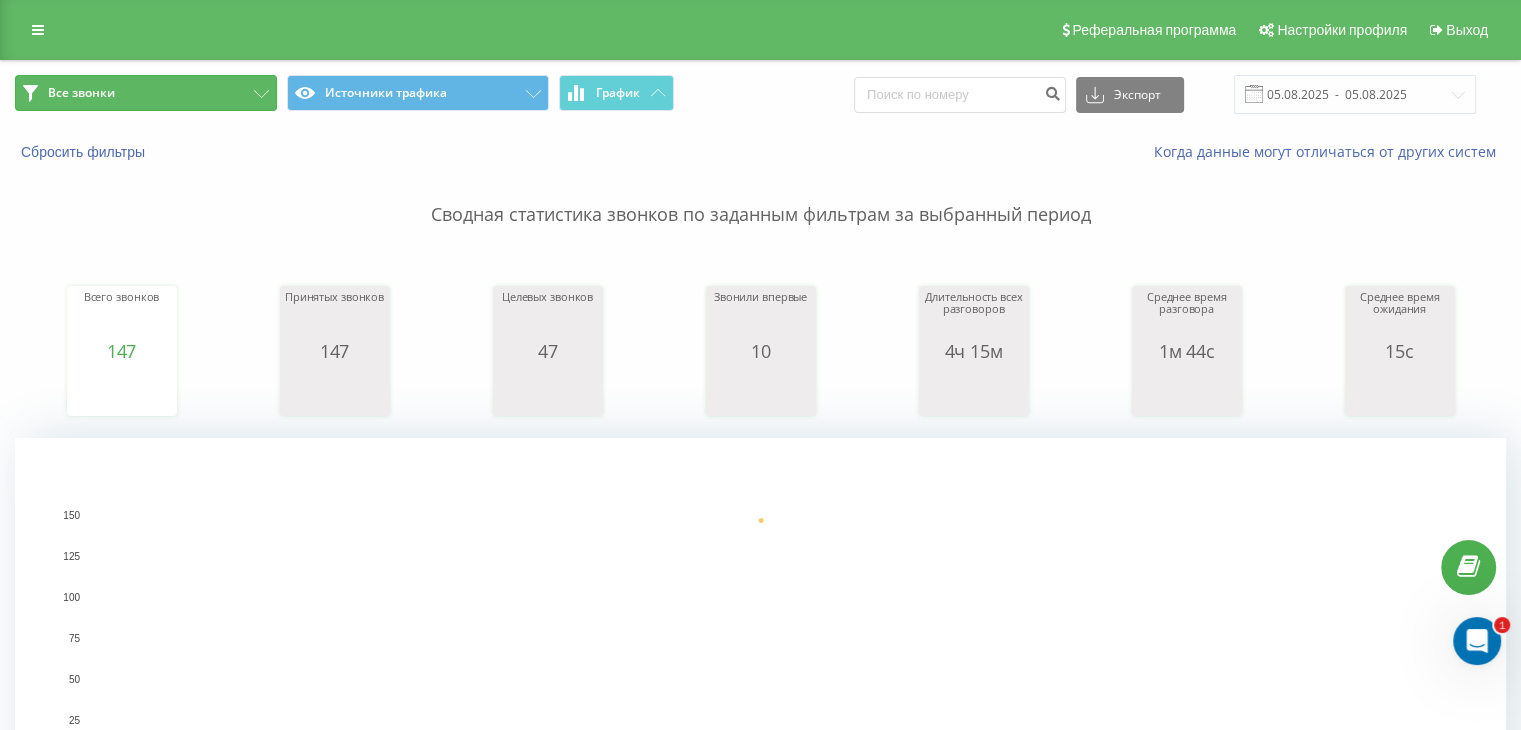 click on "Все звонки" at bounding box center (146, 93) 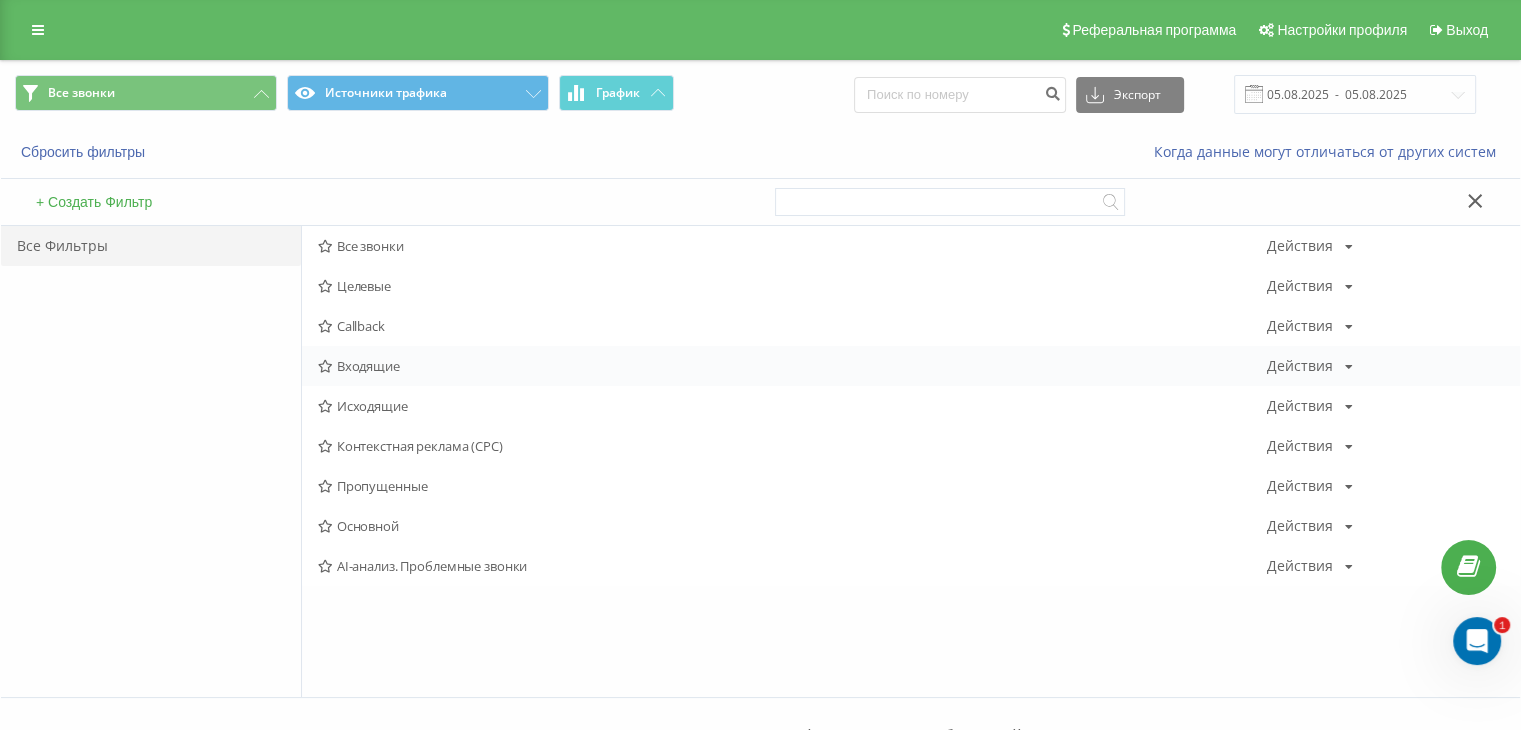 click on "Входящие" at bounding box center [792, 366] 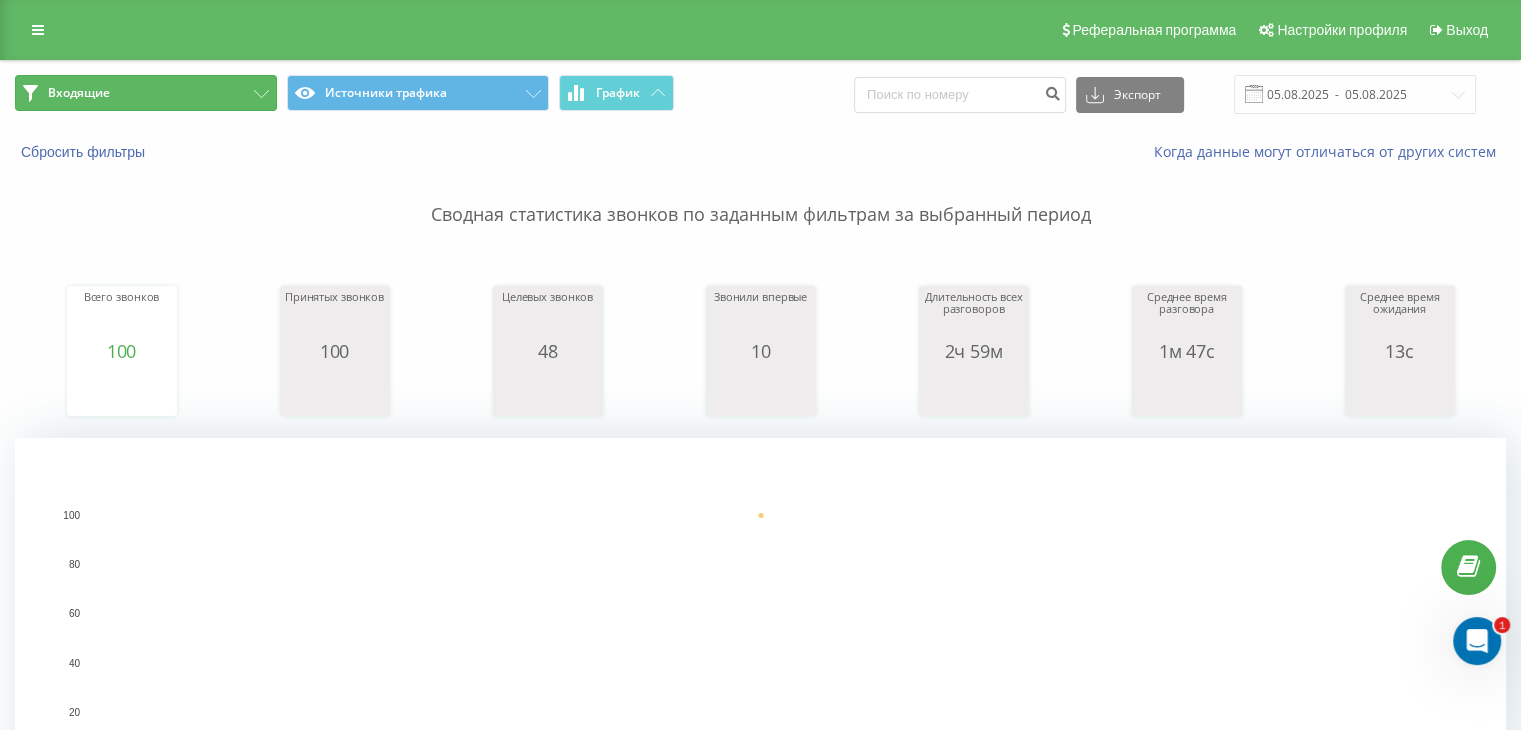 click on "Входящие" at bounding box center (146, 93) 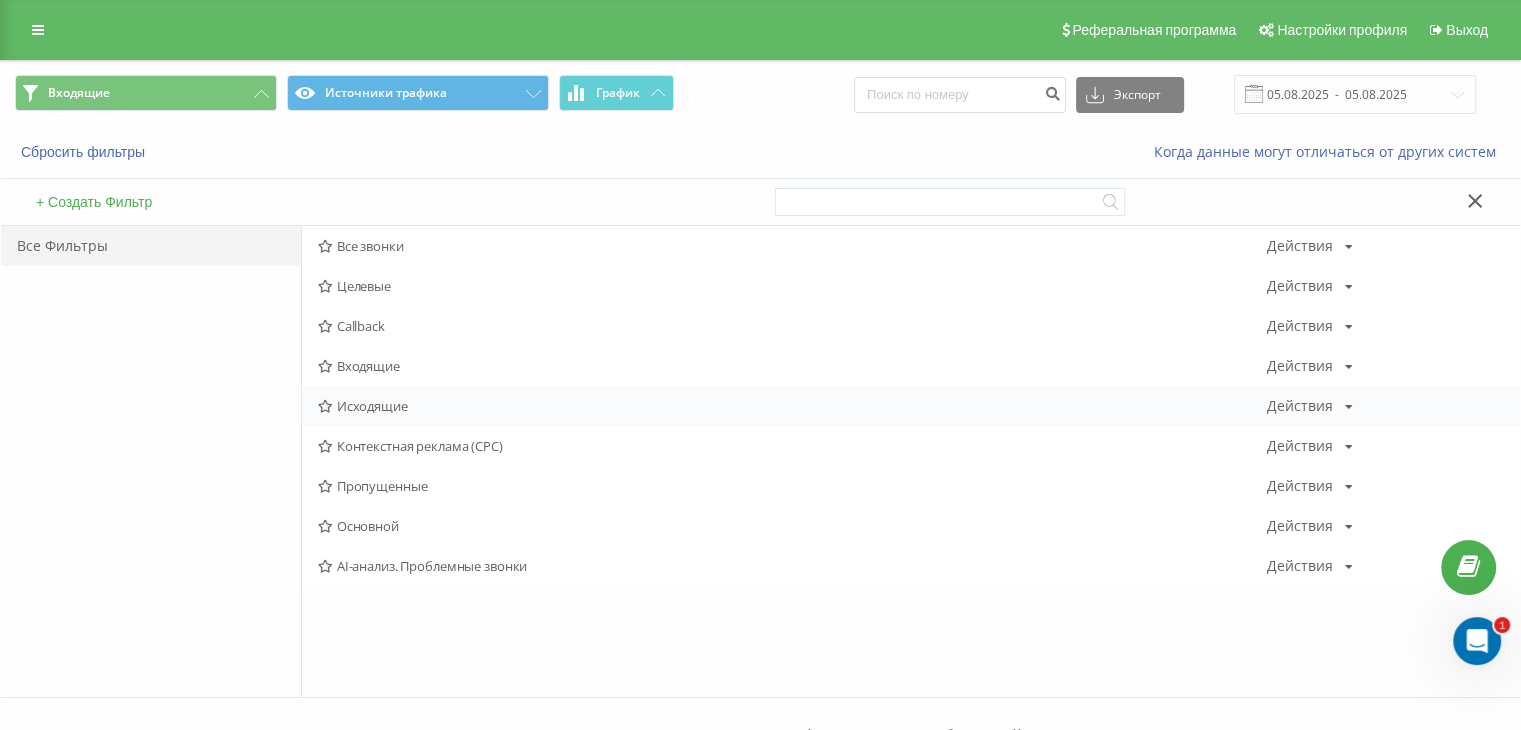 click on "Исходящие" at bounding box center (792, 406) 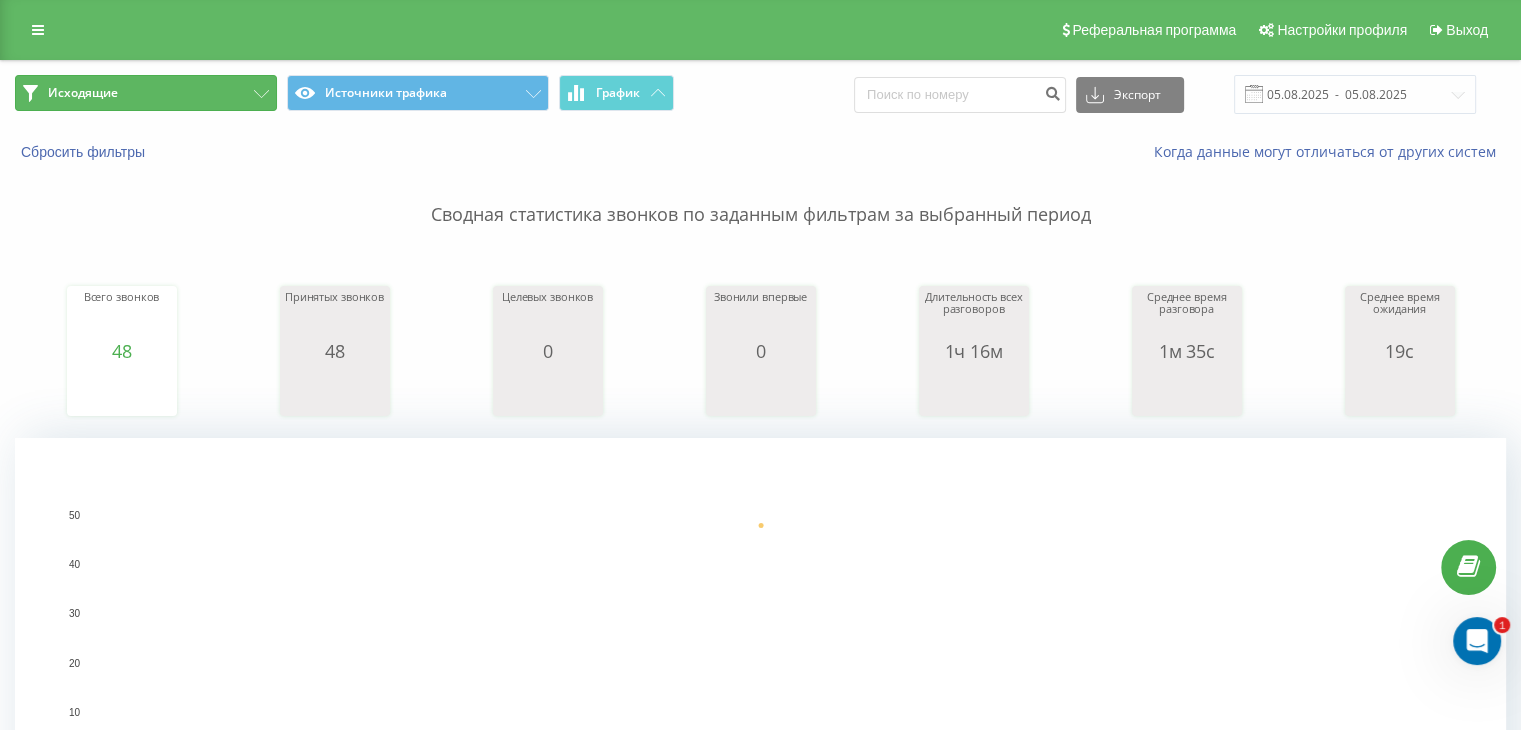 click on "Исходящие" at bounding box center (146, 93) 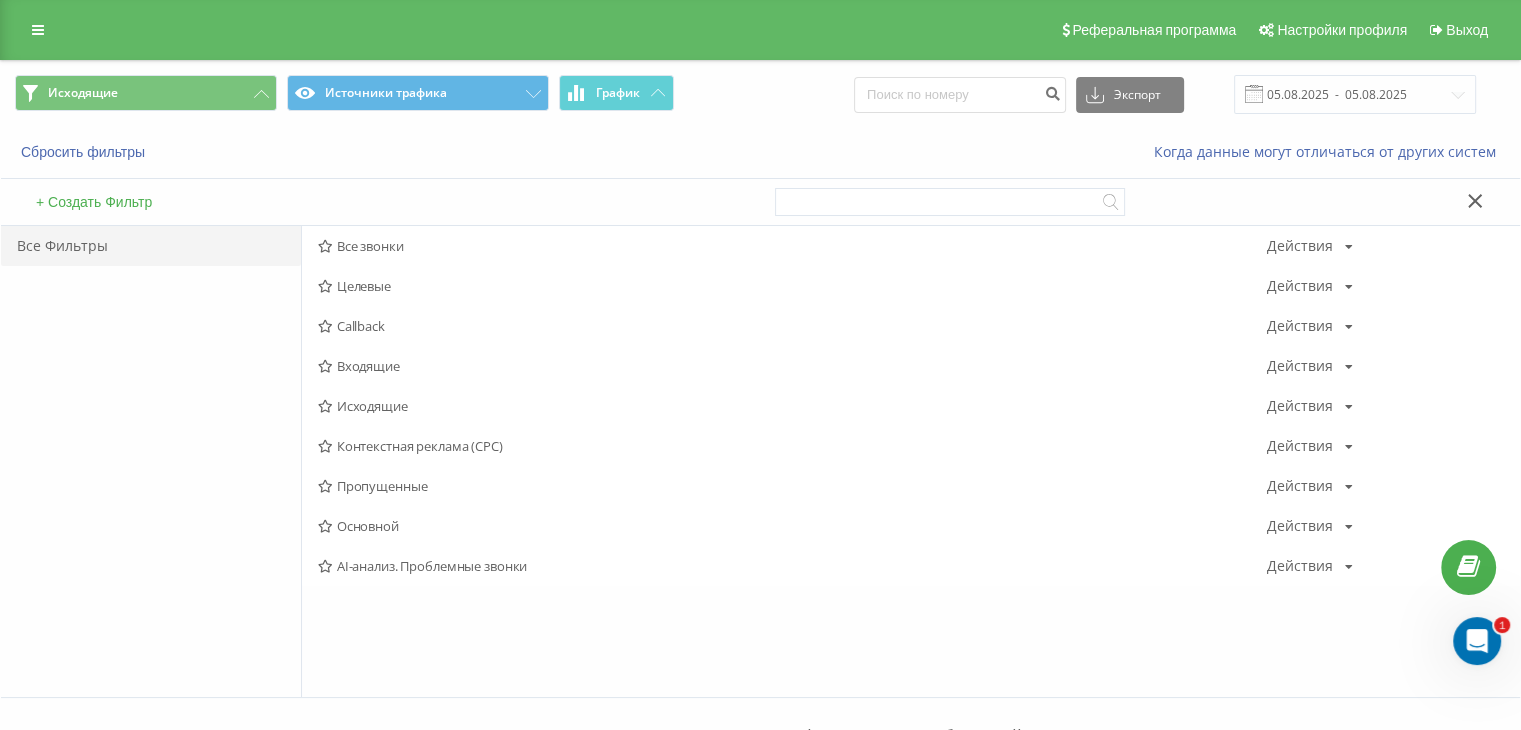 click on "Все звонки" at bounding box center [792, 246] 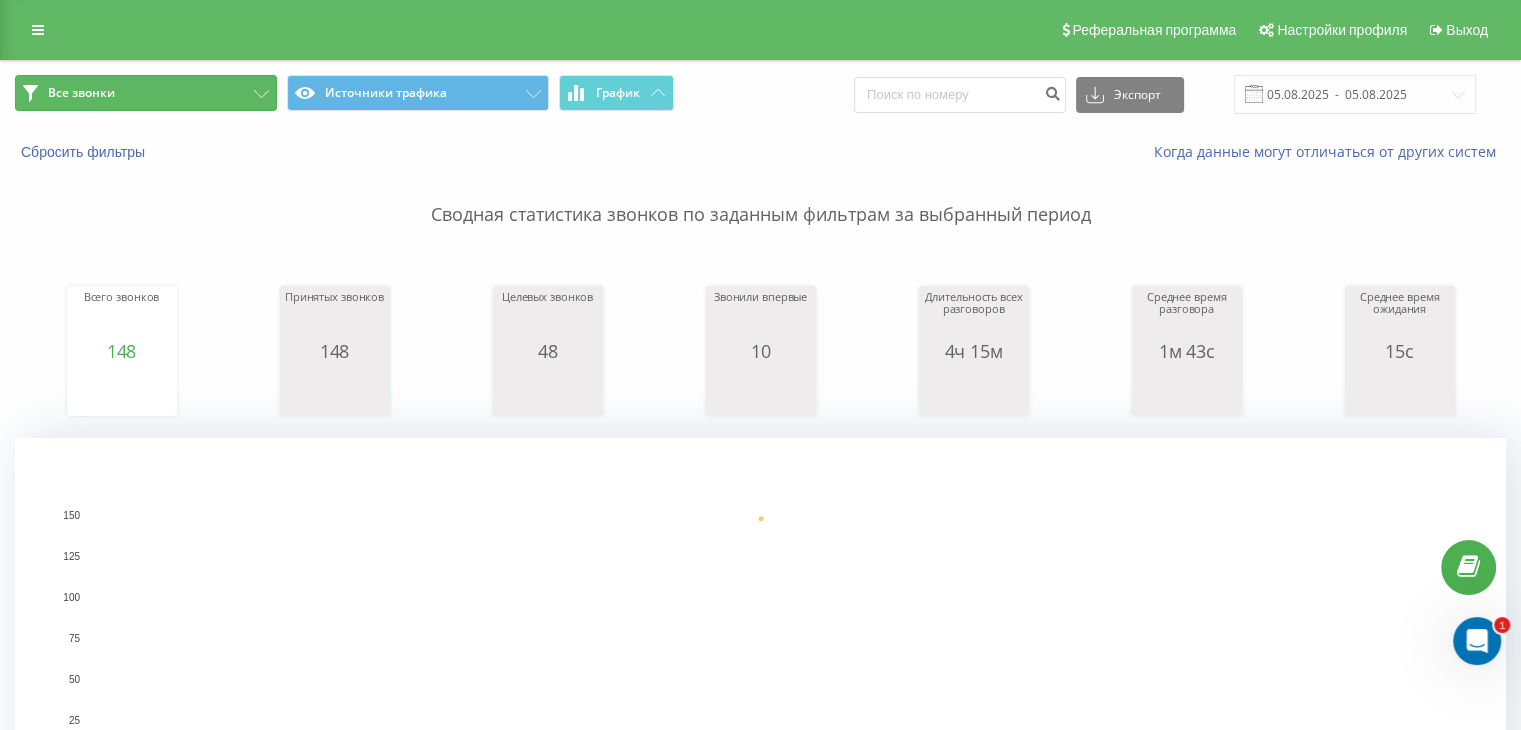 click on "Все звонки" at bounding box center (146, 93) 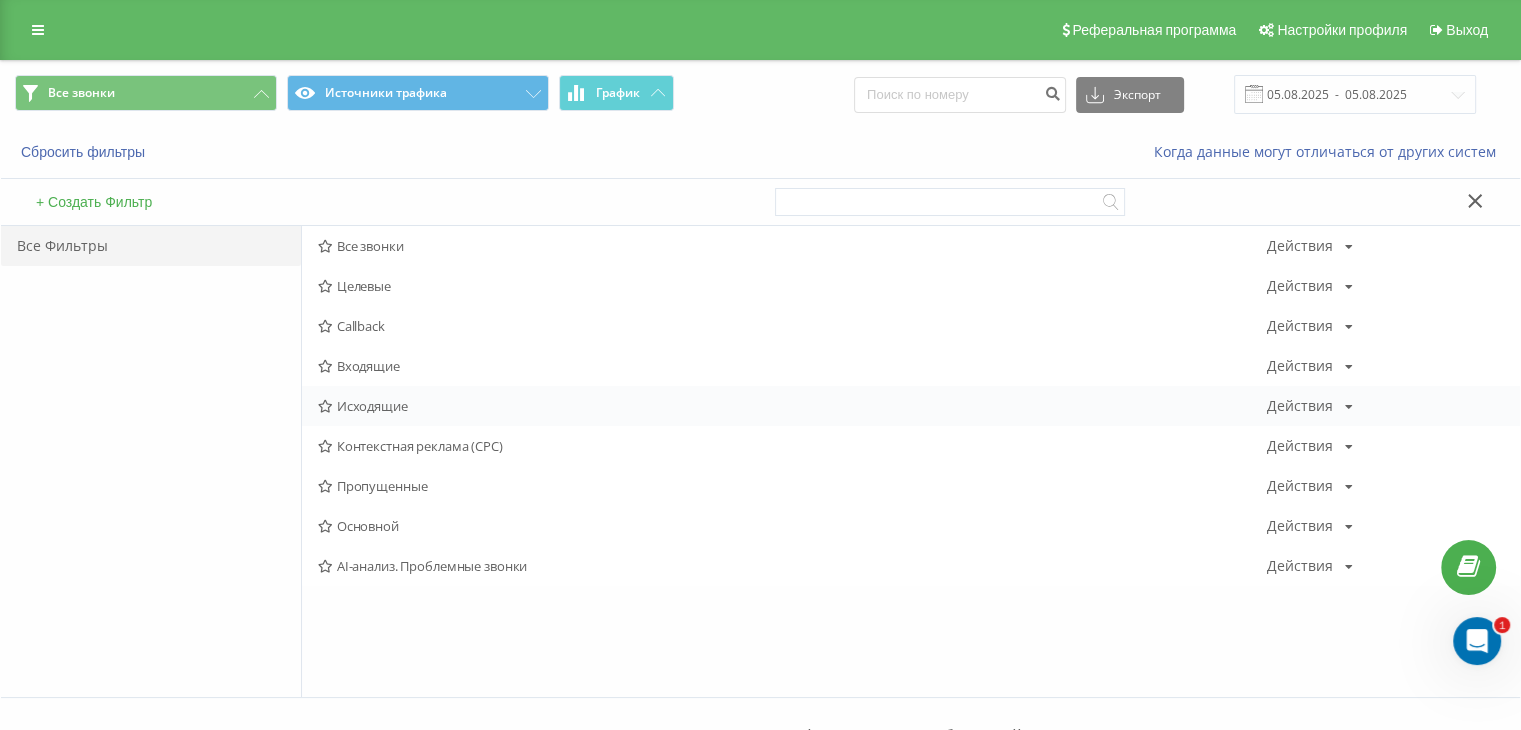 click on "Исходящие" at bounding box center [792, 406] 